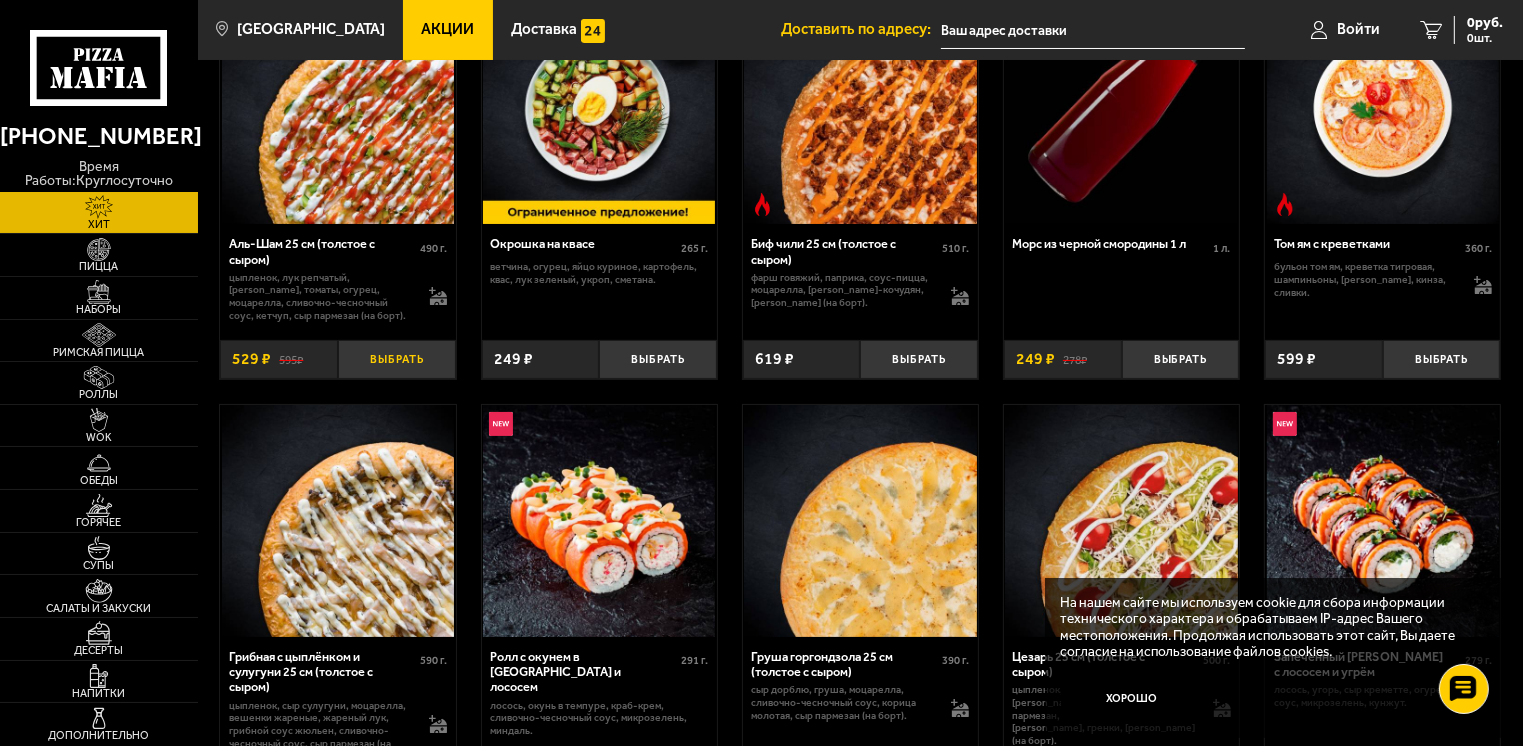 scroll, scrollTop: 0, scrollLeft: 0, axis: both 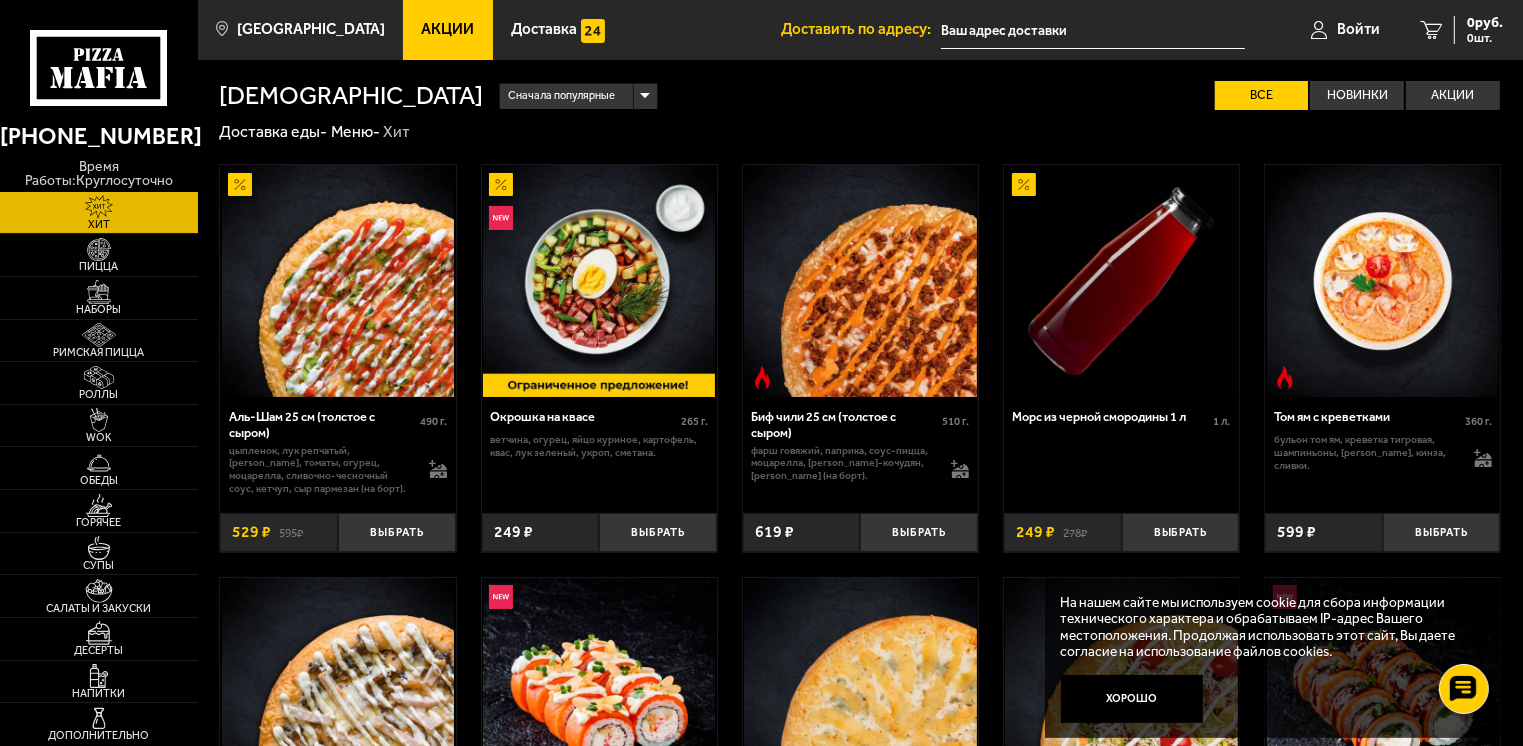 click on "Сначала популярные" at bounding box center (578, 96) 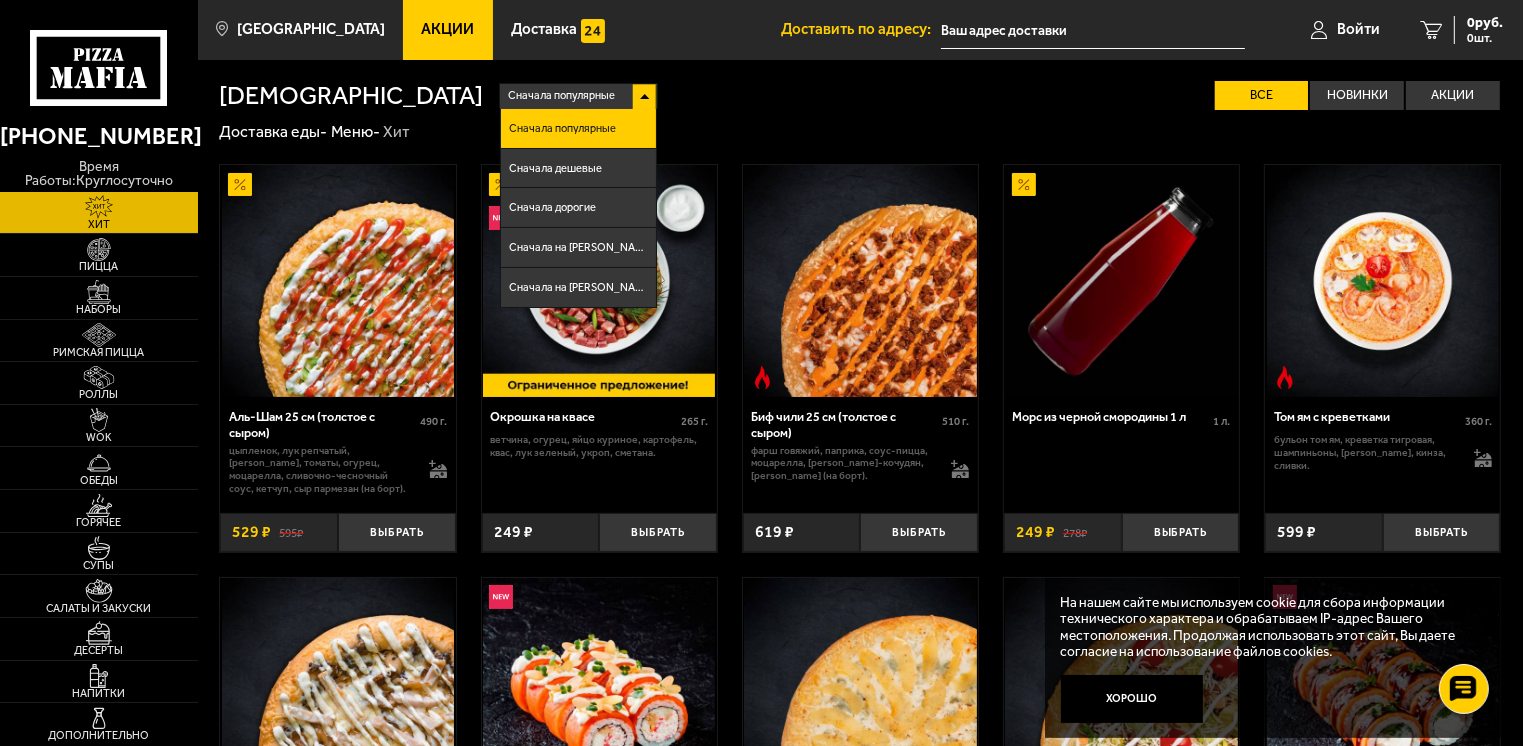 click on "Сначала популярные" at bounding box center (578, 96) 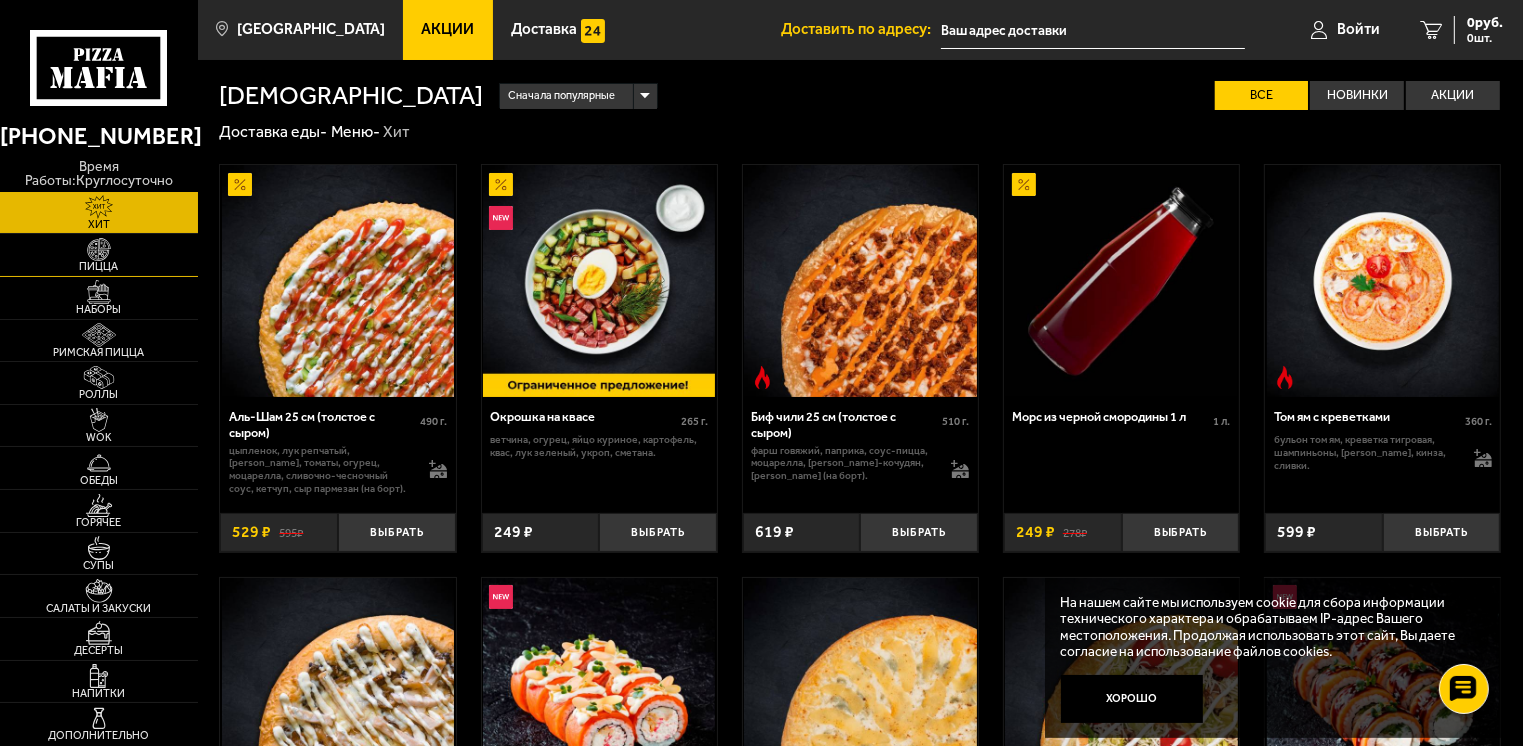 click on "Пицца" at bounding box center (99, 266) 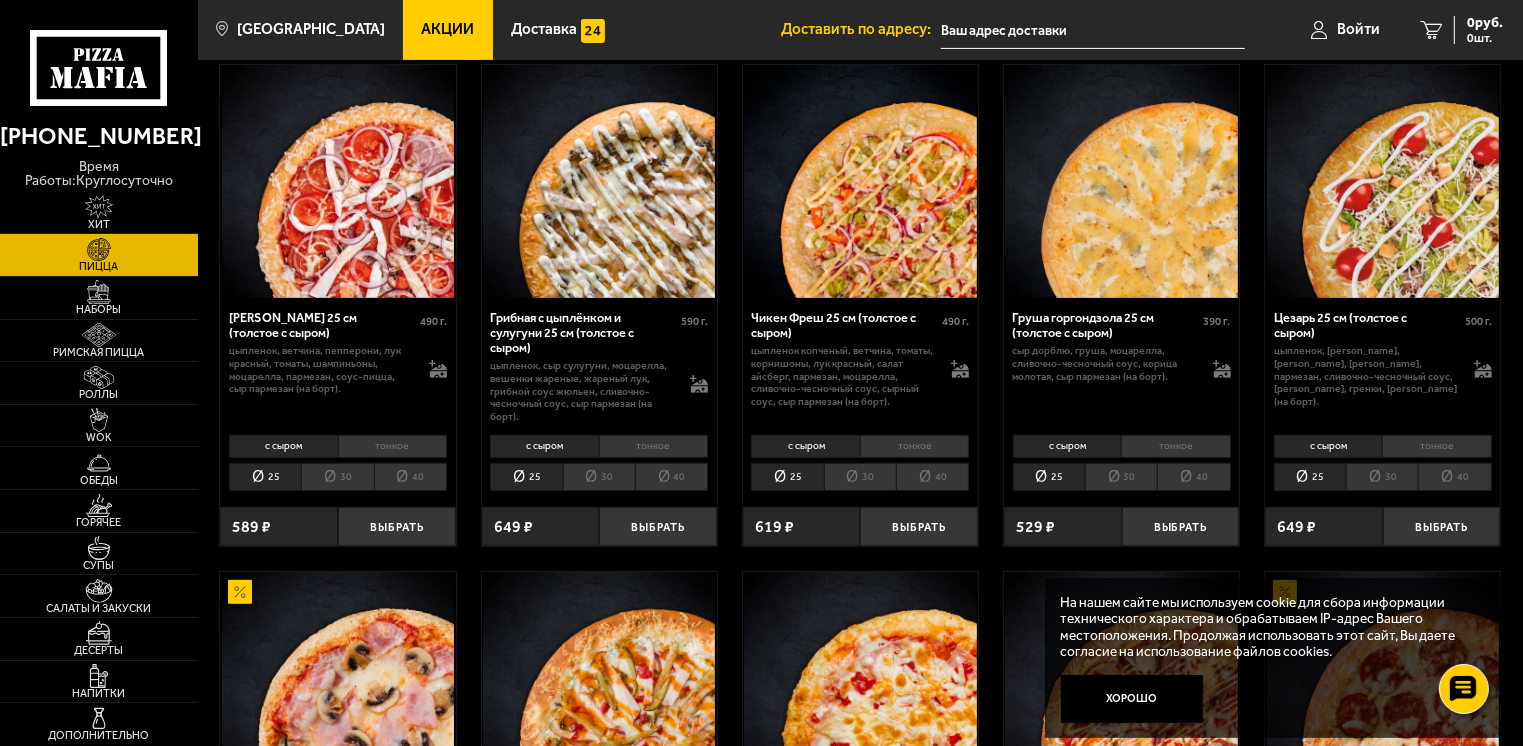 scroll, scrollTop: 500, scrollLeft: 0, axis: vertical 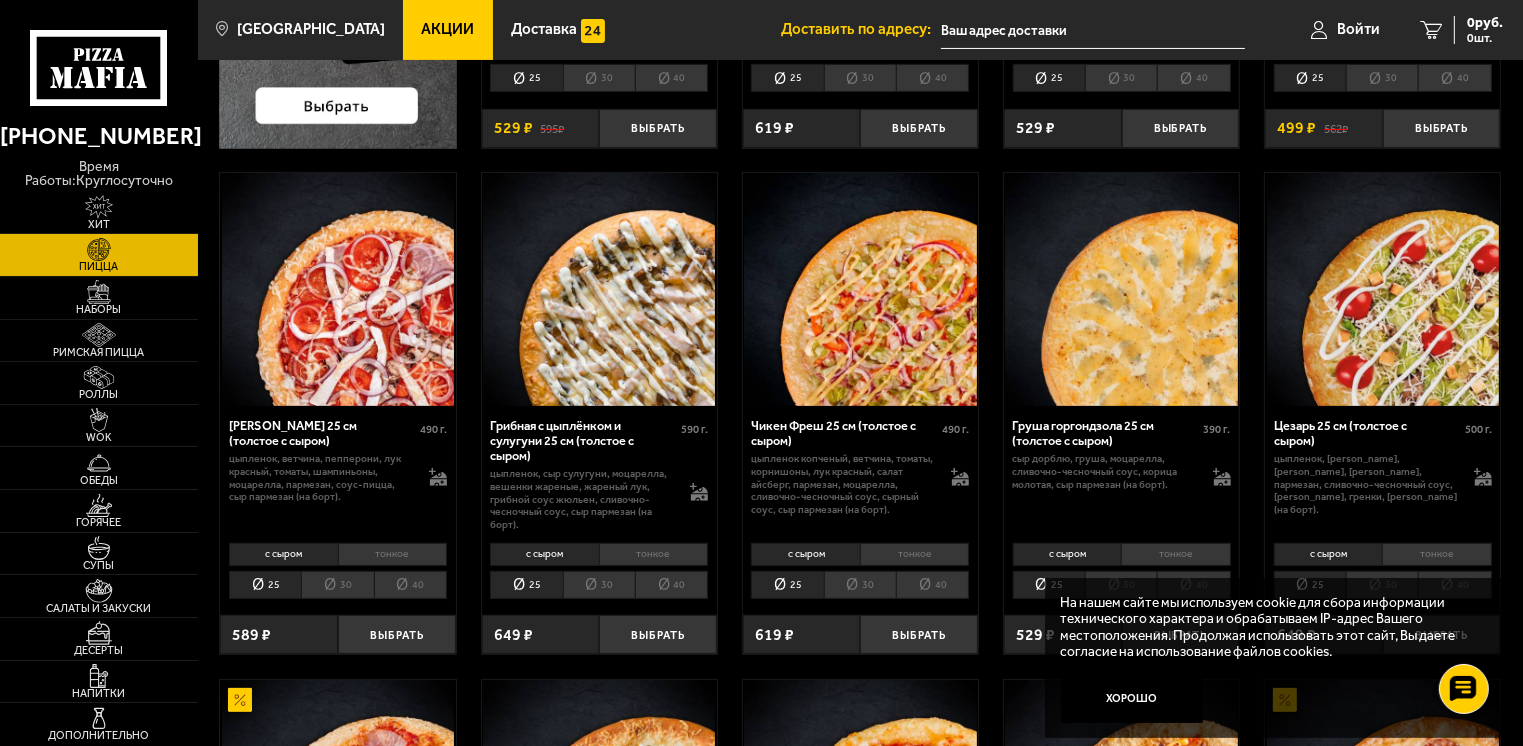 click on "40" at bounding box center [671, 585] 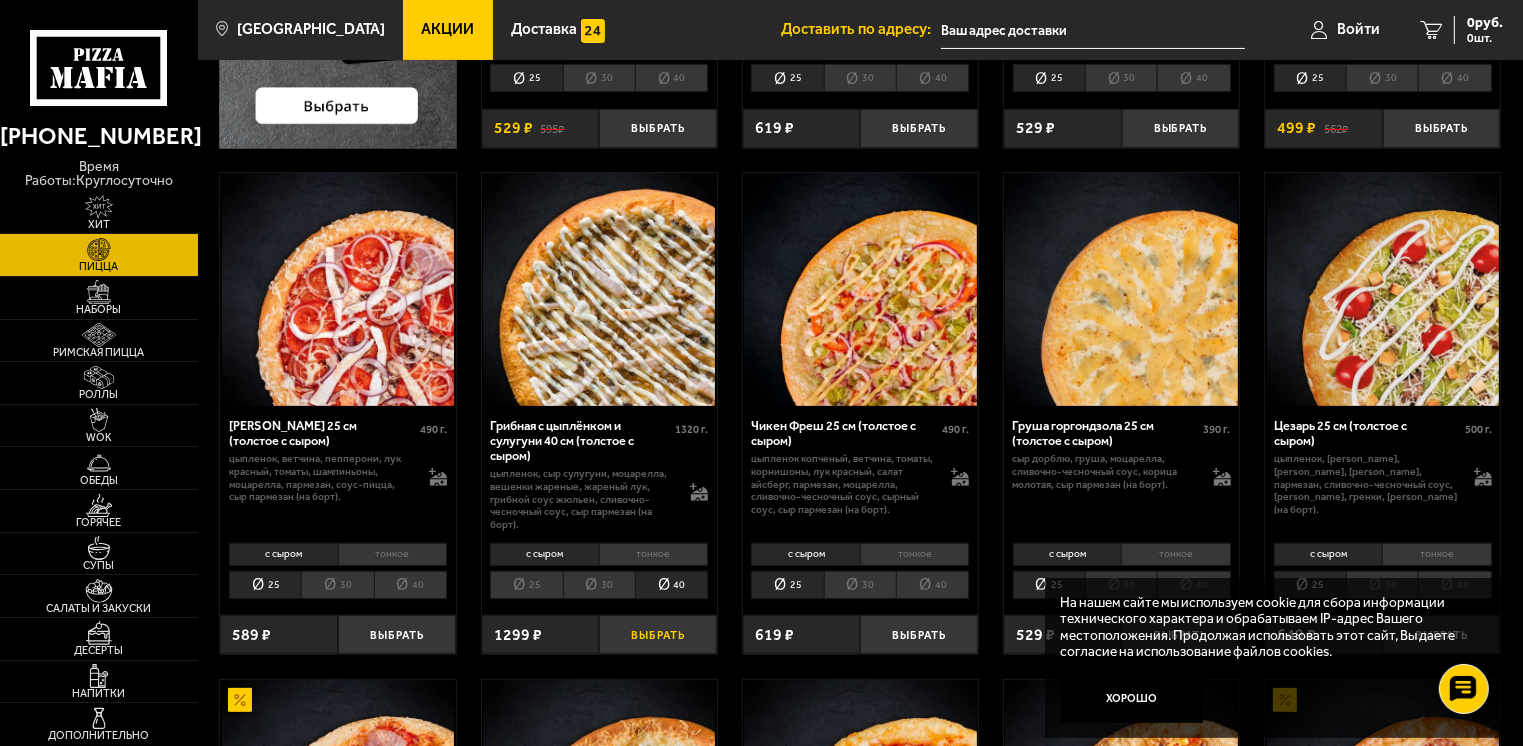 click on "Выбрать" at bounding box center [658, 634] 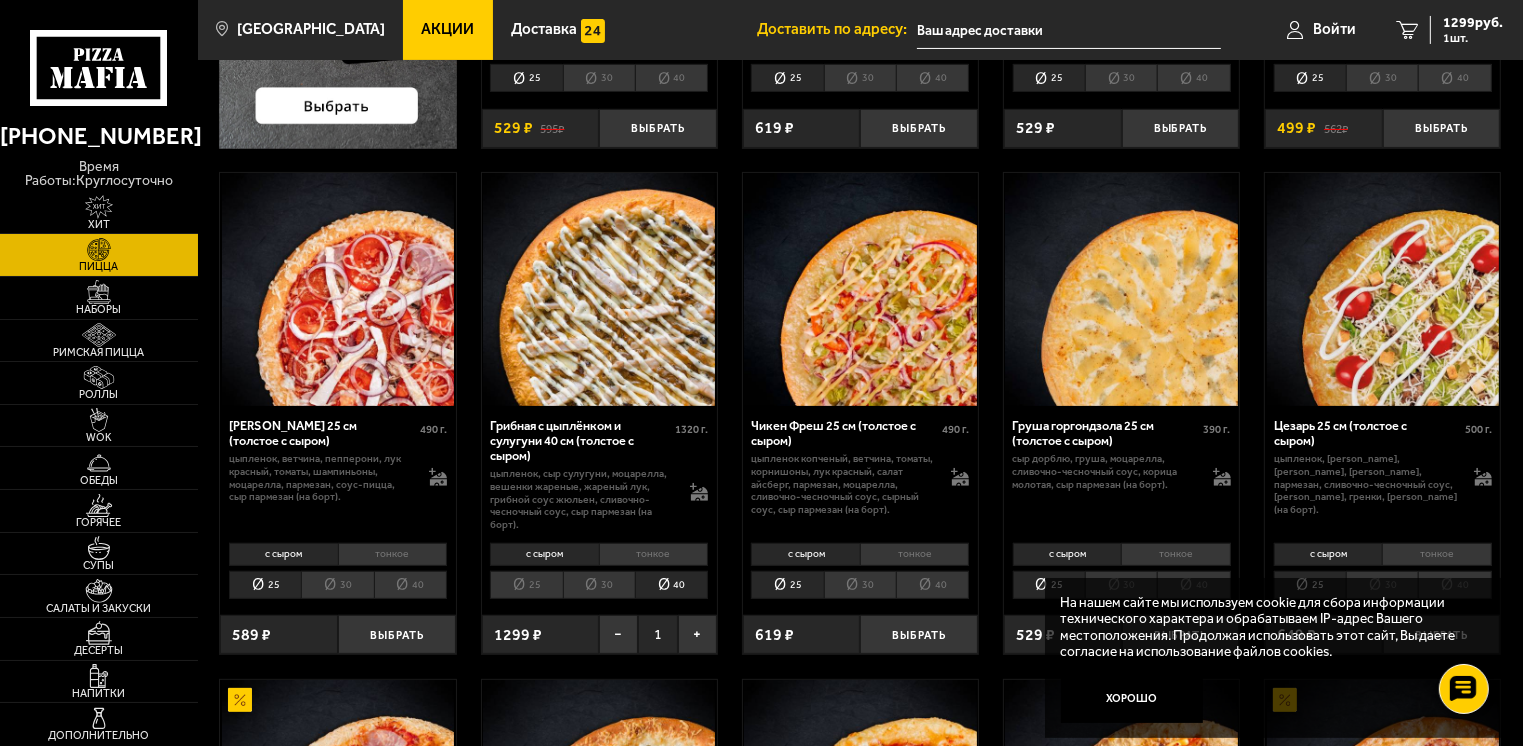 scroll, scrollTop: 600, scrollLeft: 0, axis: vertical 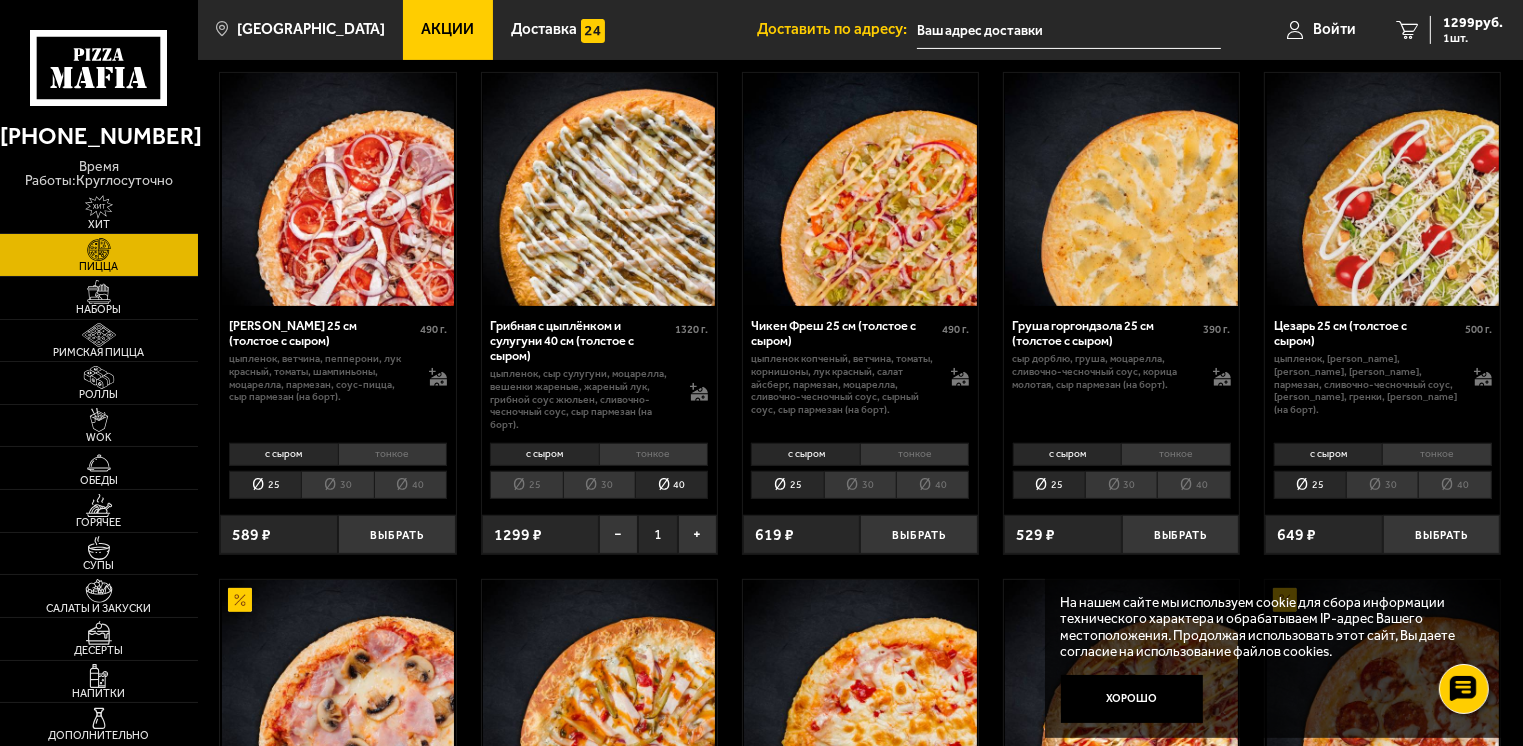 click on "40" at bounding box center (1193, 485) 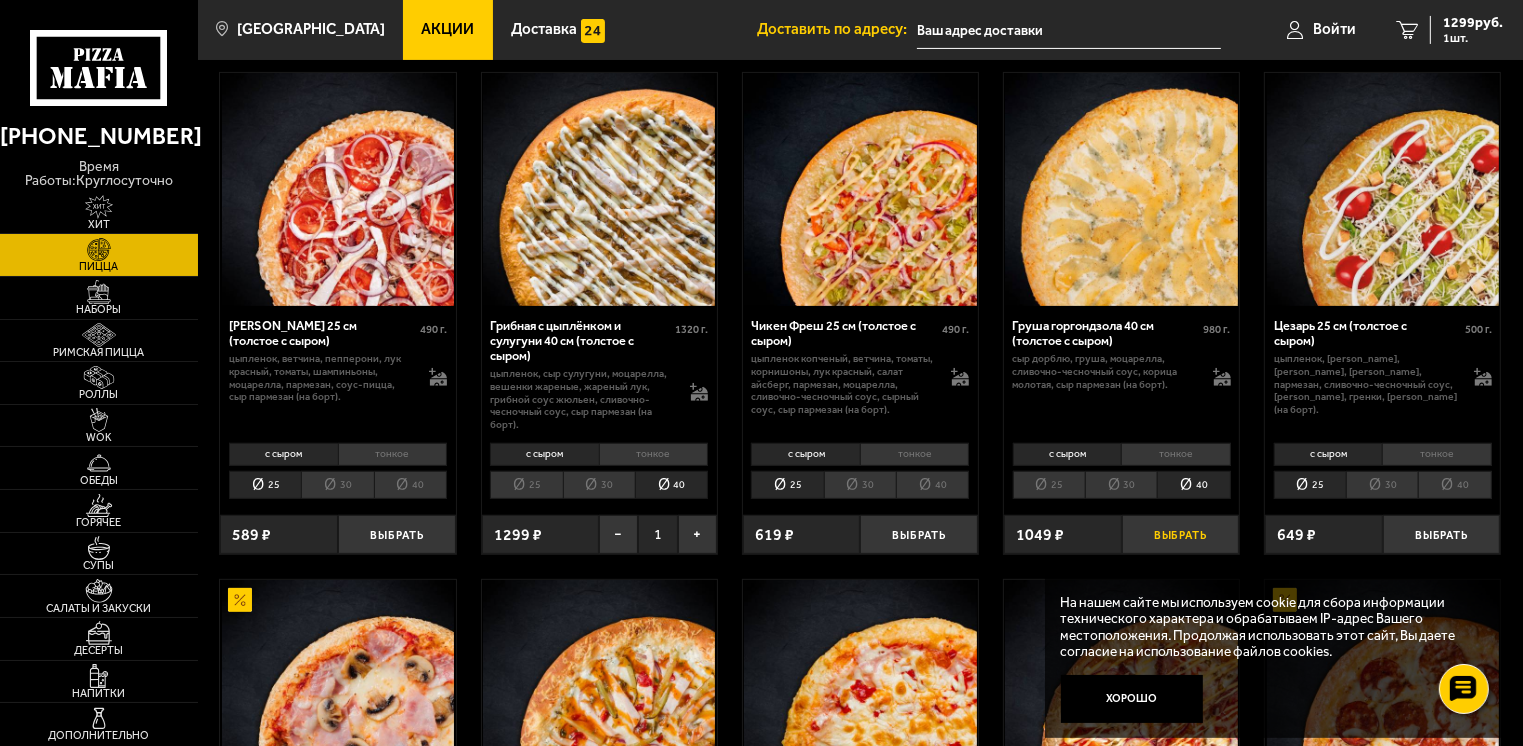 click on "Выбрать" at bounding box center [1181, 534] 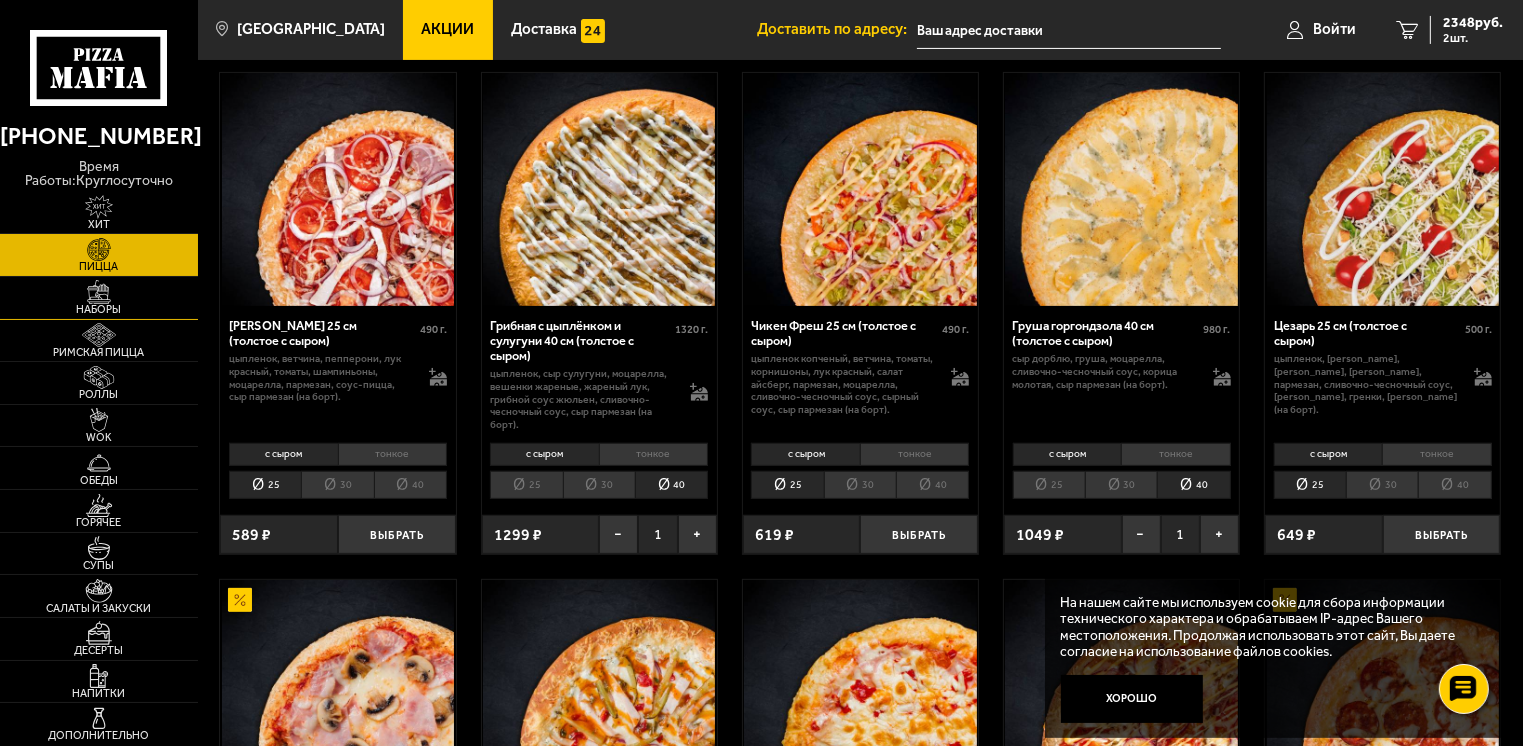 click at bounding box center [99, 292] 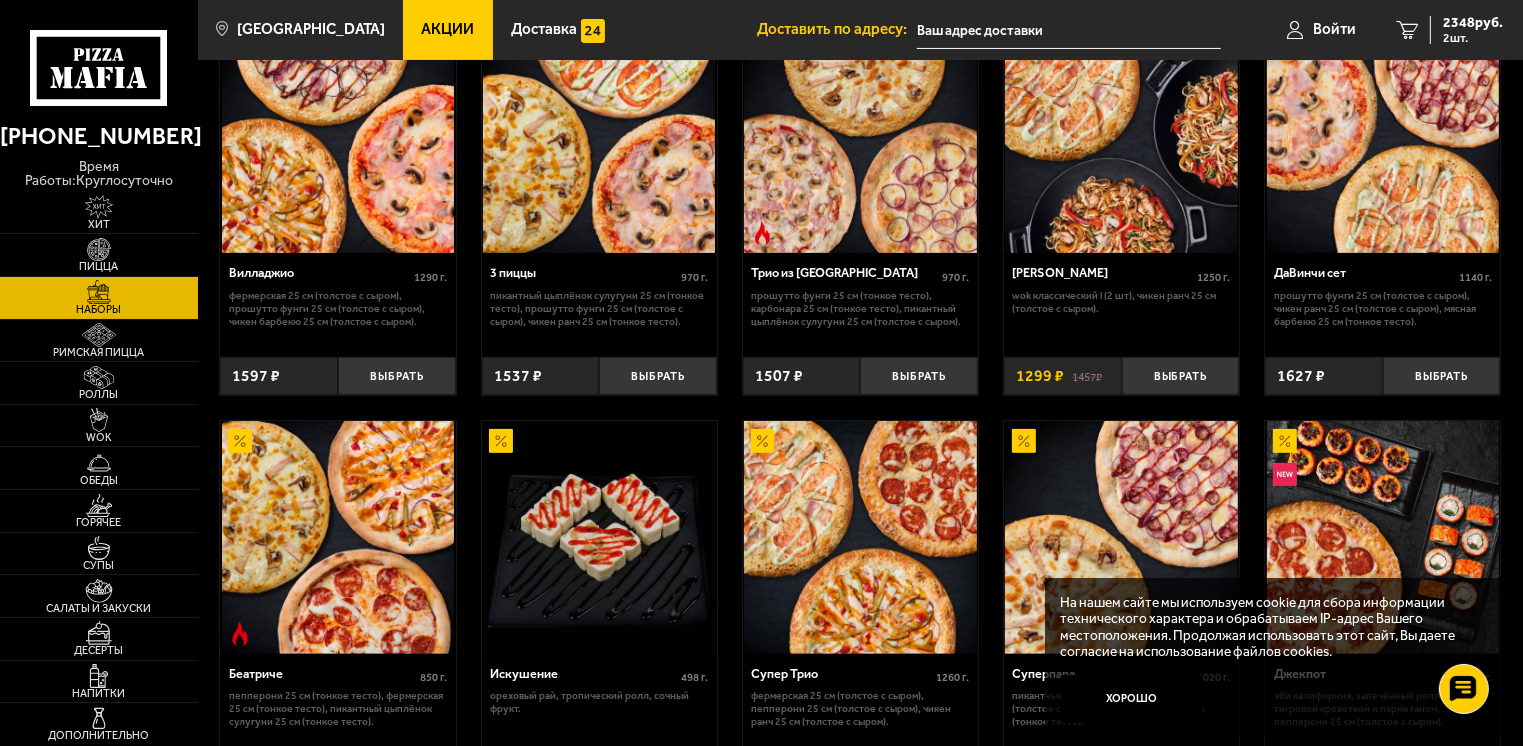 scroll, scrollTop: 800, scrollLeft: 0, axis: vertical 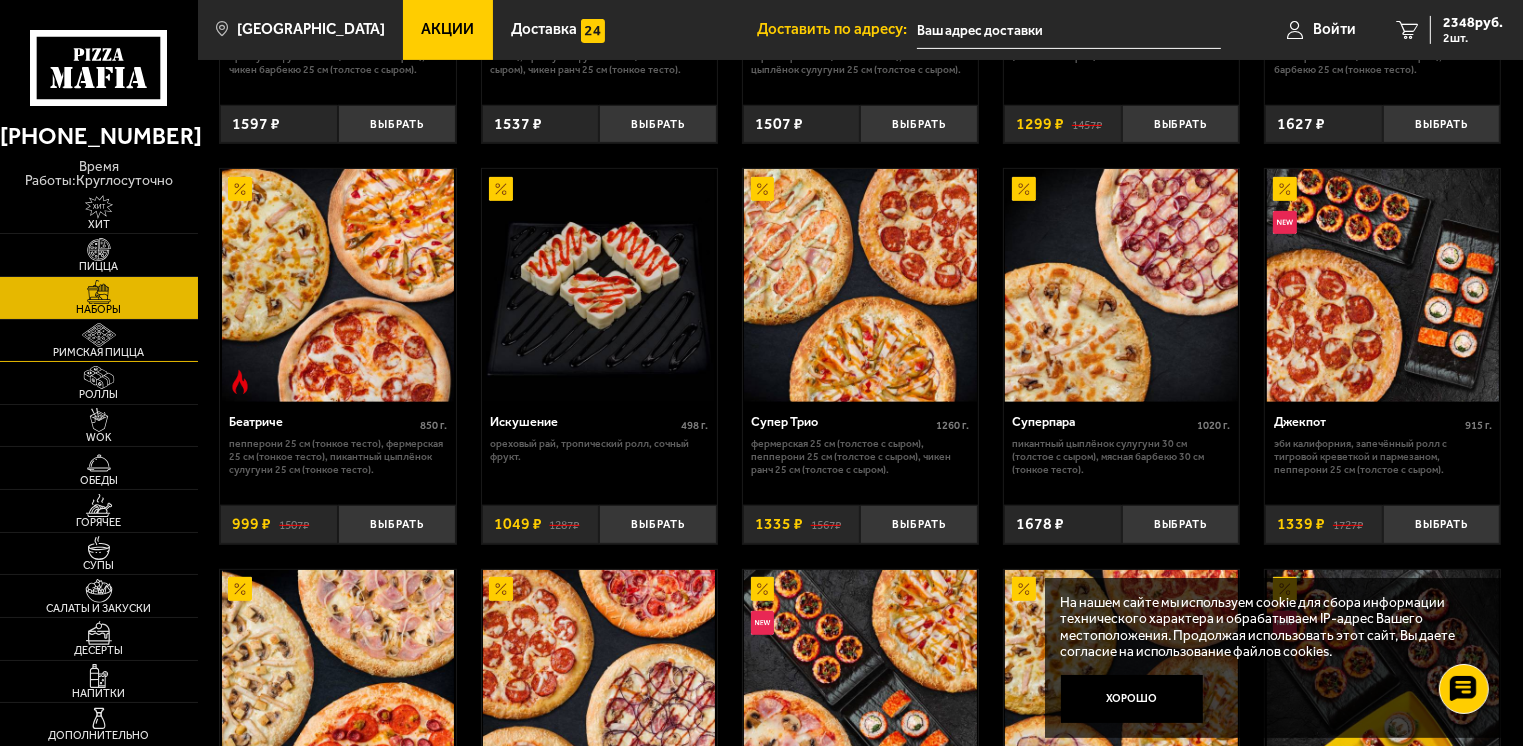 click on "Римская пицца" at bounding box center (99, 352) 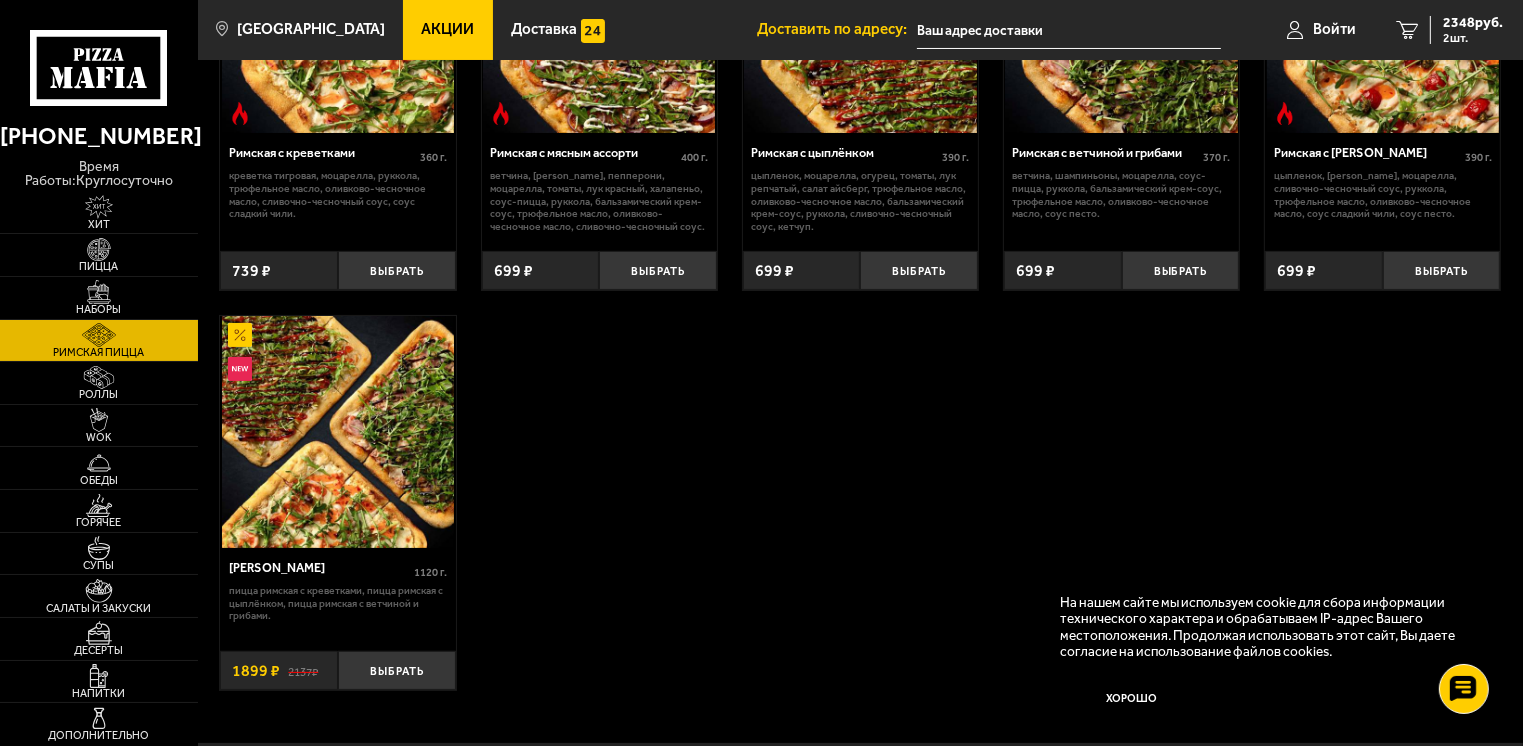 scroll, scrollTop: 300, scrollLeft: 0, axis: vertical 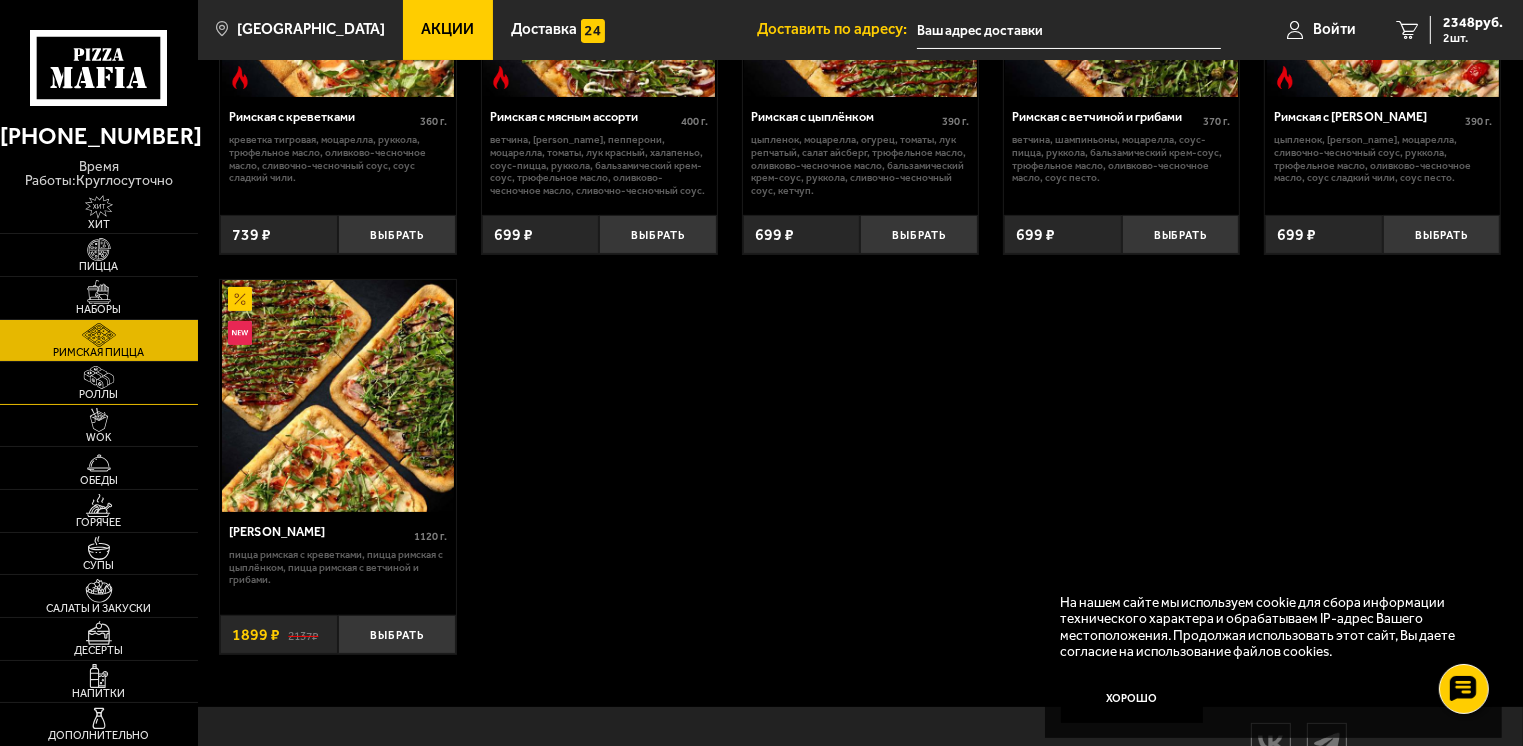 click on "Роллы" at bounding box center [99, 383] 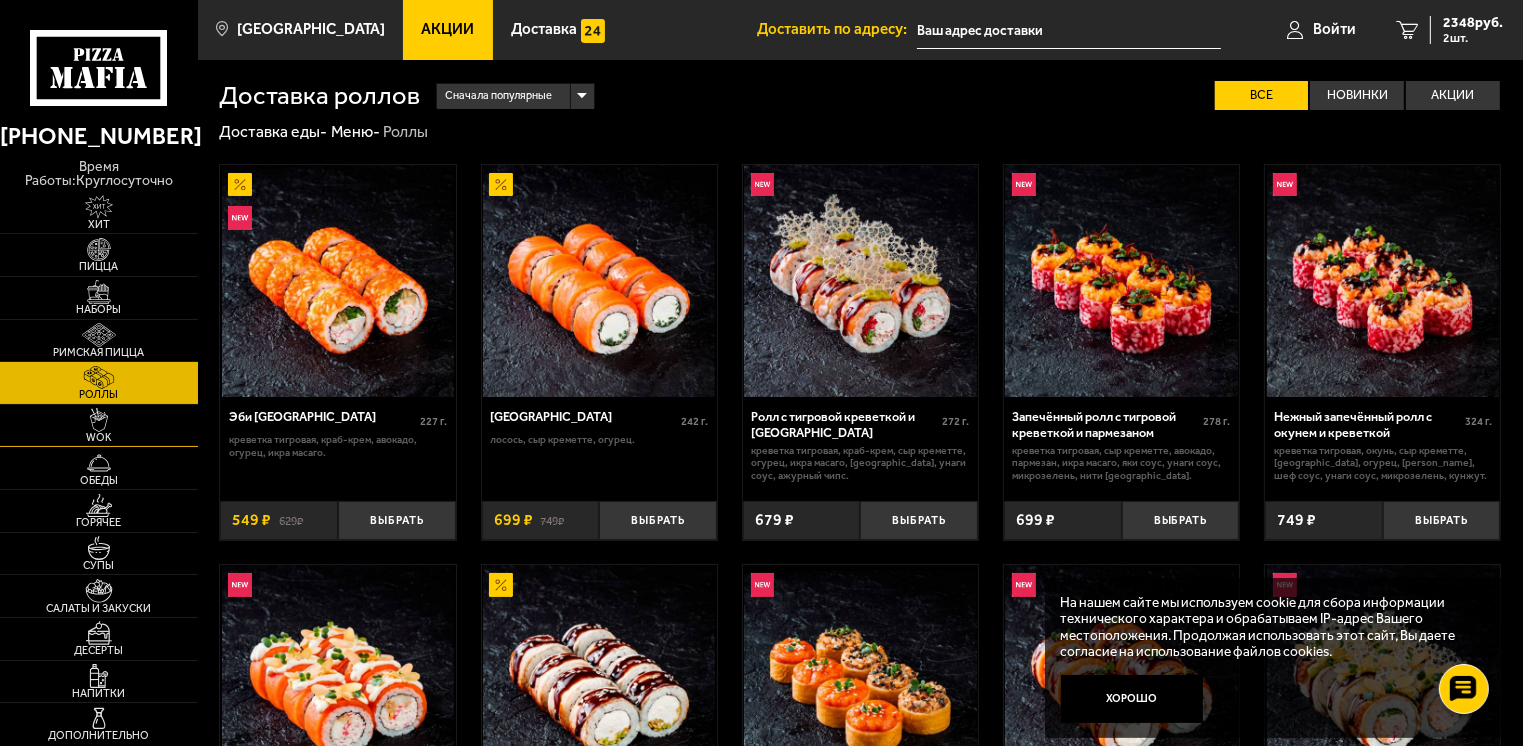 click at bounding box center (99, 420) 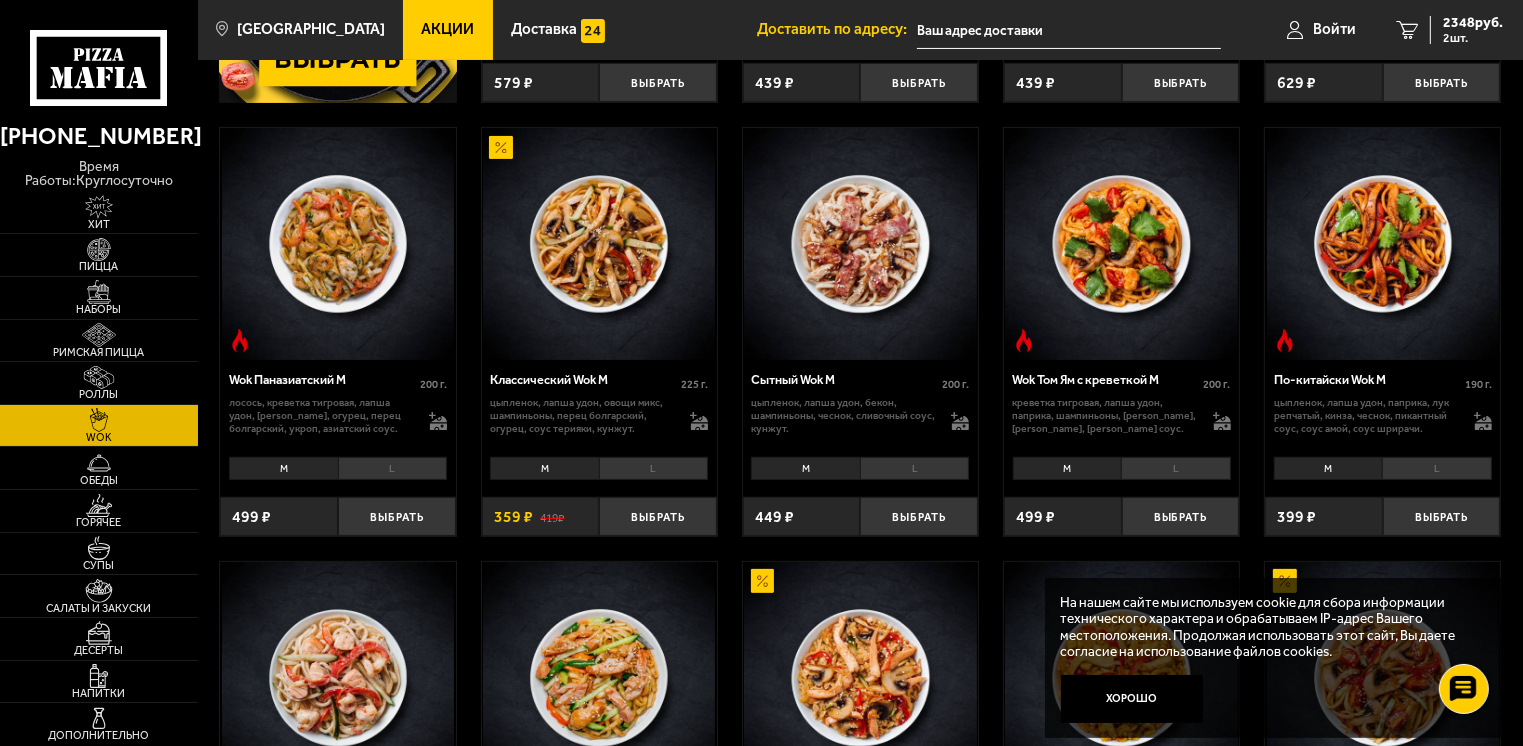 scroll, scrollTop: 500, scrollLeft: 0, axis: vertical 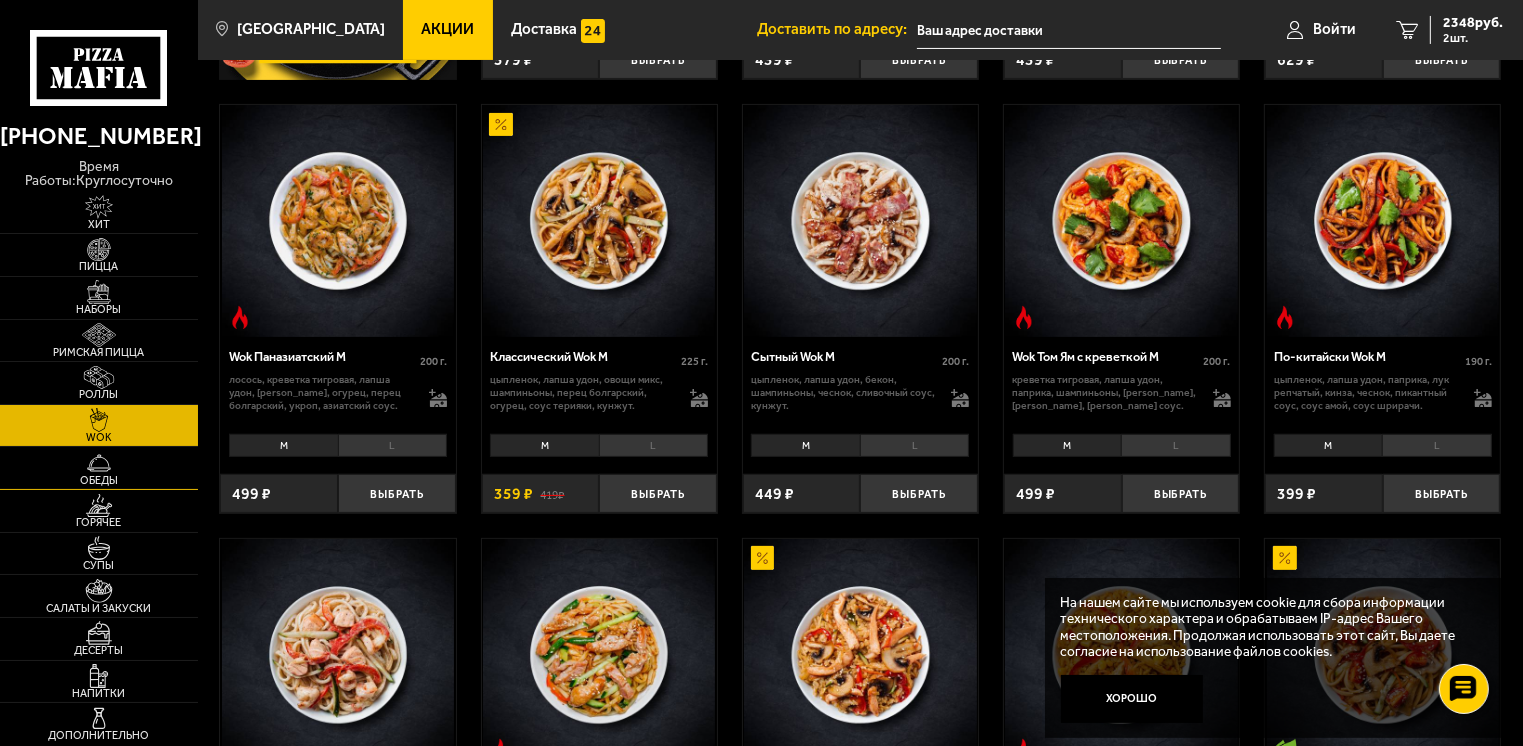 click on "Обеды" at bounding box center (99, 480) 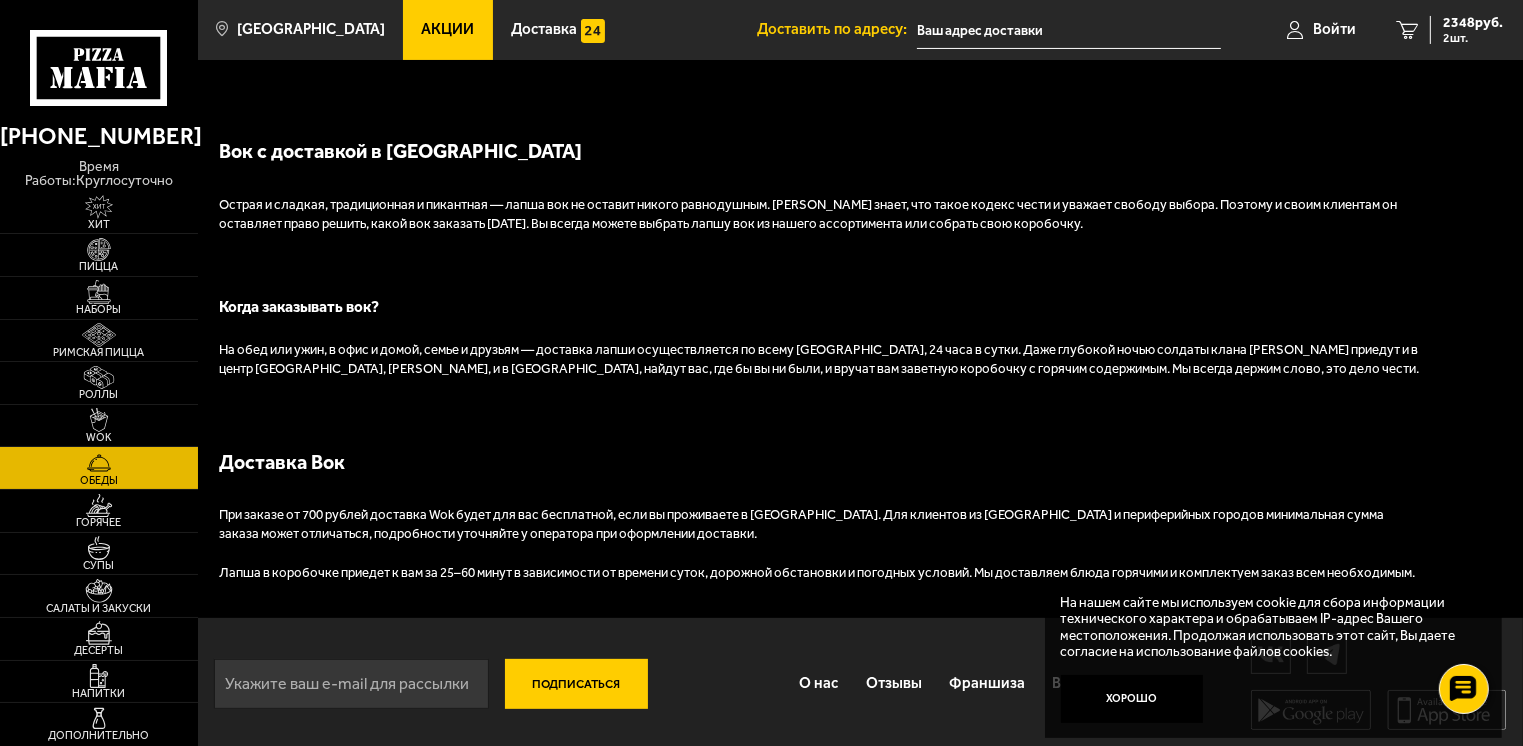 scroll, scrollTop: 0, scrollLeft: 0, axis: both 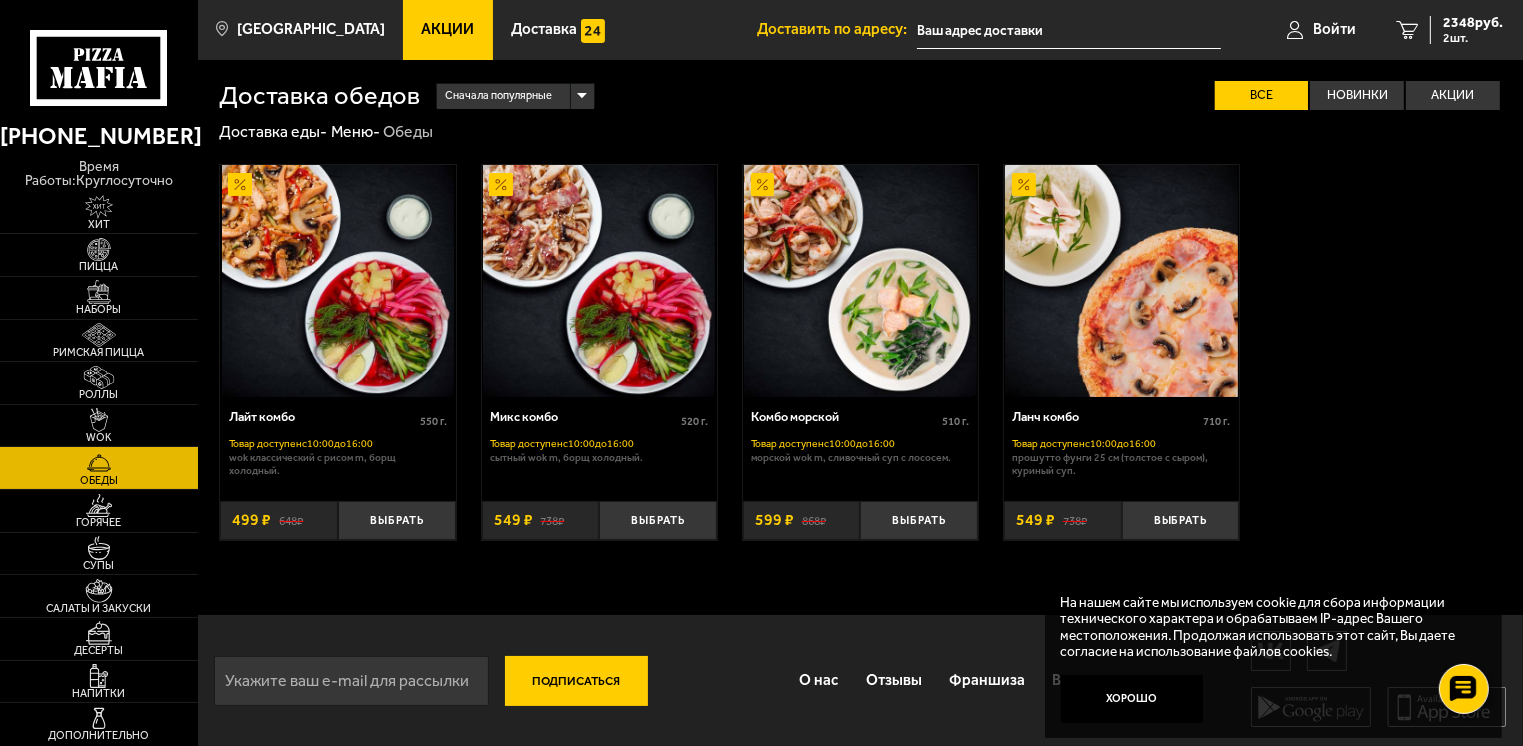 click on "Доставка обедов Сначала популярные Все Новинки Акции Пожелания Wok классический с рисом M Борщ холодный Сытный Wok M Морской Wok M Сливочный суп с лососем Прошутто Фунги 25 см (толстое с сыром) Куриный суп Доставка обедов Доставка еды  -  Меню  -  Обеды Лайт комбо 550   г . Товар доступен  c  10:00  до  16:00 Wok классический с рисом M, Борщ холодный. Выбрать 648  ₽ 499   ₽ Микс комбо 520   г . Товар доступен  c  10:00  до  16:00 Сытный Wok M, Борщ холодный. Выбрать 738  ₽ 549   ₽ Комбо морской 510   г . Товар доступен  c  10:00  до  16:00 Морской Wok M, Сливочный суп с лососем. Выбрать 868  ₽ 599   ₽ Ланч комбо 710   ." at bounding box center [860, 326] 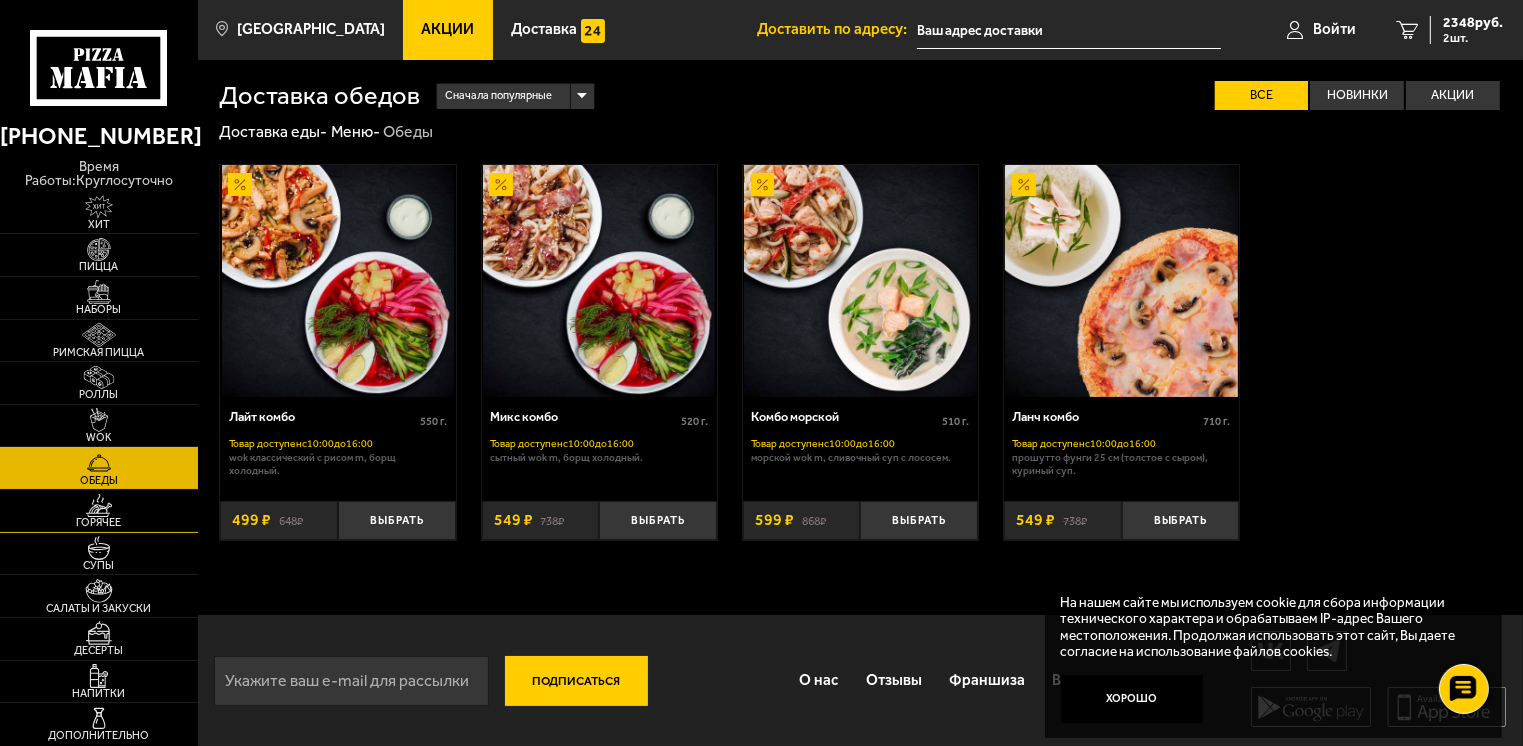 click on "Горячее" at bounding box center [99, 511] 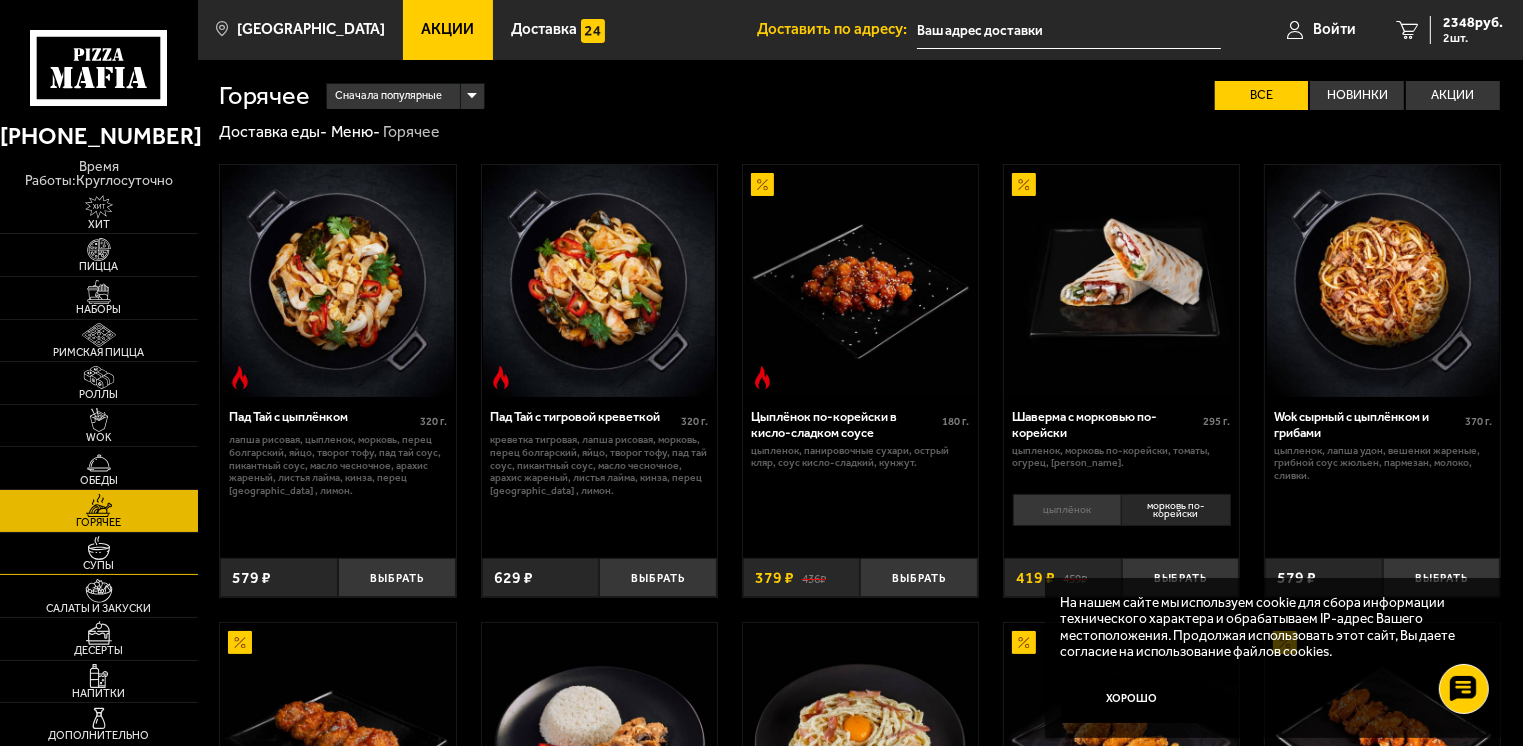 scroll, scrollTop: 300, scrollLeft: 0, axis: vertical 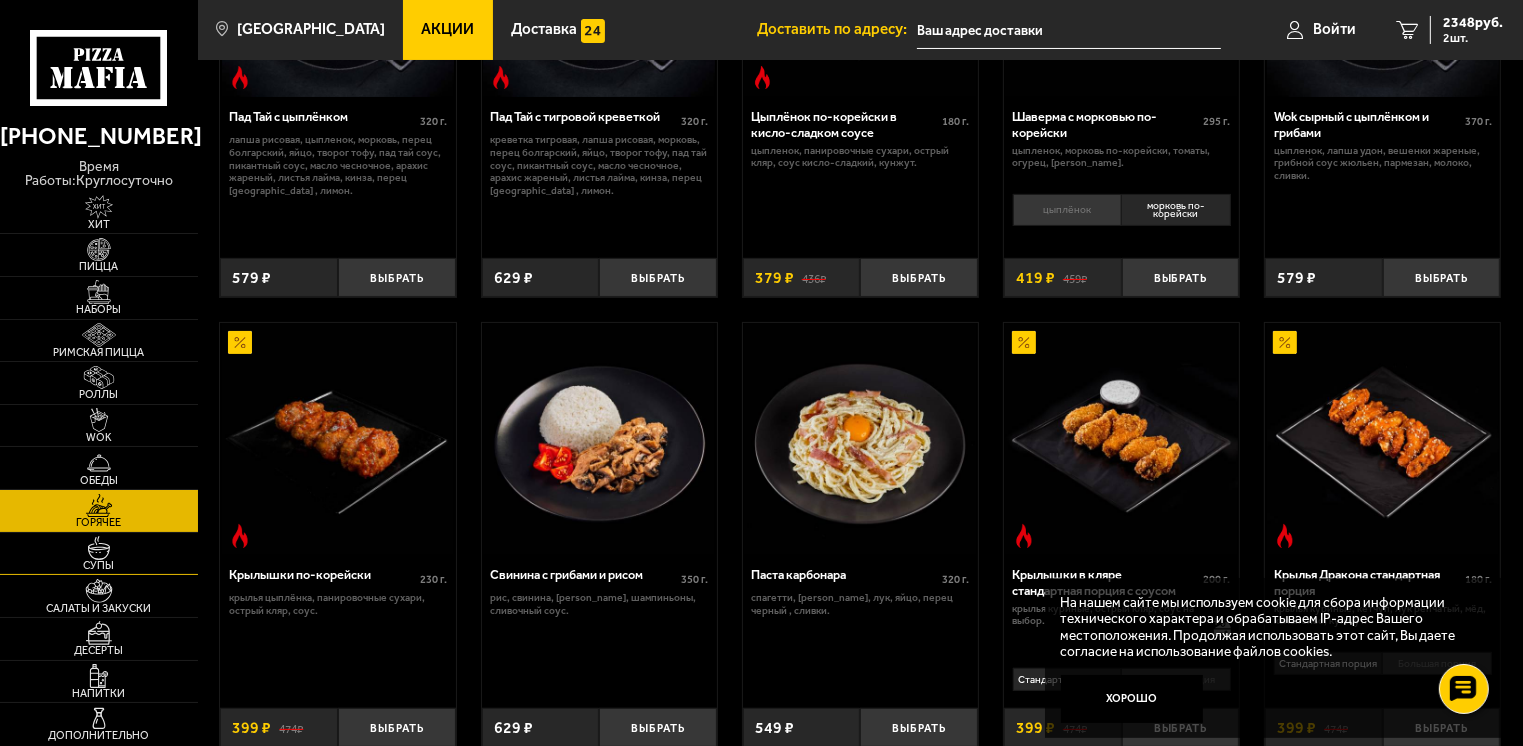 click on "Супы" at bounding box center [99, 554] 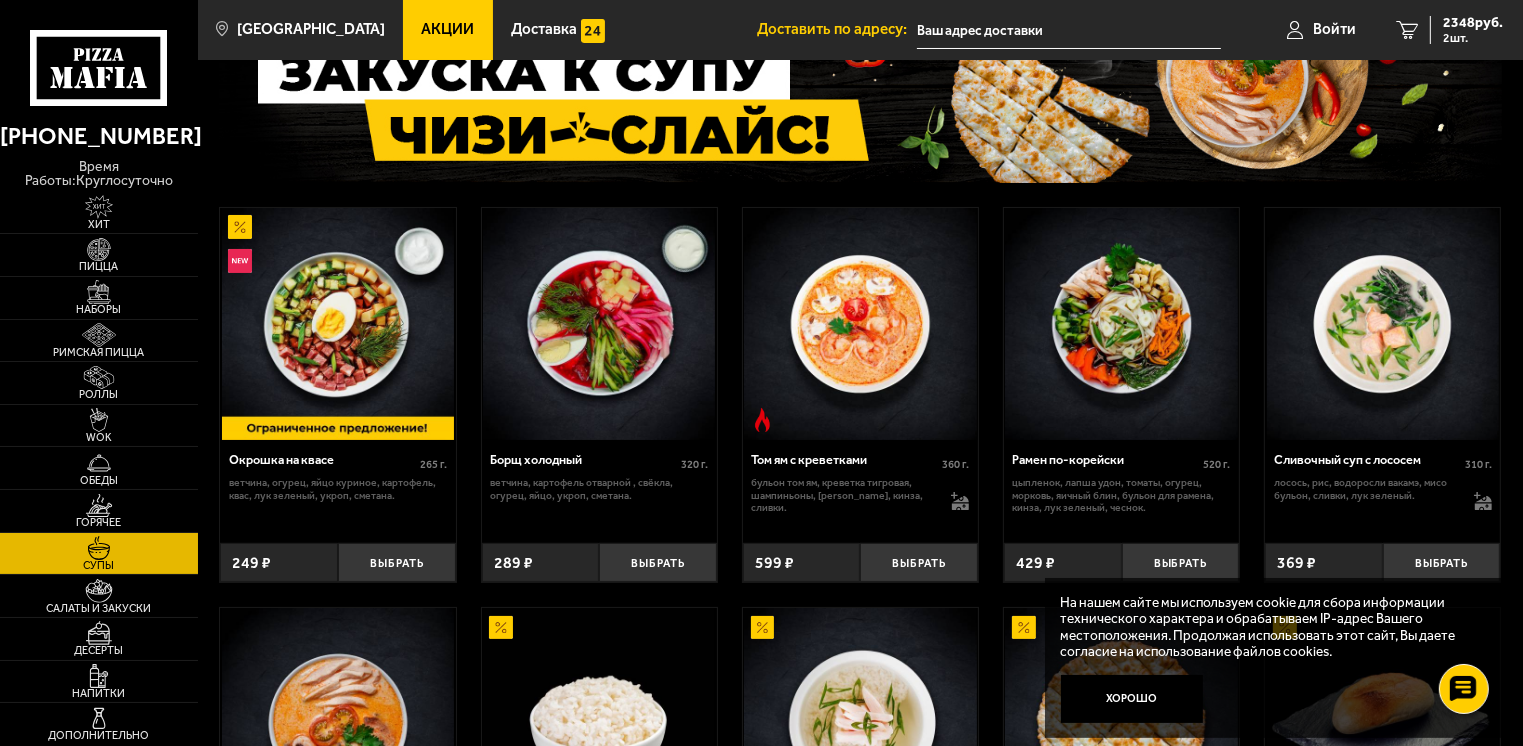 scroll, scrollTop: 300, scrollLeft: 0, axis: vertical 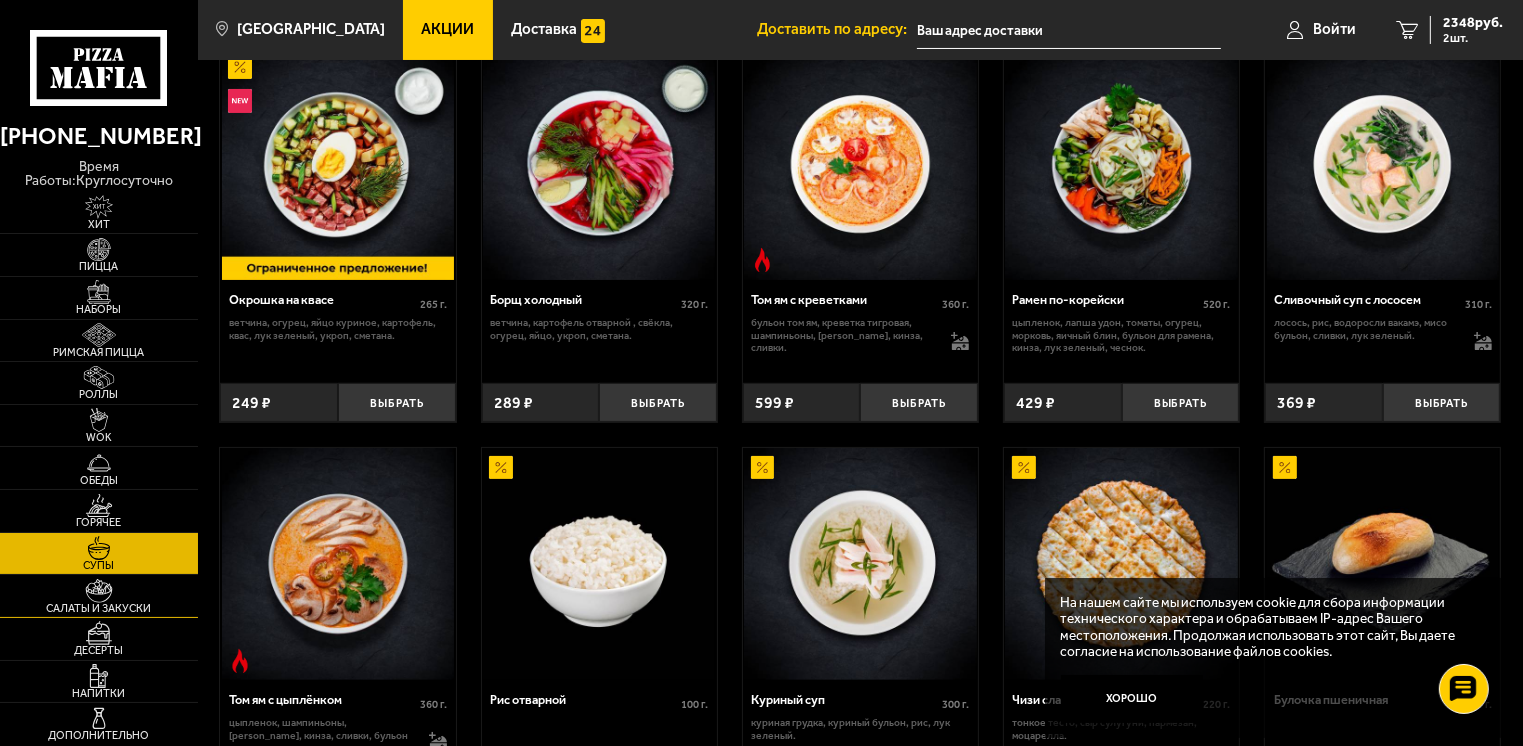 click on "Салаты и закуски" at bounding box center [99, 596] 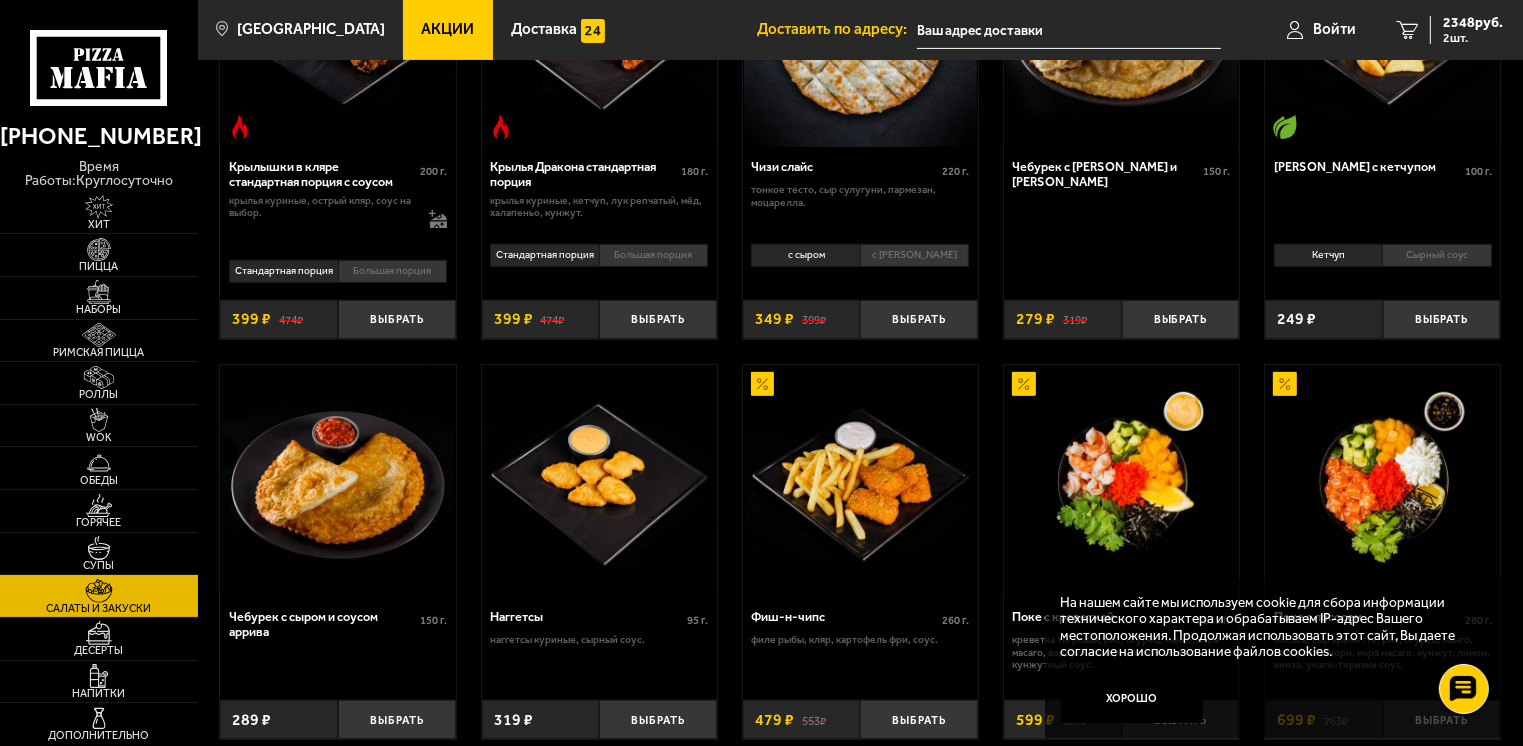 scroll, scrollTop: 1100, scrollLeft: 0, axis: vertical 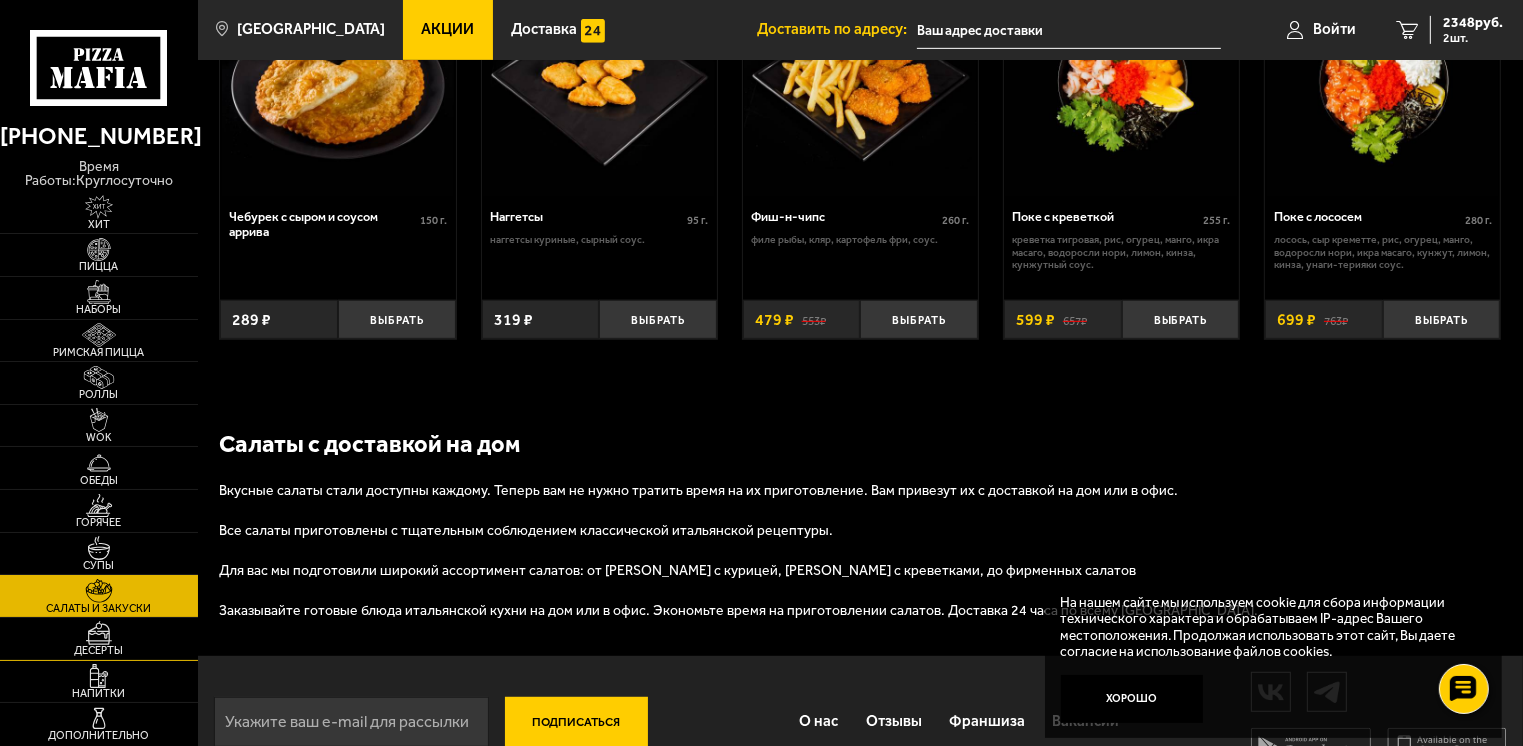 click on "Десерты" at bounding box center [99, 639] 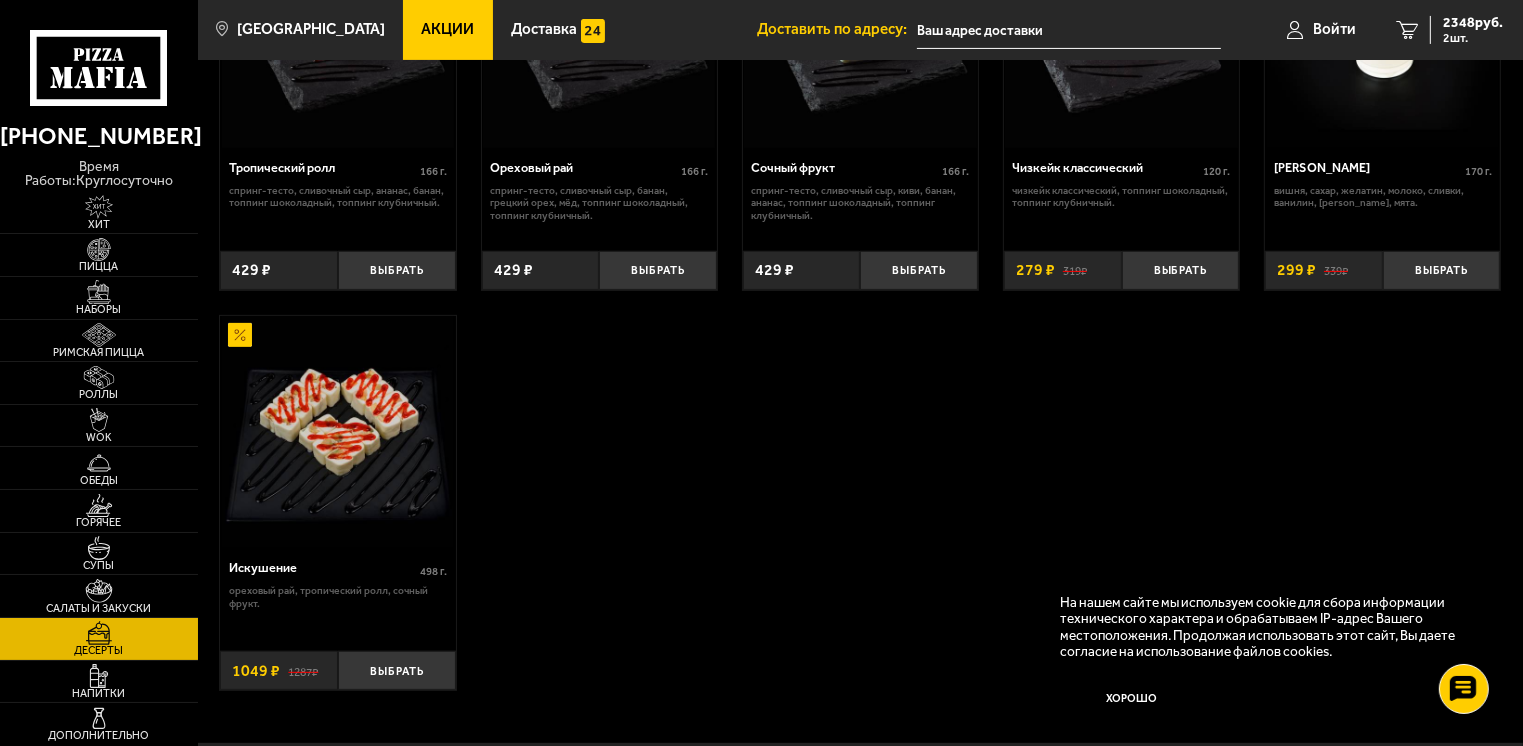 scroll, scrollTop: 796, scrollLeft: 0, axis: vertical 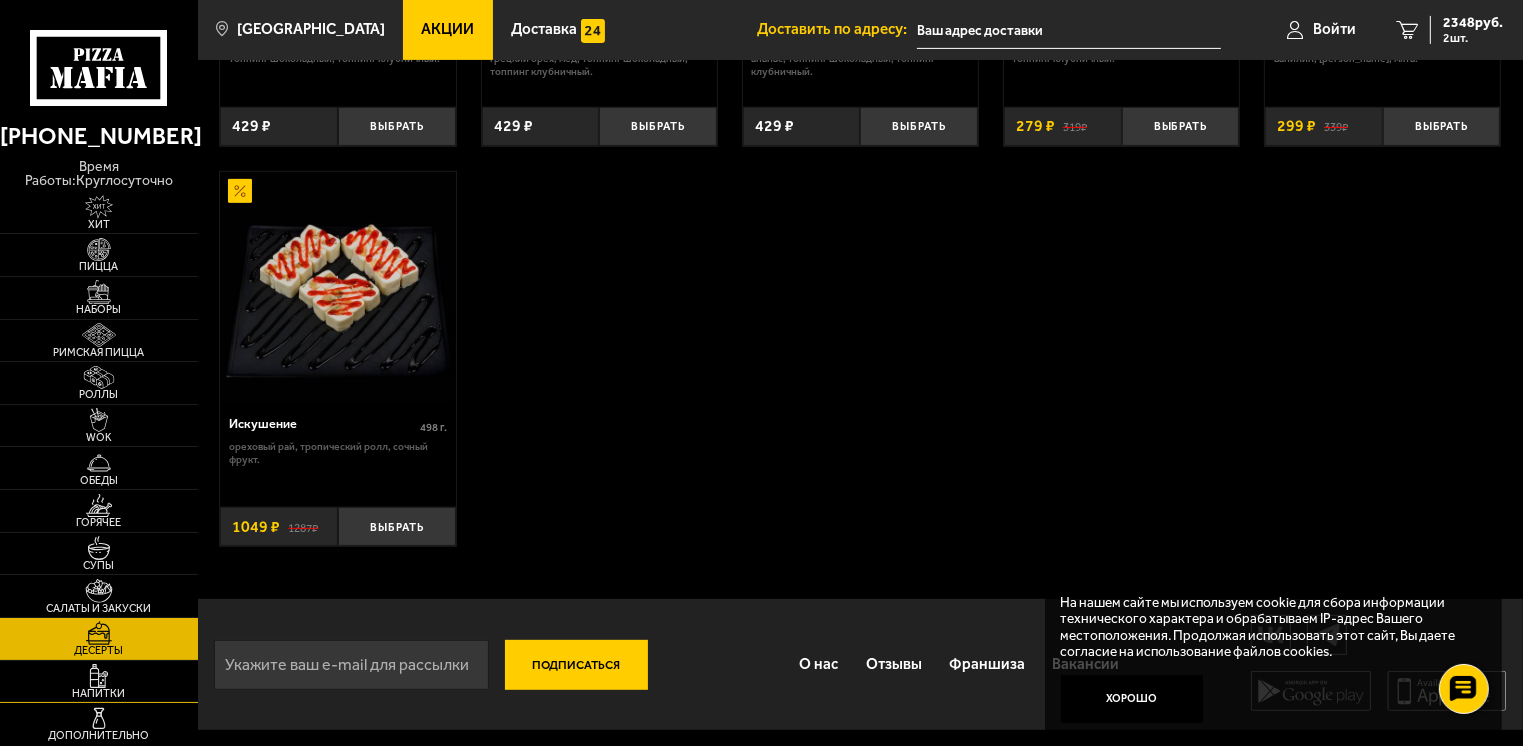click on "Напитки" at bounding box center (99, 682) 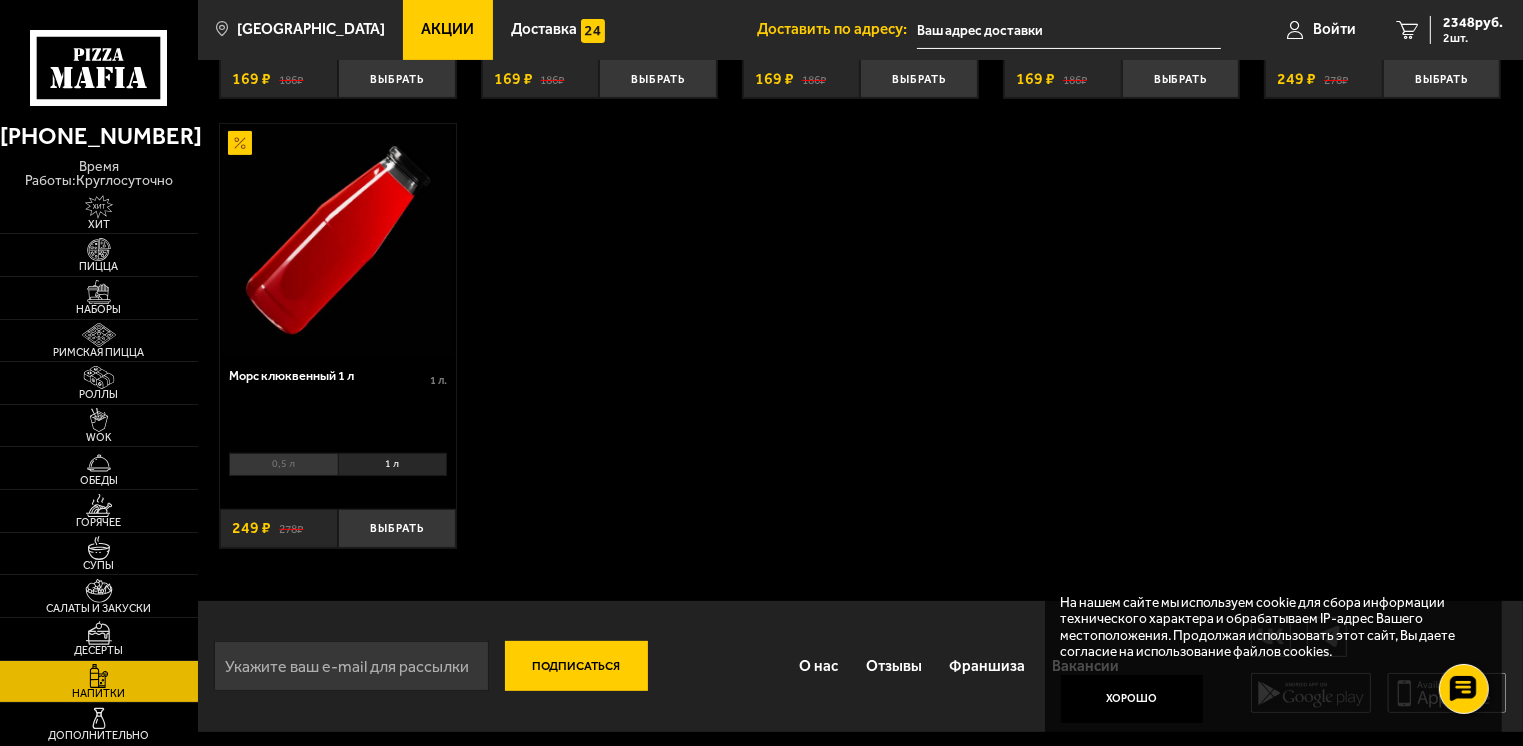 scroll, scrollTop: 492, scrollLeft: 0, axis: vertical 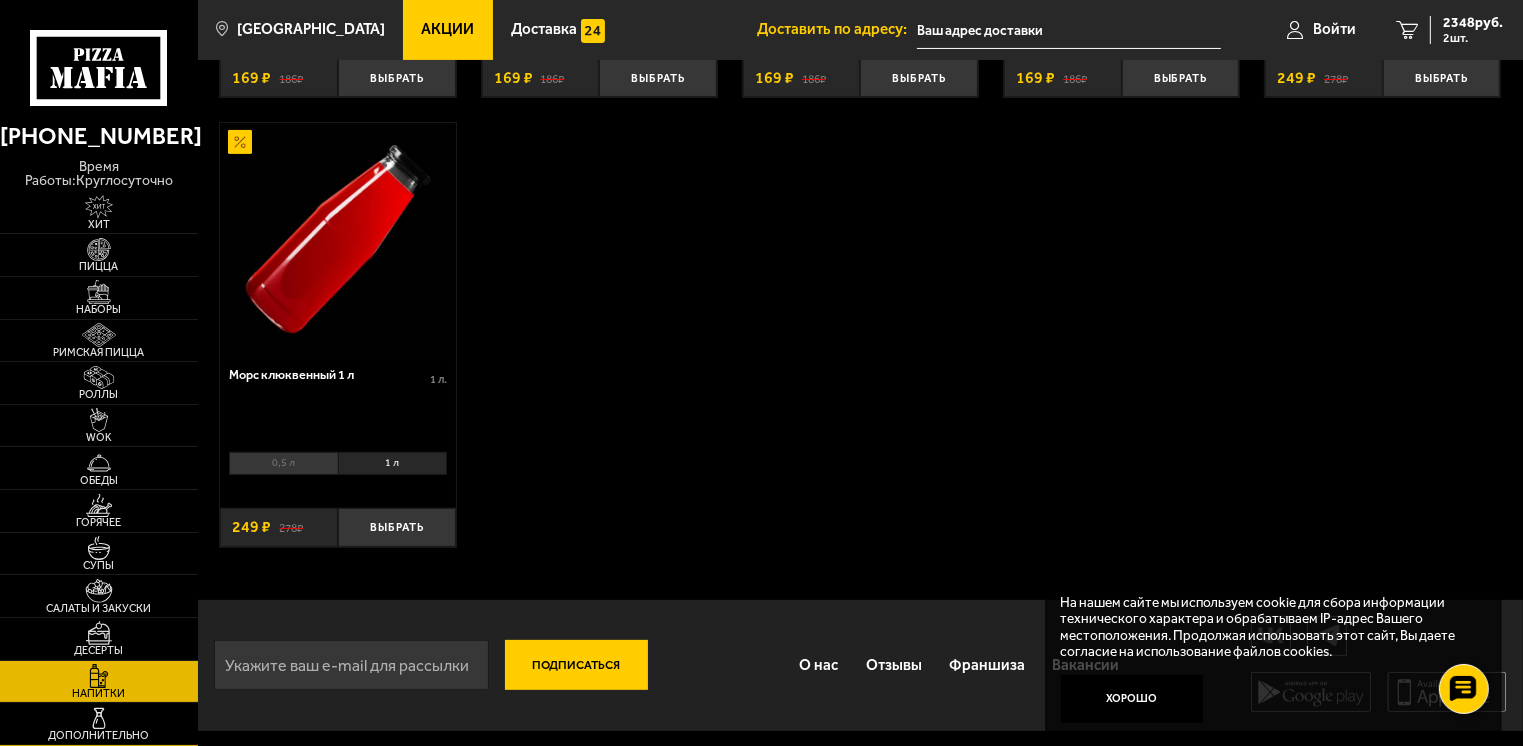 click at bounding box center [99, 719] 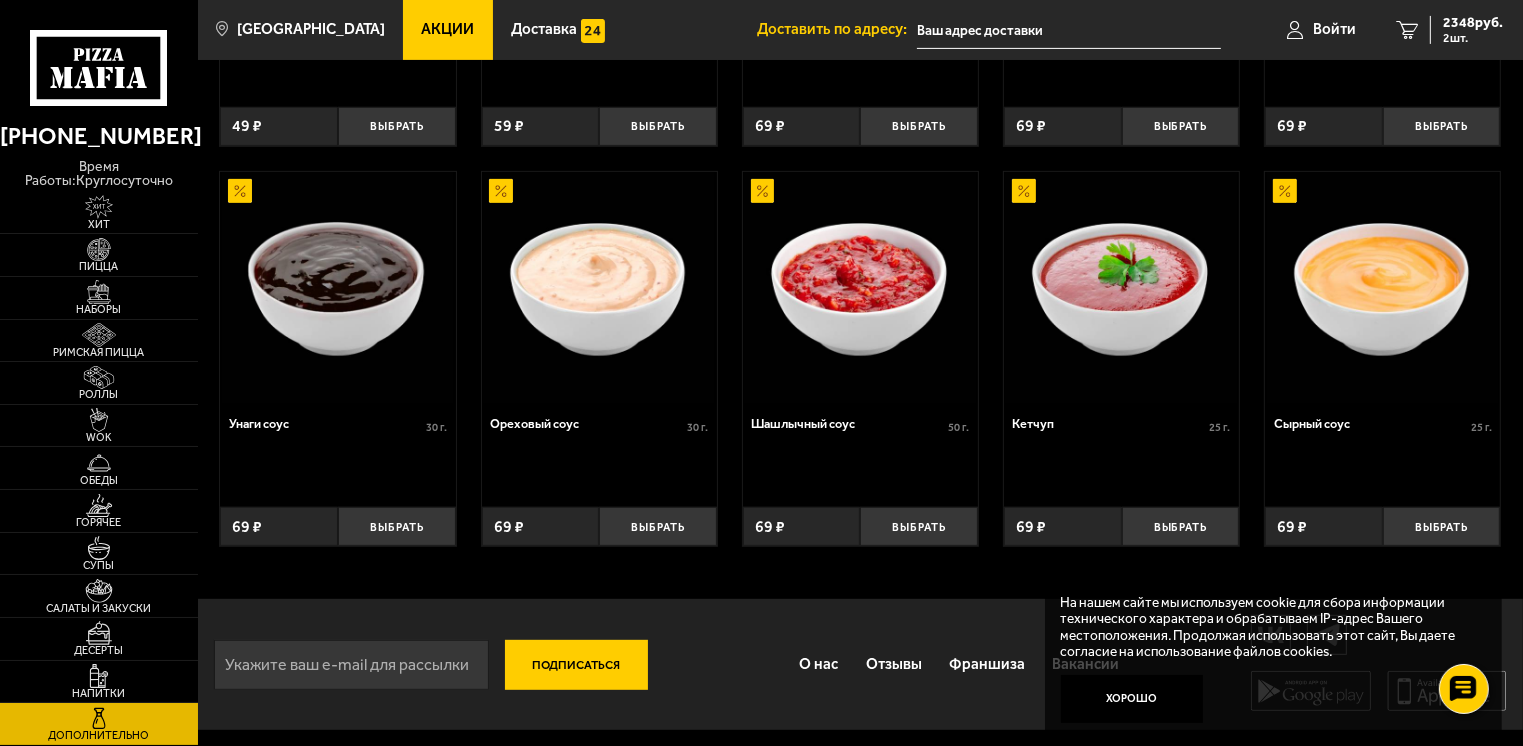 scroll, scrollTop: 296, scrollLeft: 0, axis: vertical 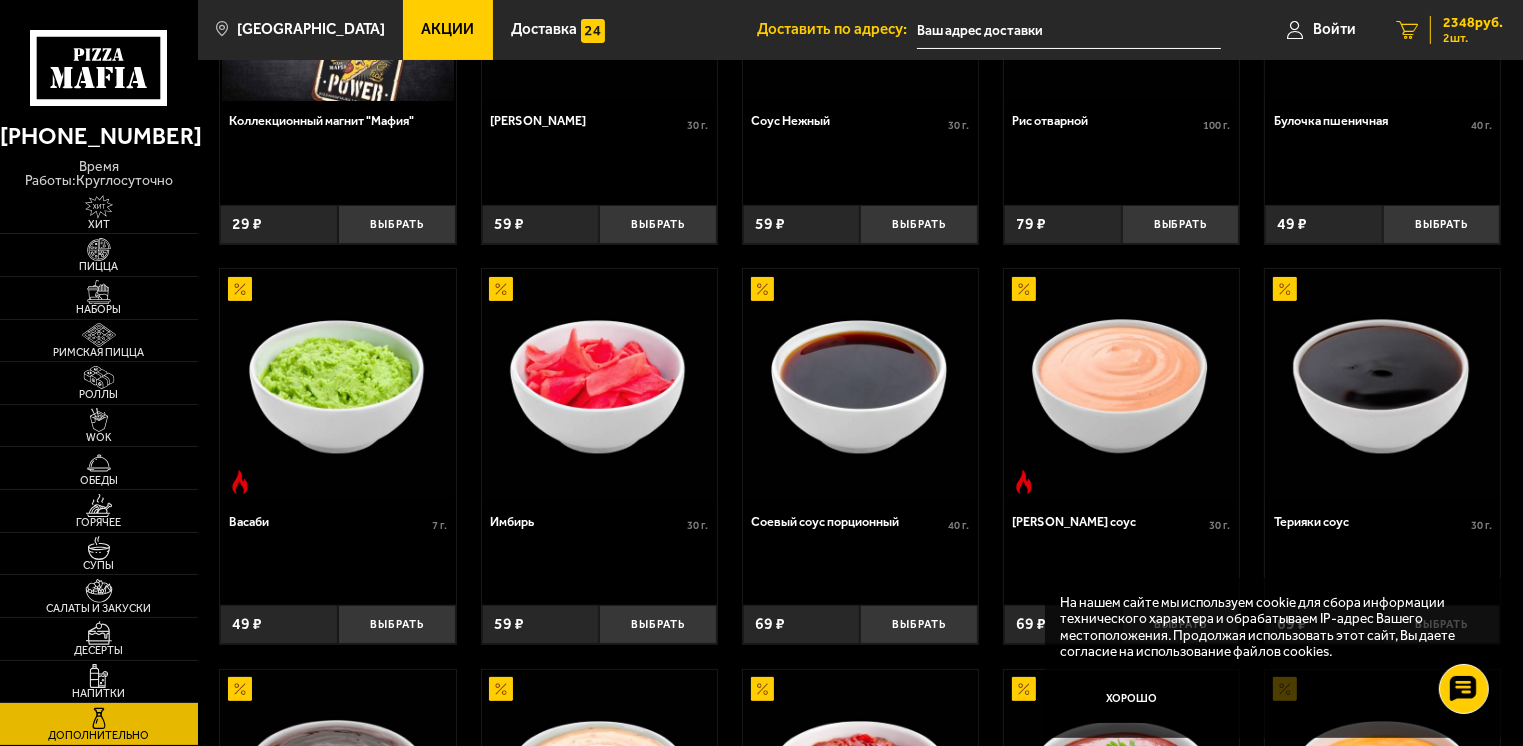 click on "2  шт." at bounding box center [1473, 38] 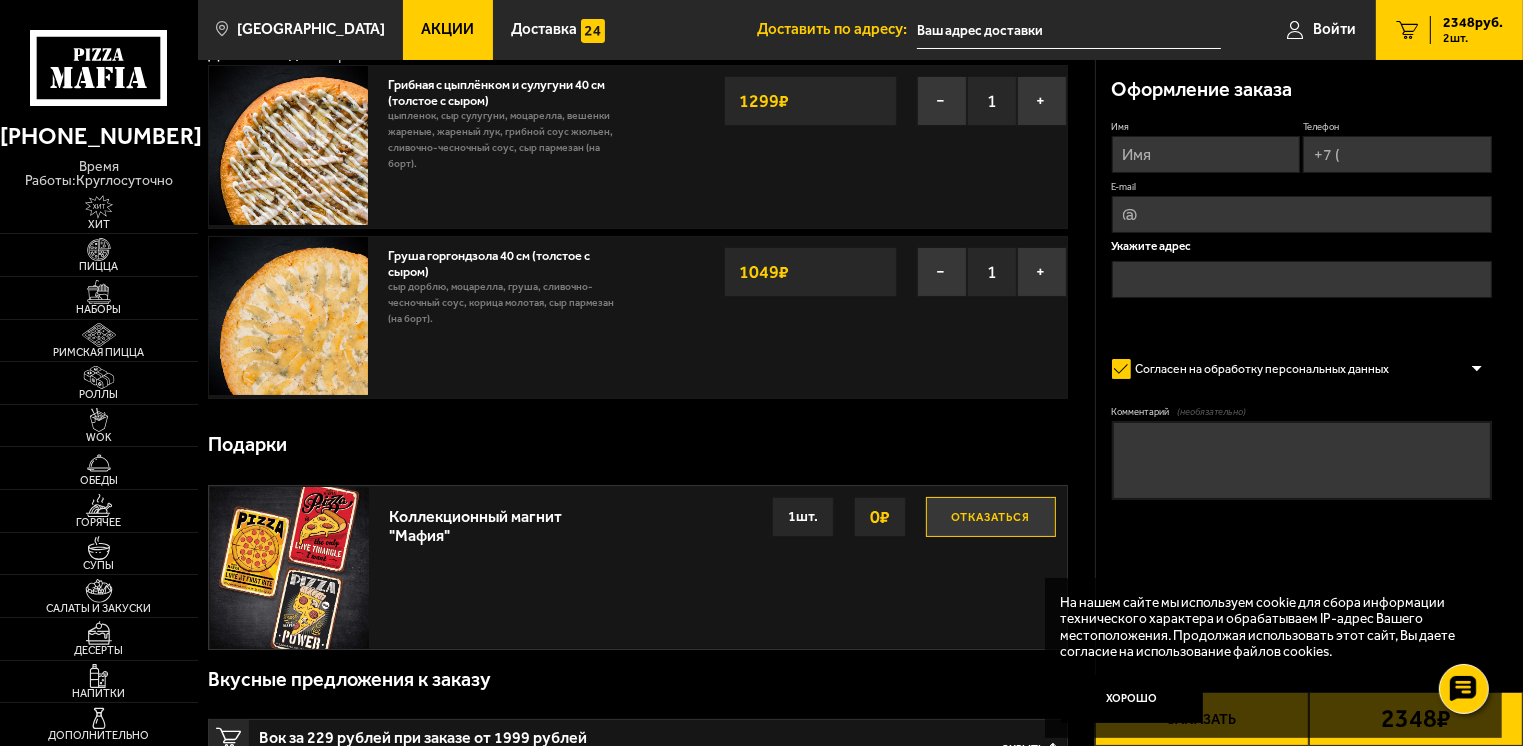 scroll, scrollTop: 0, scrollLeft: 0, axis: both 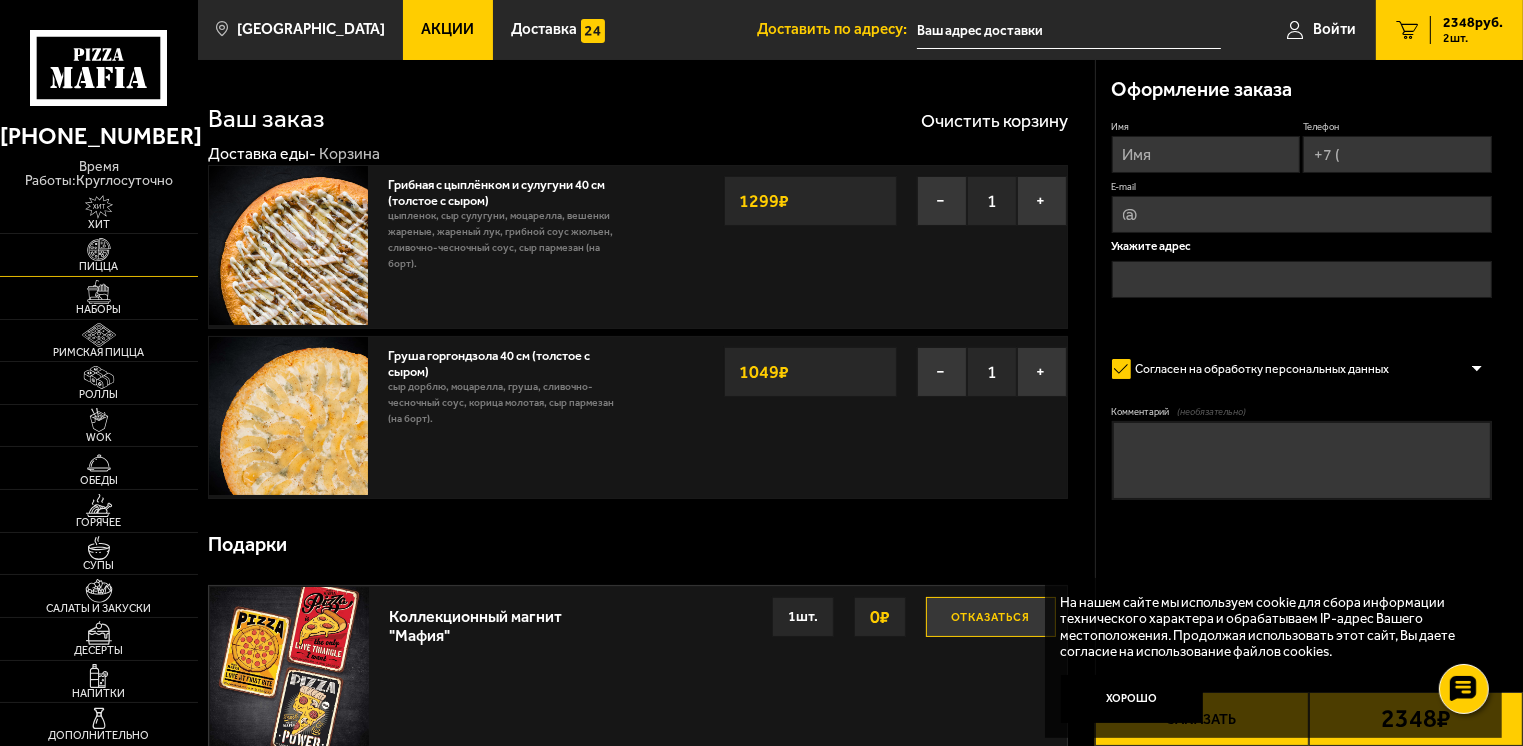 click on "Пицца" at bounding box center [99, 266] 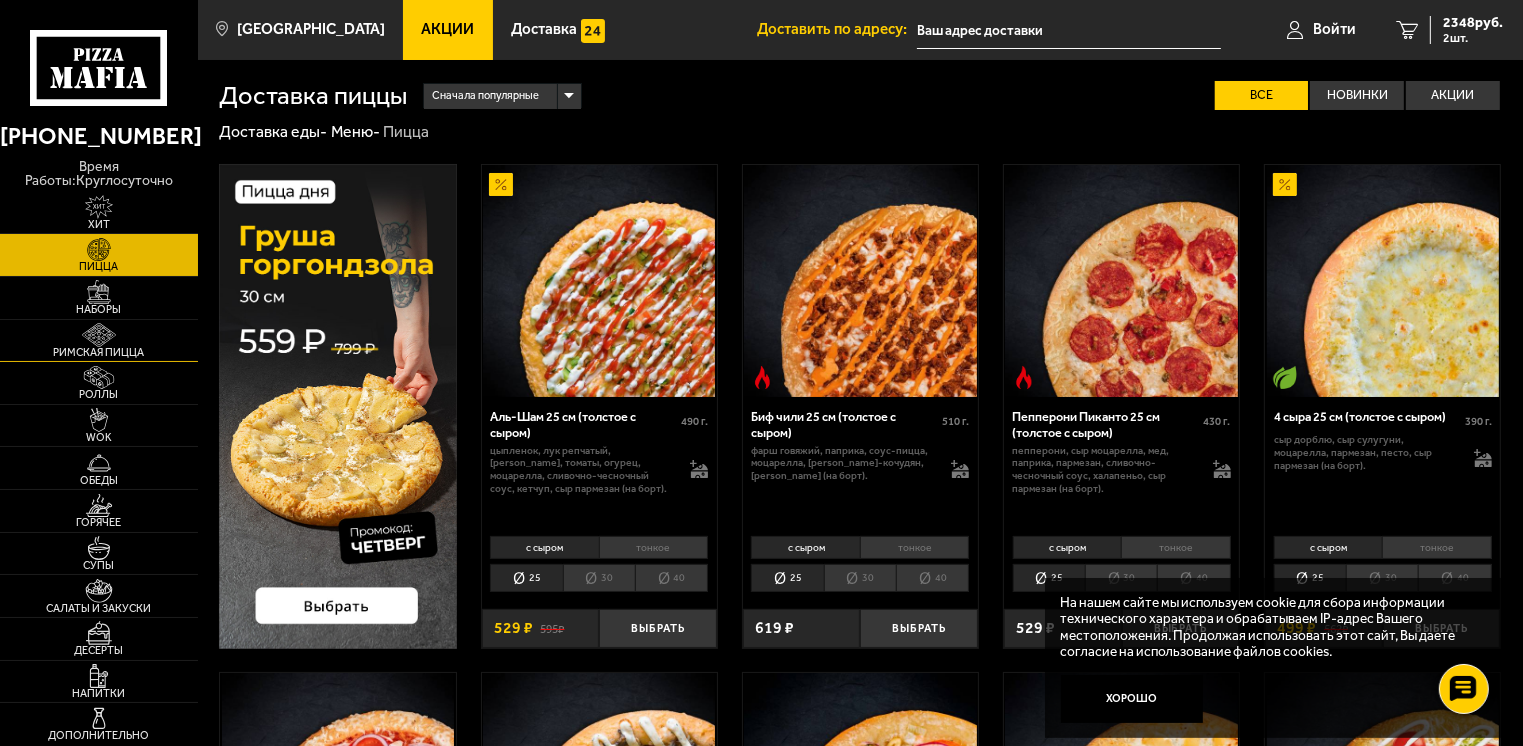 click at bounding box center (99, 335) 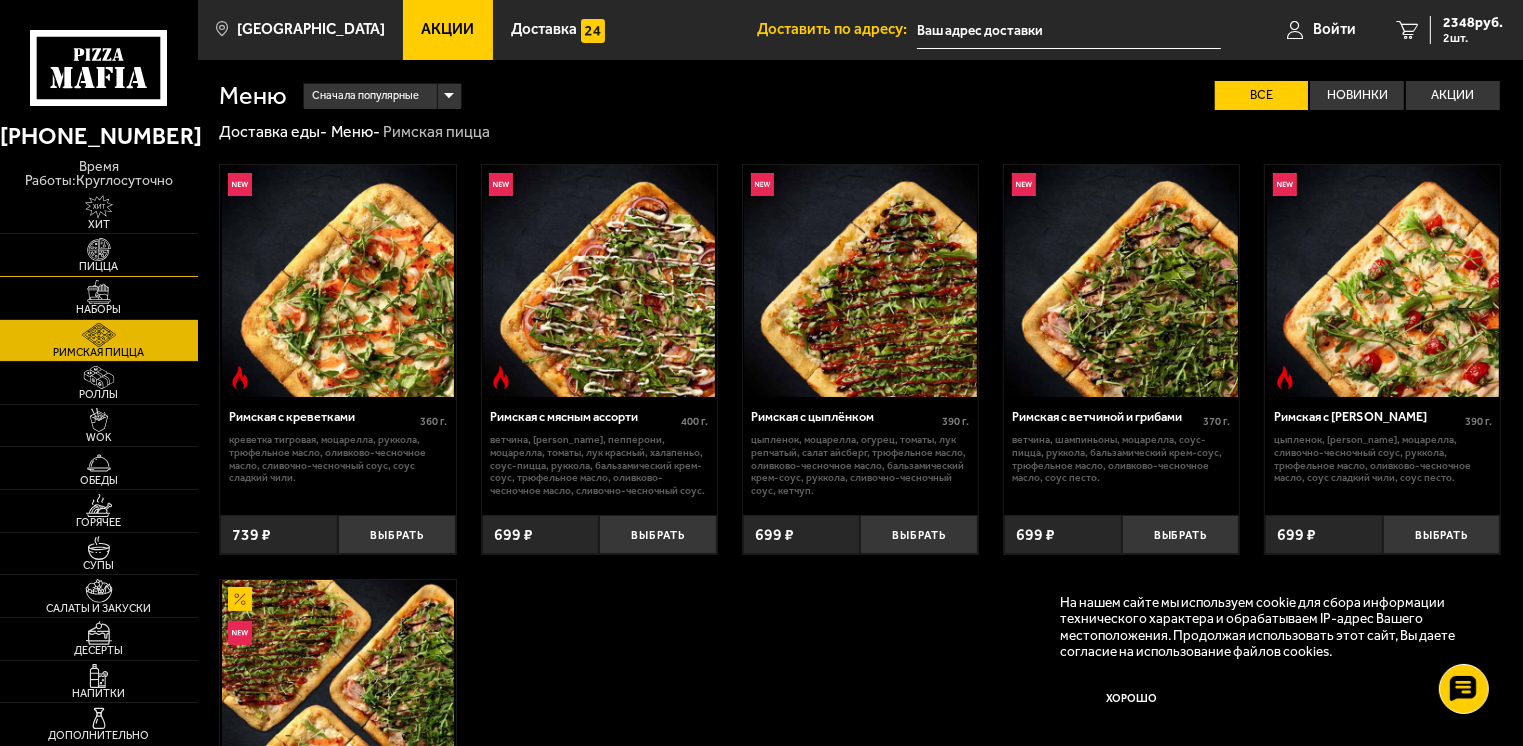 click on "Пицца" at bounding box center [99, 255] 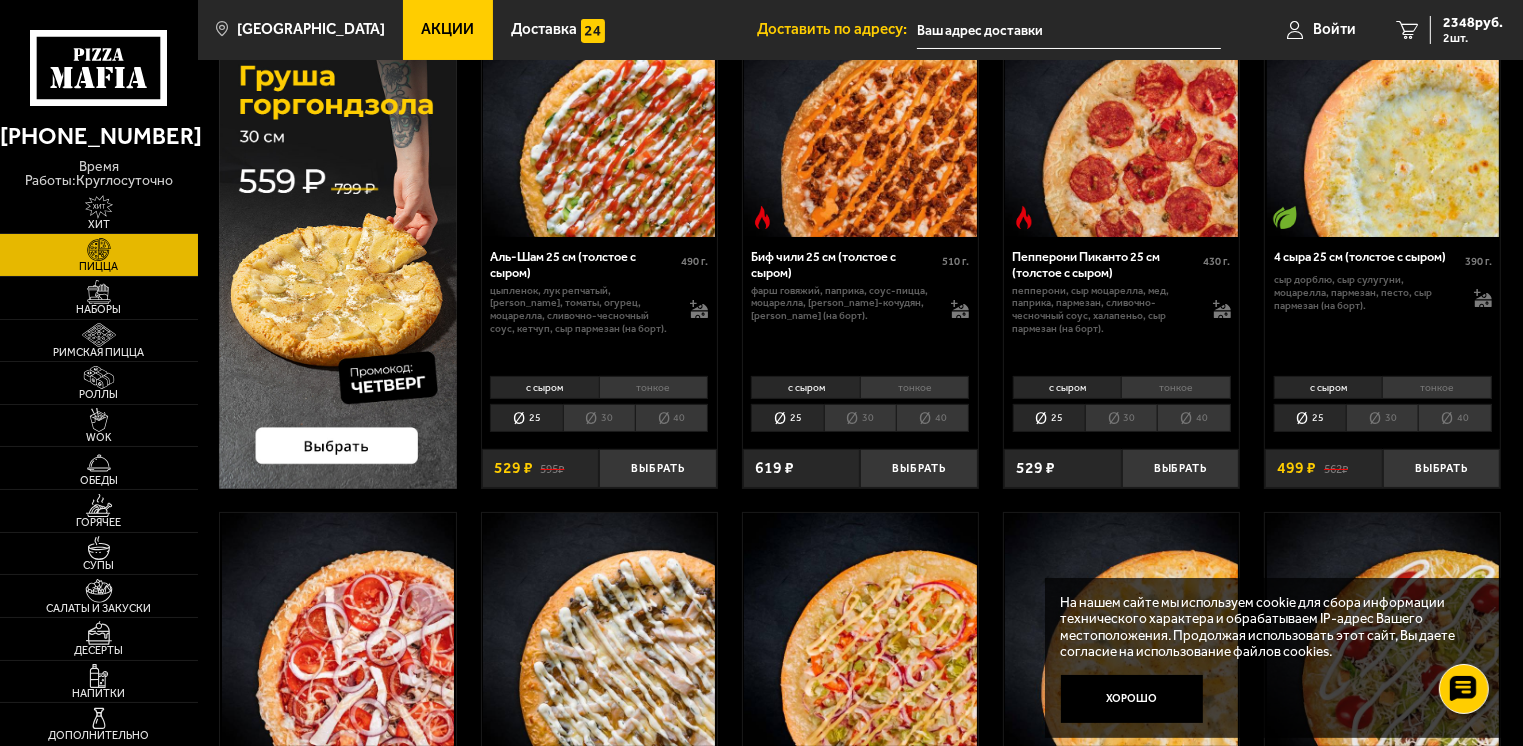 scroll, scrollTop: 100, scrollLeft: 0, axis: vertical 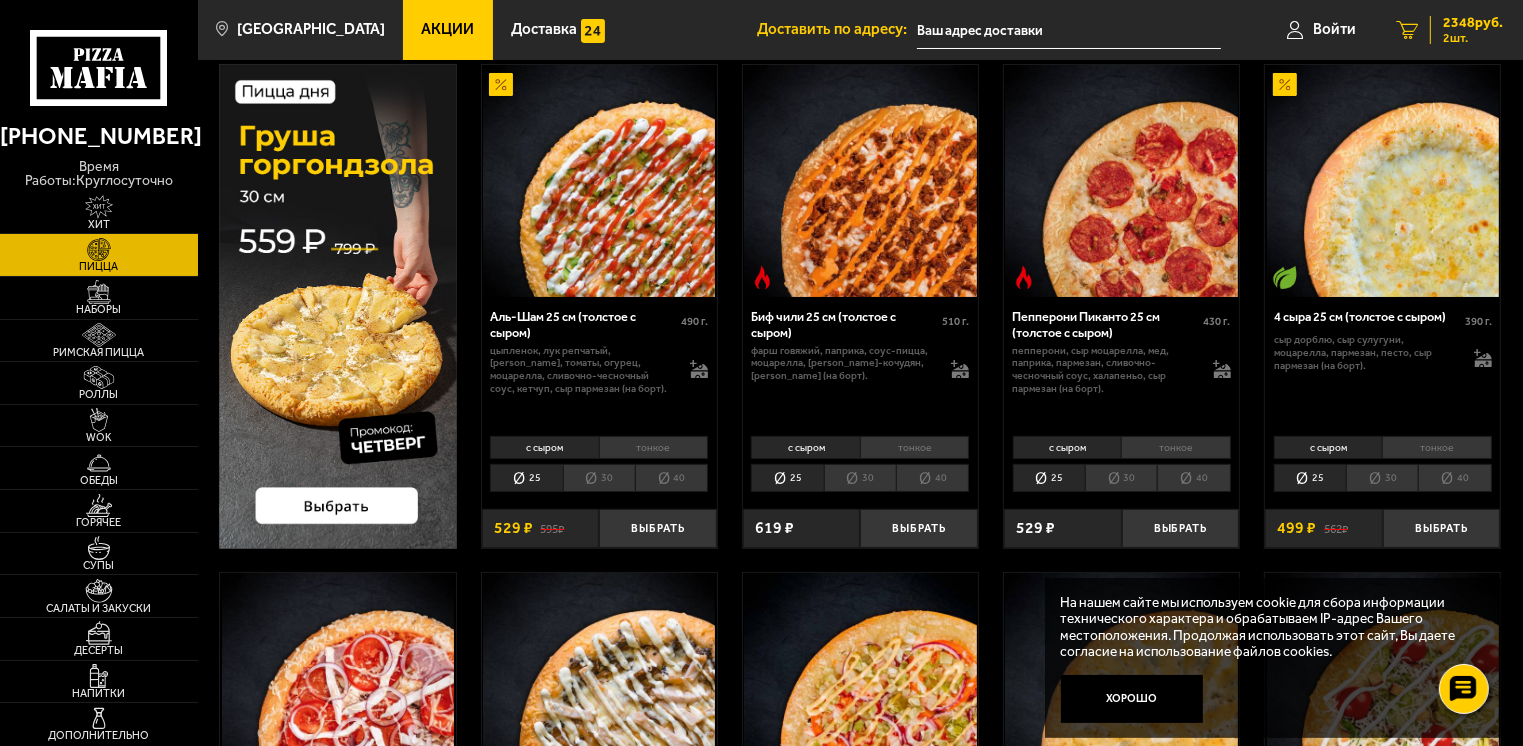 click on "2  шт." at bounding box center [1473, 38] 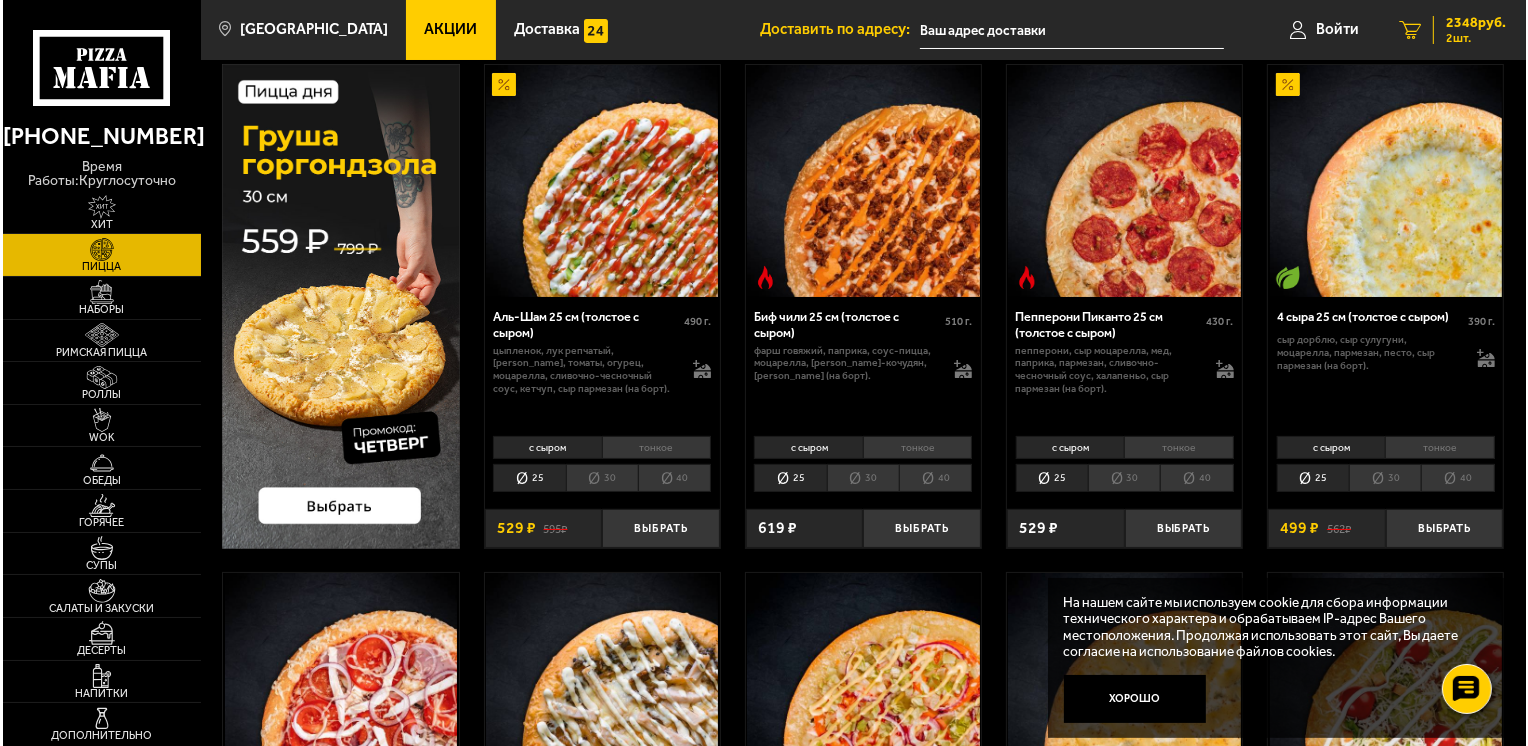 scroll, scrollTop: 0, scrollLeft: 0, axis: both 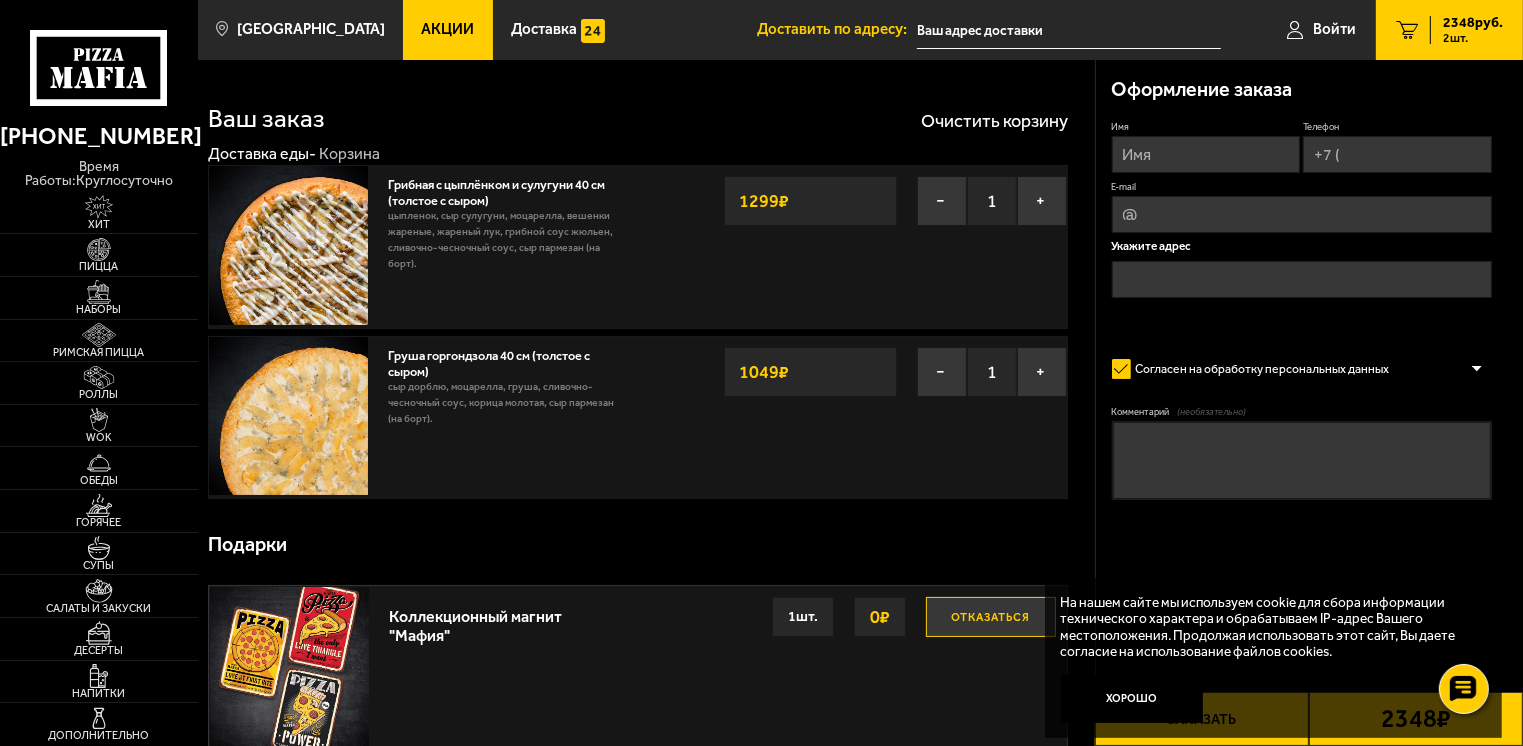 click on "Имя" at bounding box center [1206, 154] 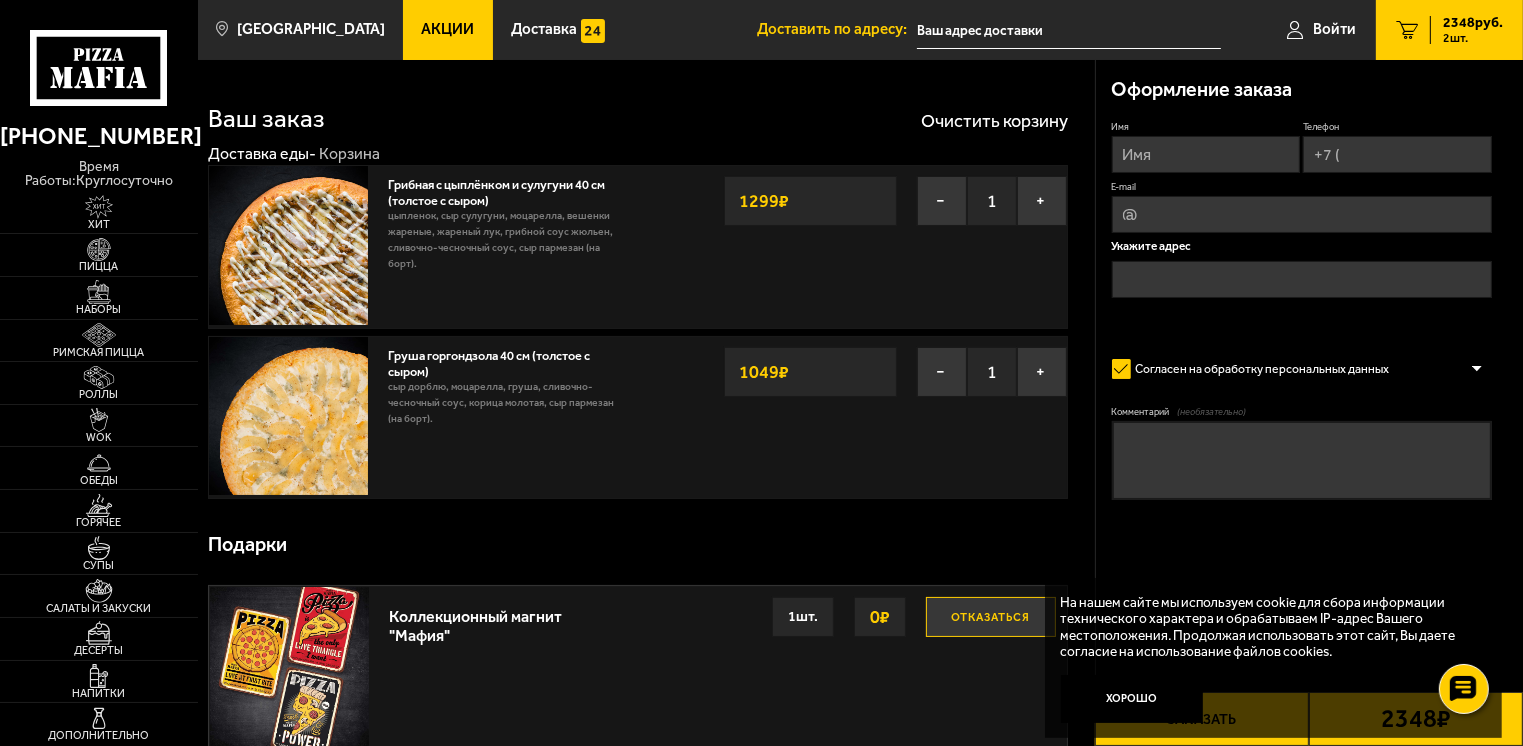 click on "Телефон" at bounding box center [1397, 154] 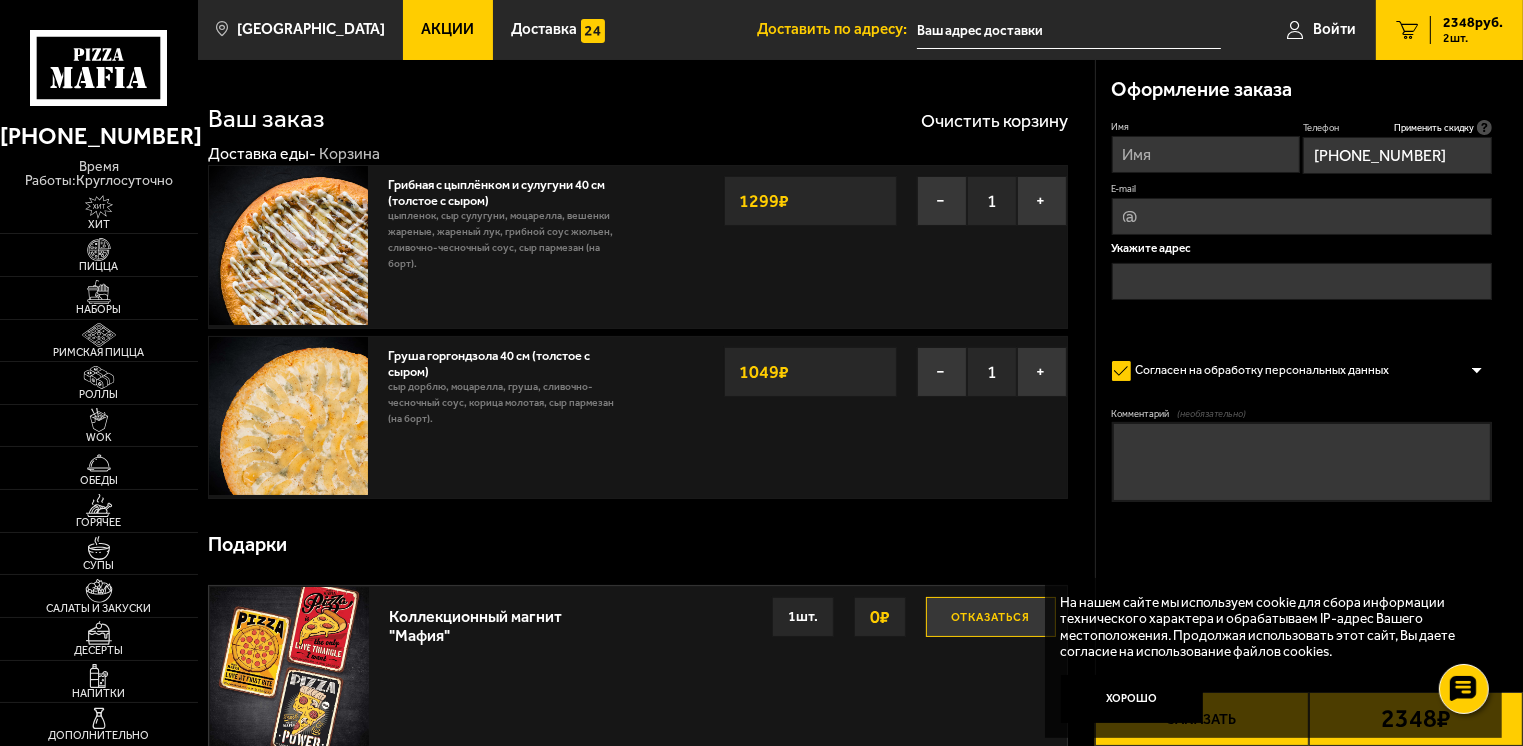 type on "ива" 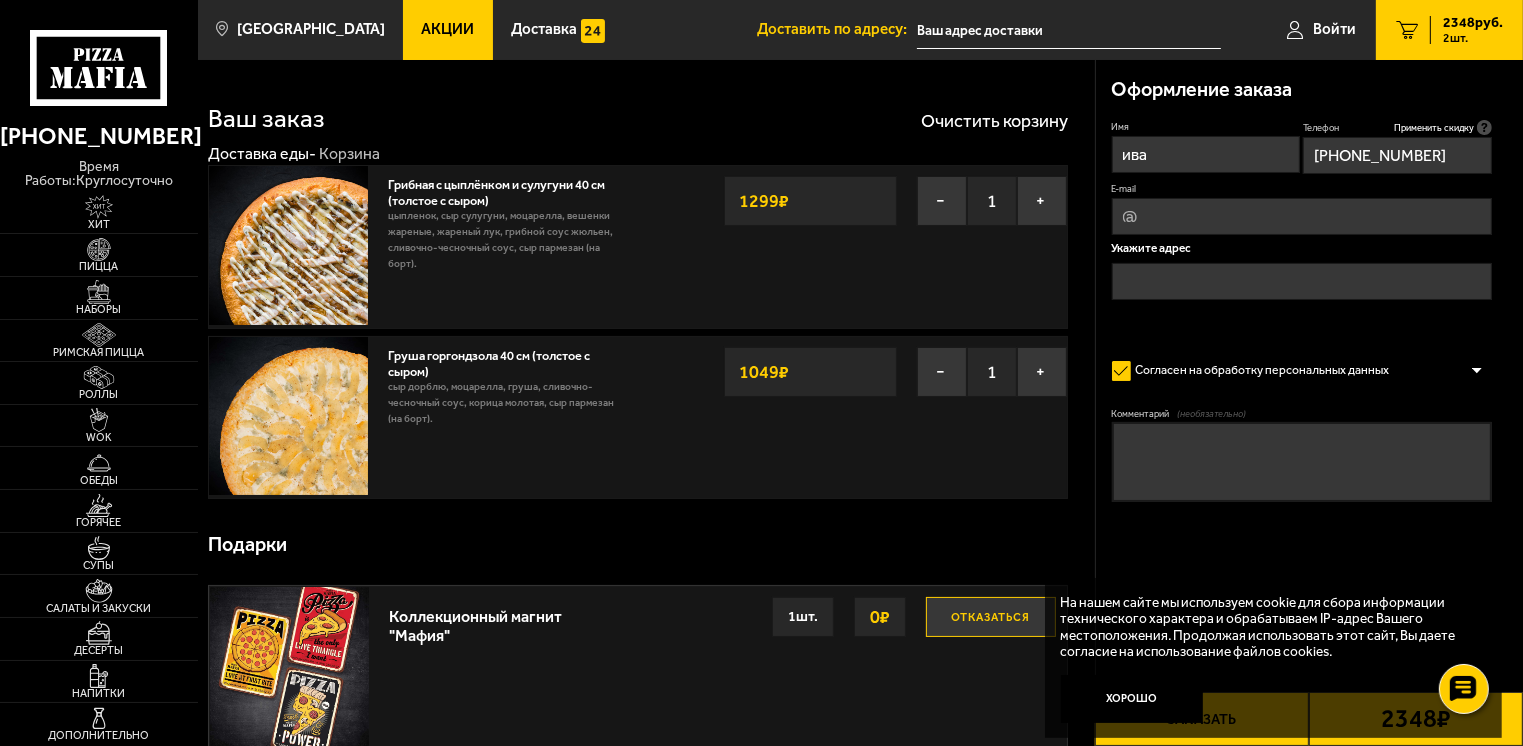 click on "E-mail" at bounding box center (1302, 216) 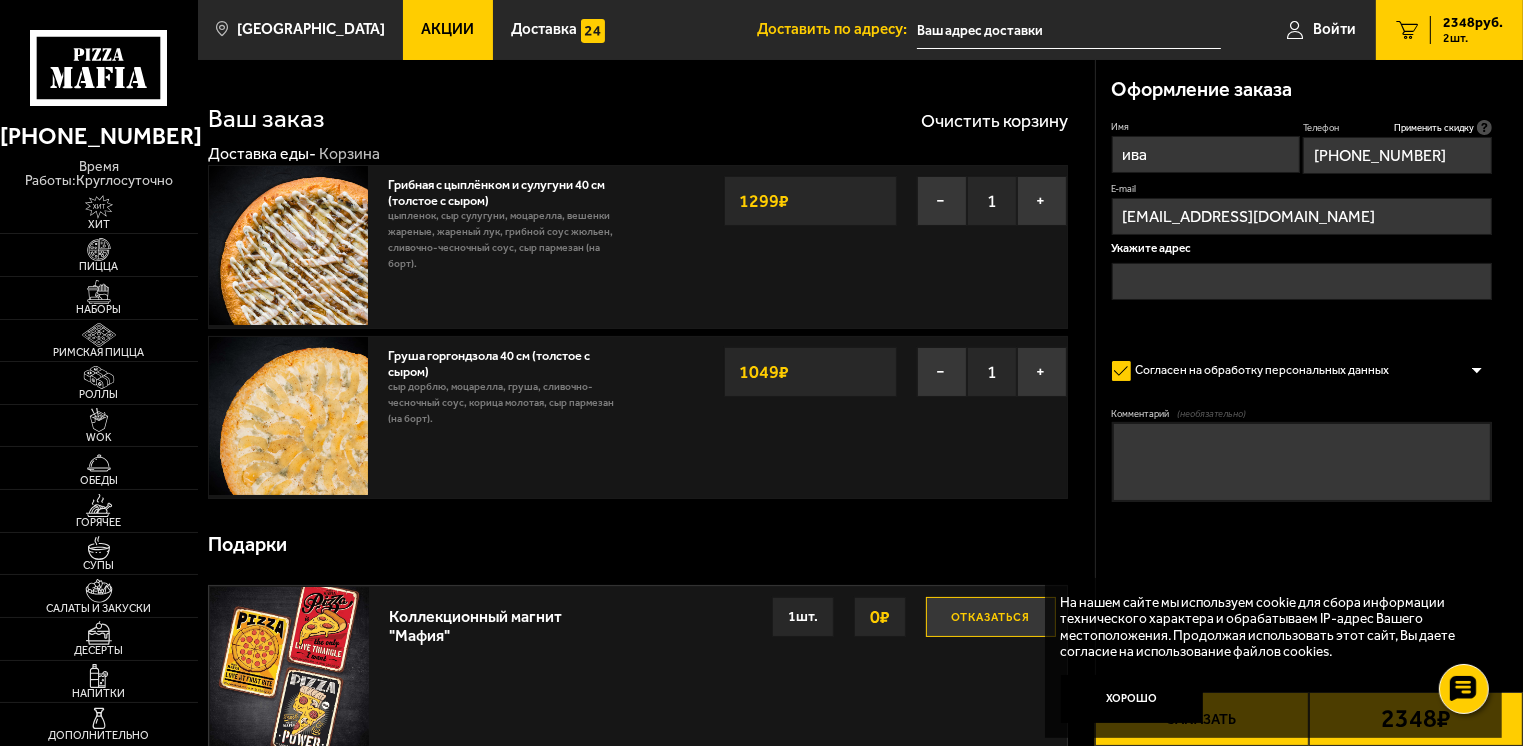 click on "ива" at bounding box center (1206, 154) 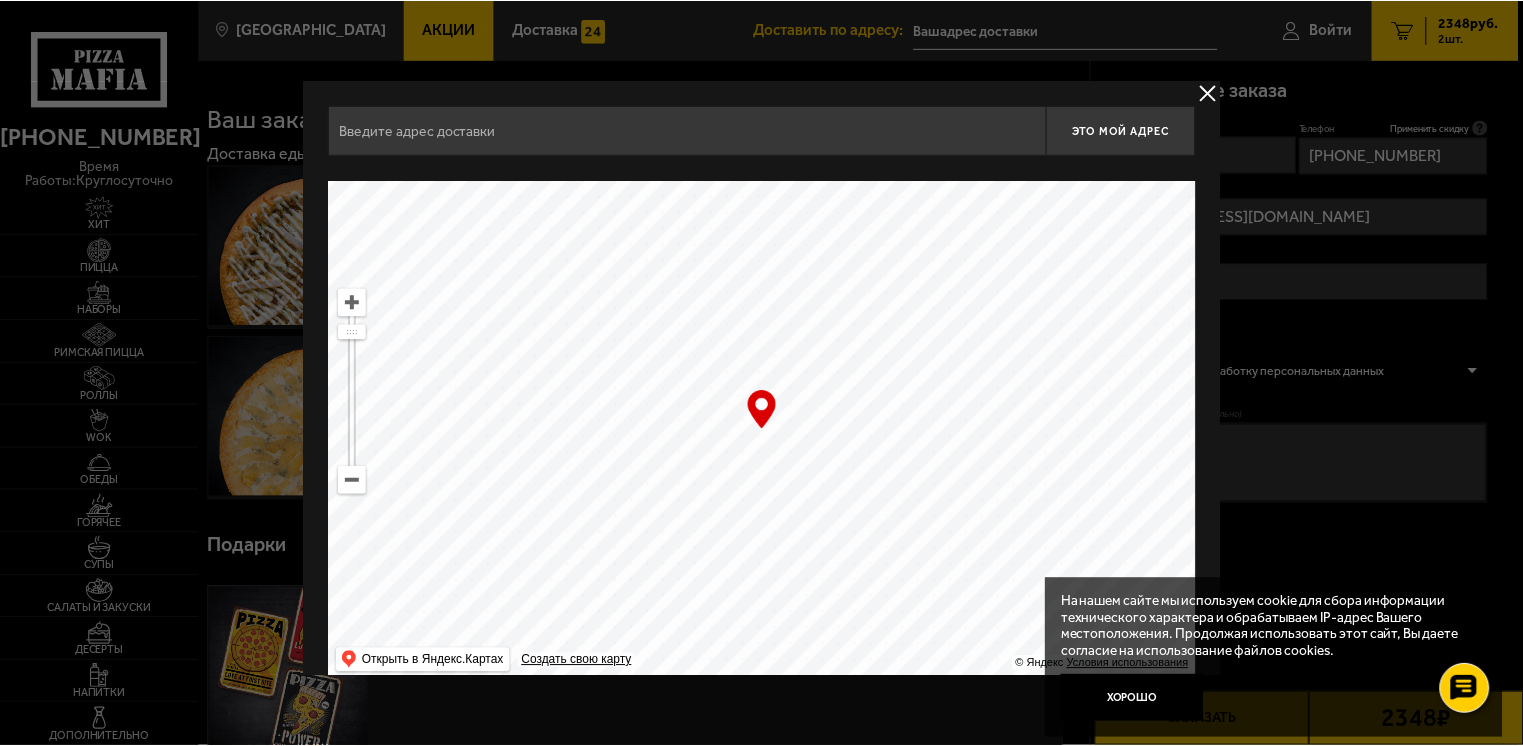 scroll, scrollTop: 28, scrollLeft: 0, axis: vertical 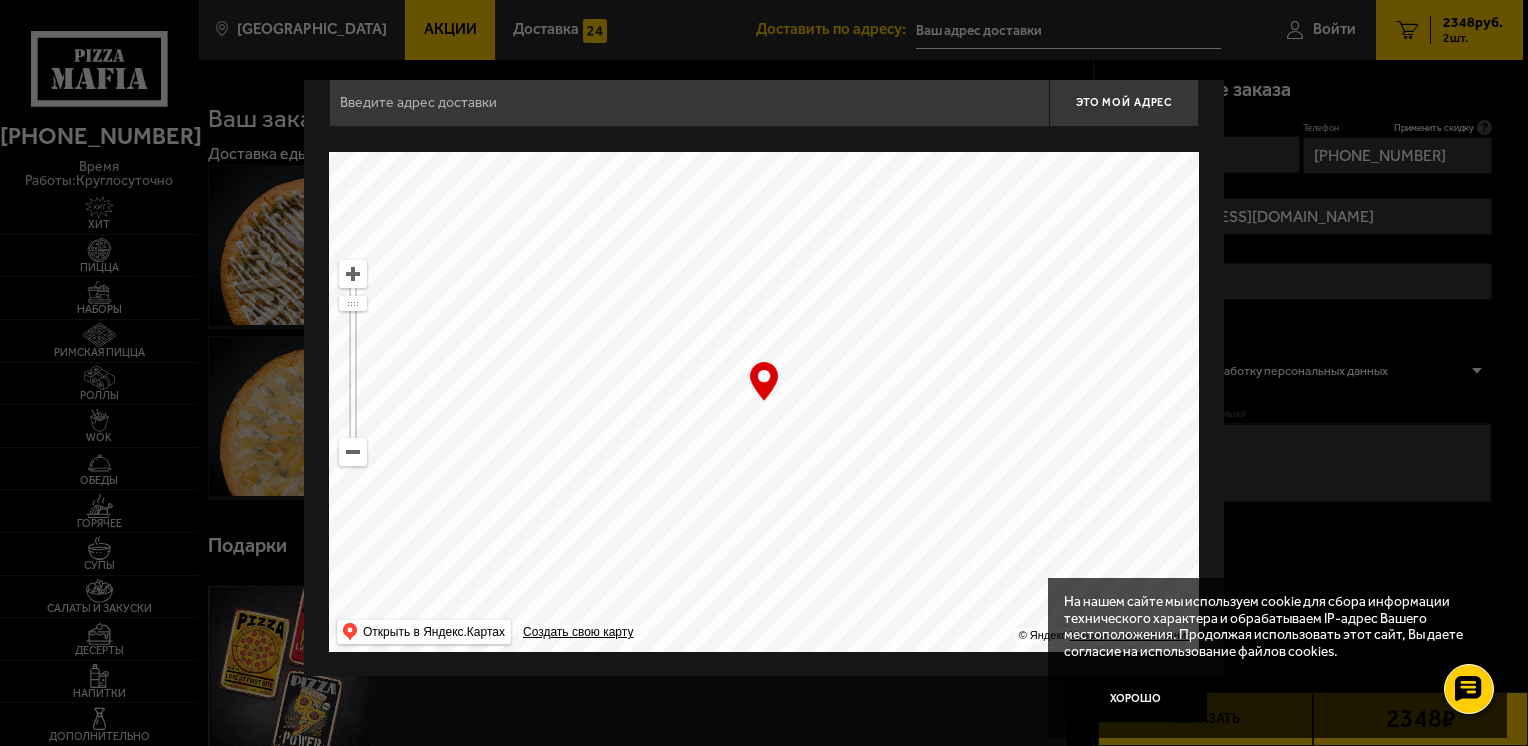 drag, startPoint x: 1050, startPoint y: 294, endPoint x: 835, endPoint y: 412, distance: 245.25293 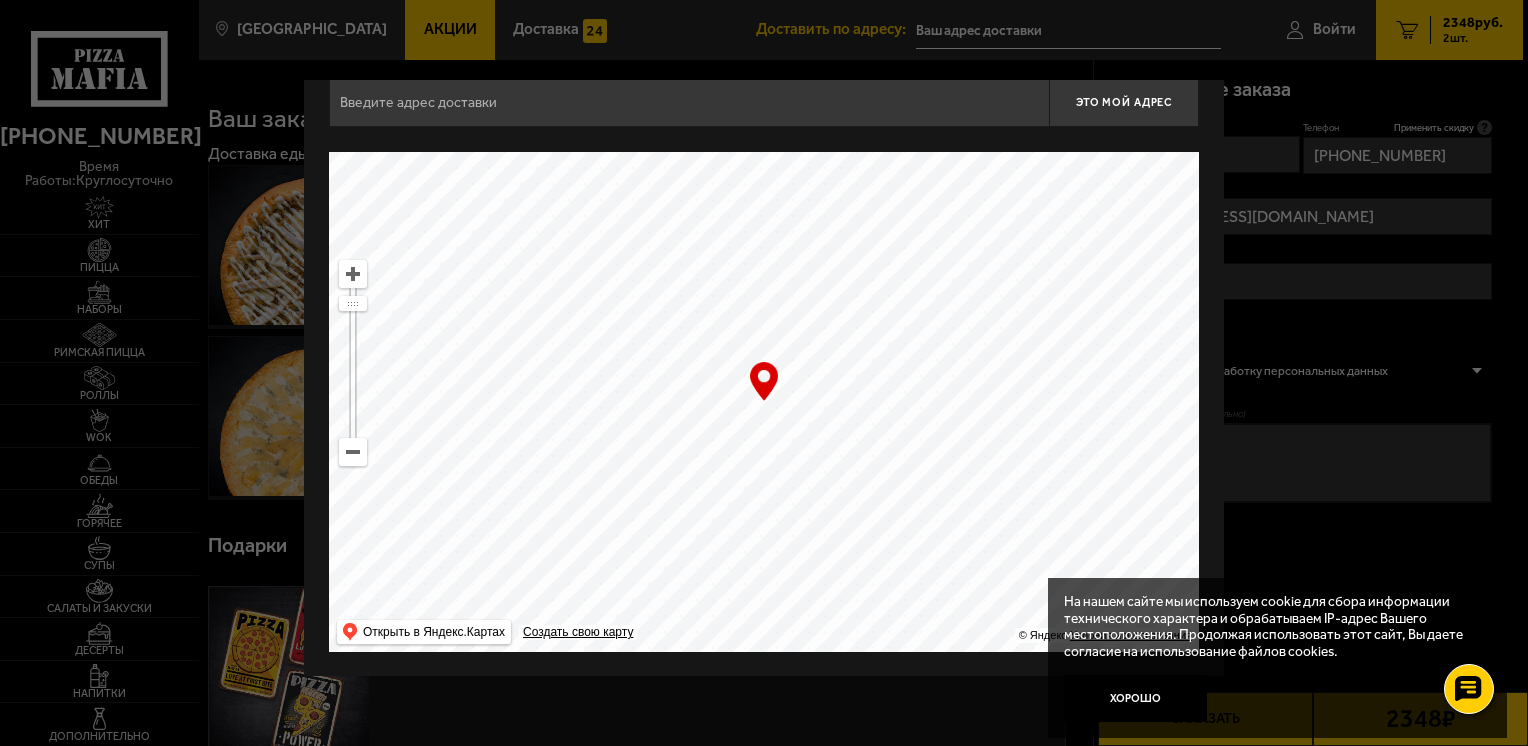 drag, startPoint x: 876, startPoint y: 437, endPoint x: 655, endPoint y: 369, distance: 231.225 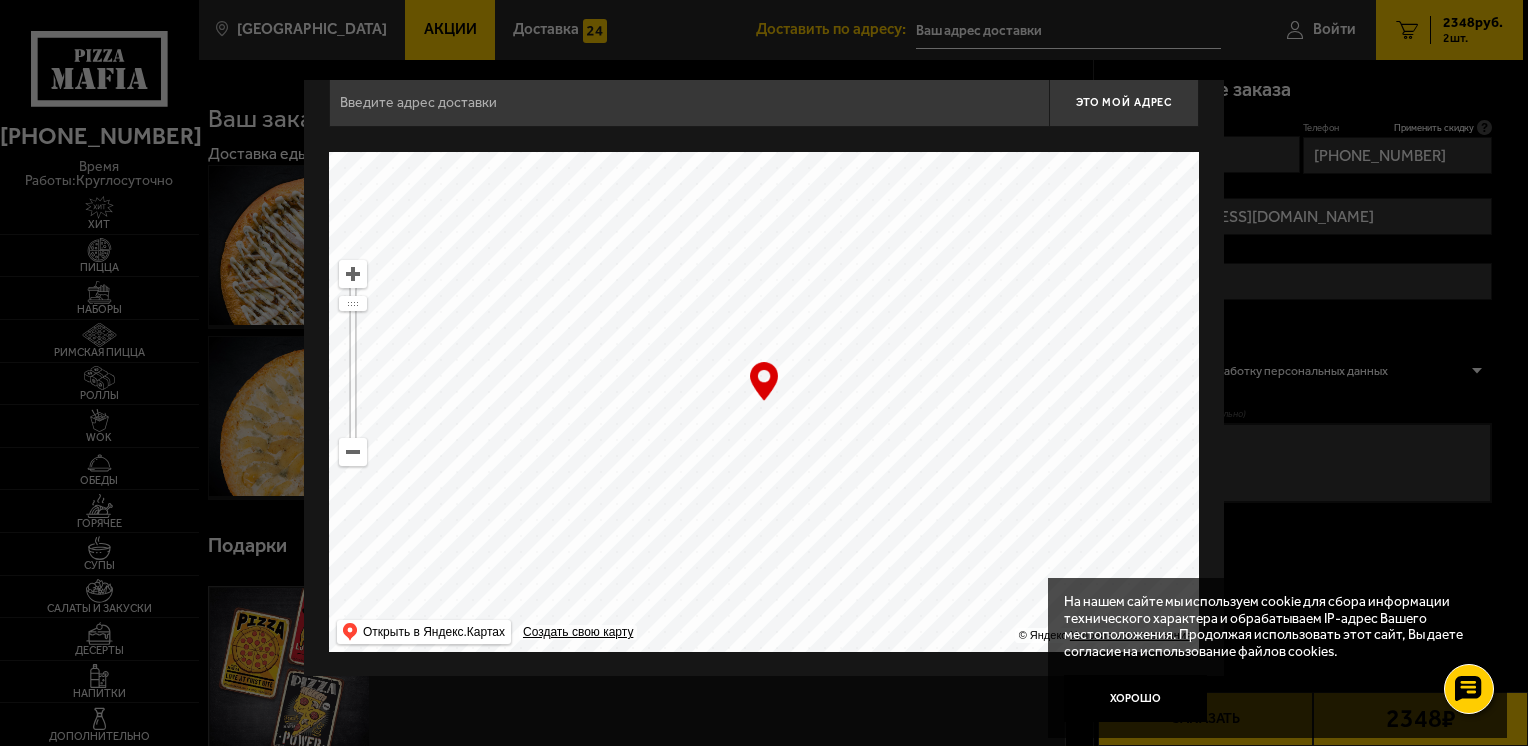 type on "[STREET_ADDRESS]" 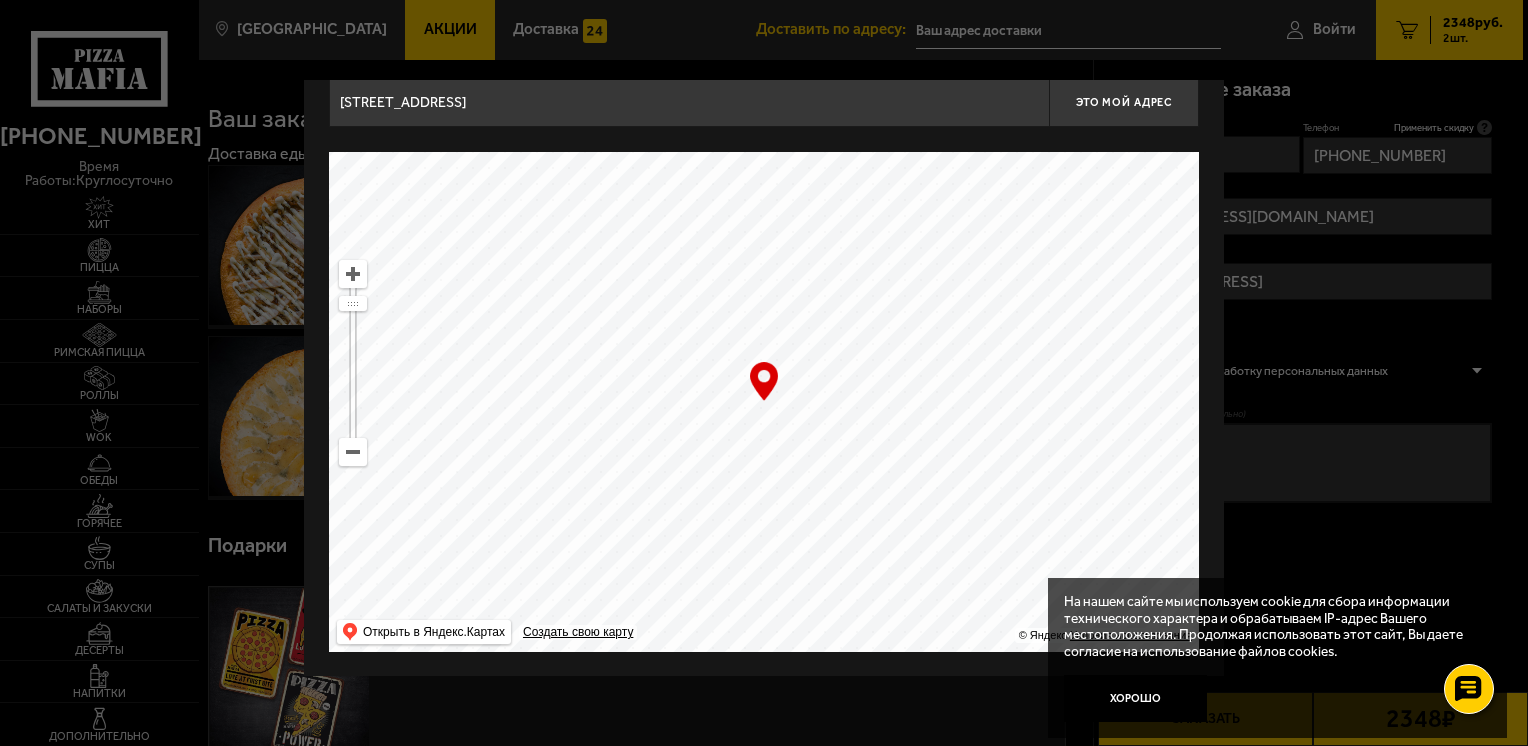 drag, startPoint x: 906, startPoint y: 381, endPoint x: 692, endPoint y: 398, distance: 214.67418 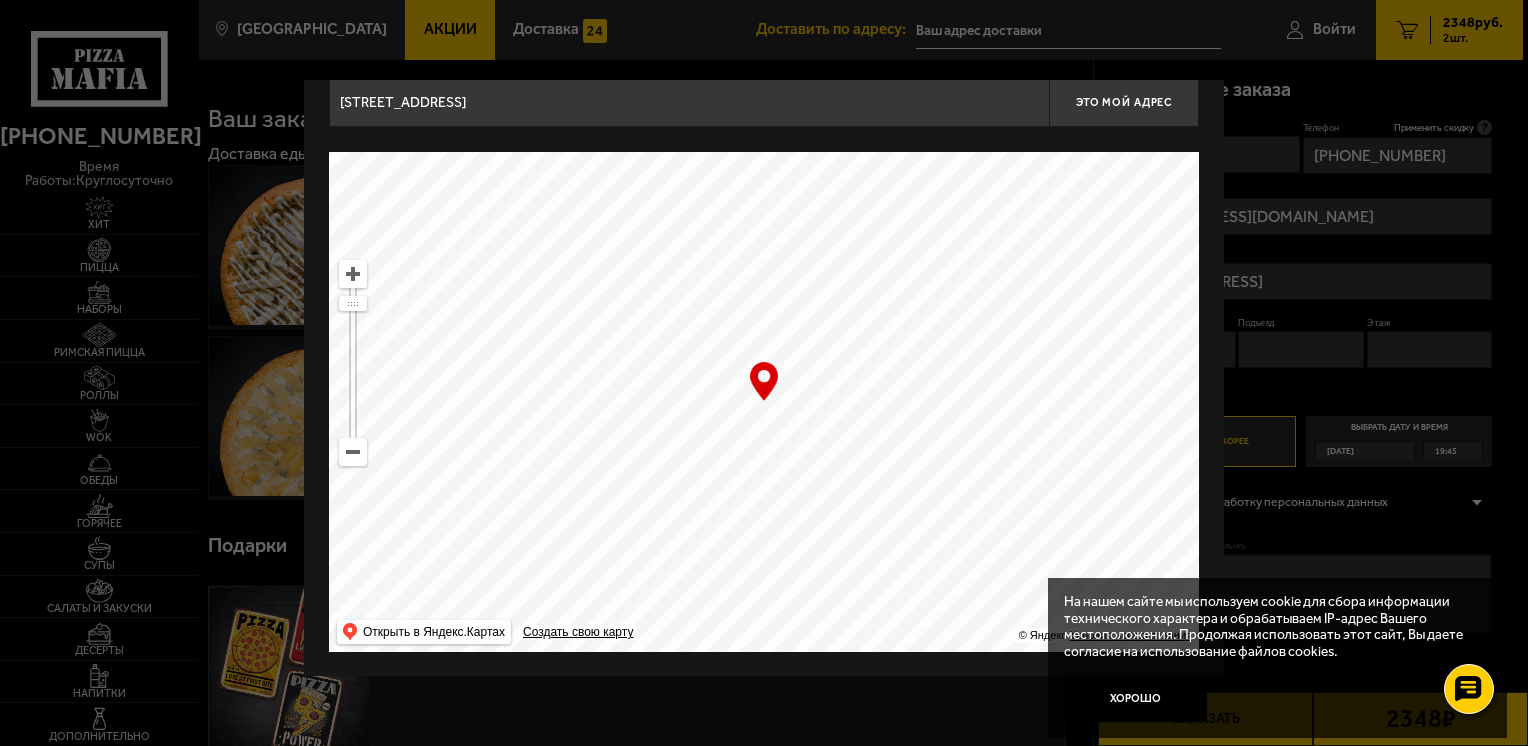 type on "[STREET_ADDRESS]" 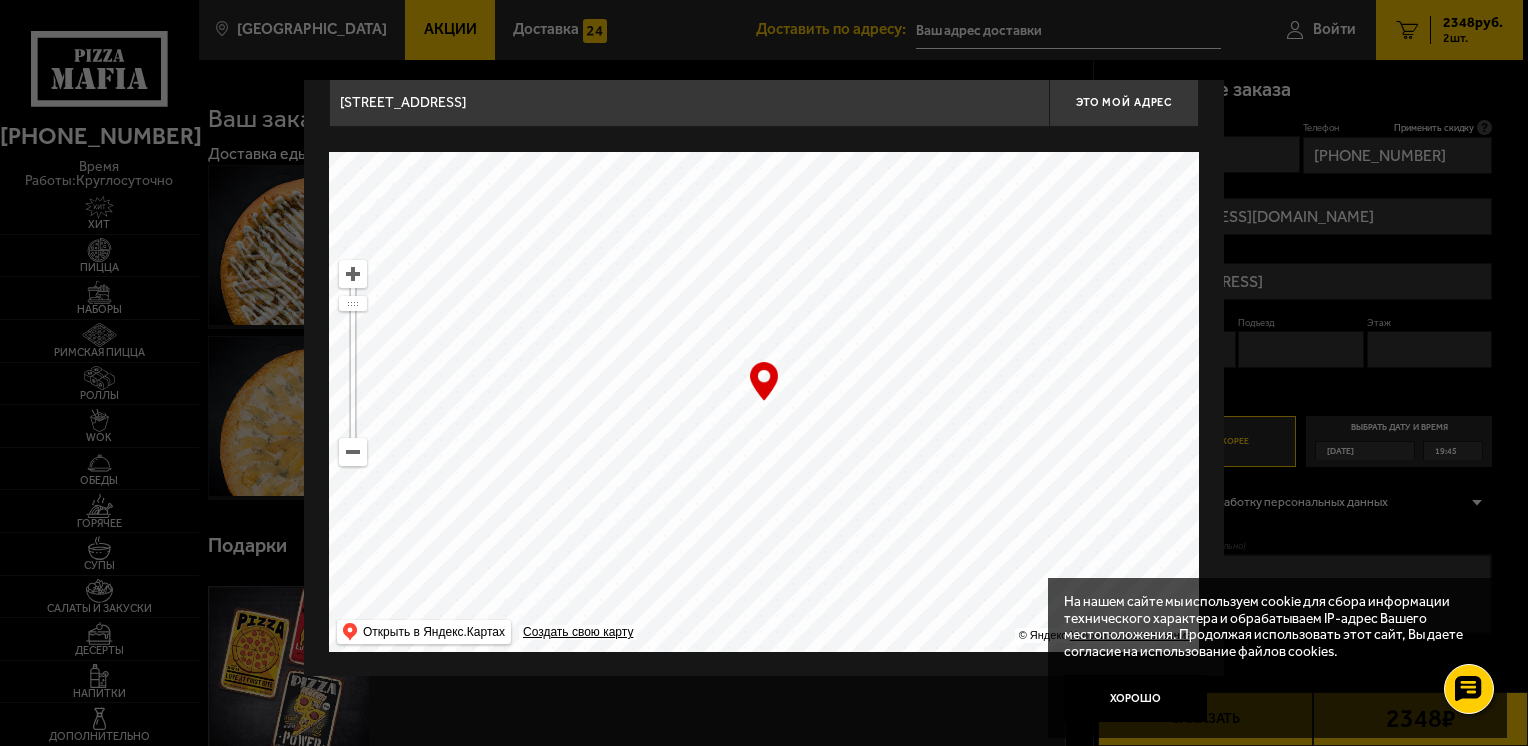 type on "[STREET_ADDRESS]" 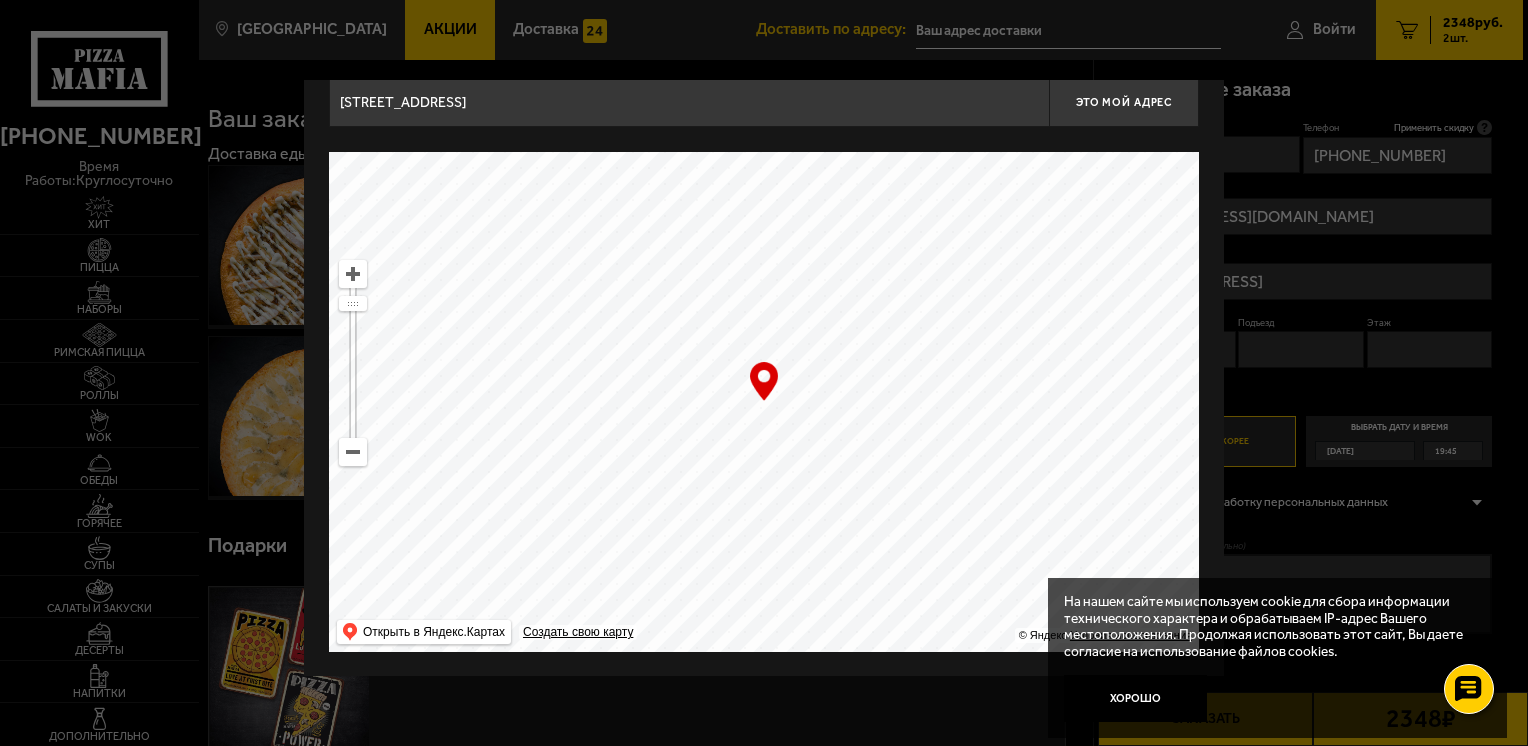 drag, startPoint x: 870, startPoint y: 377, endPoint x: 696, endPoint y: 437, distance: 184.05434 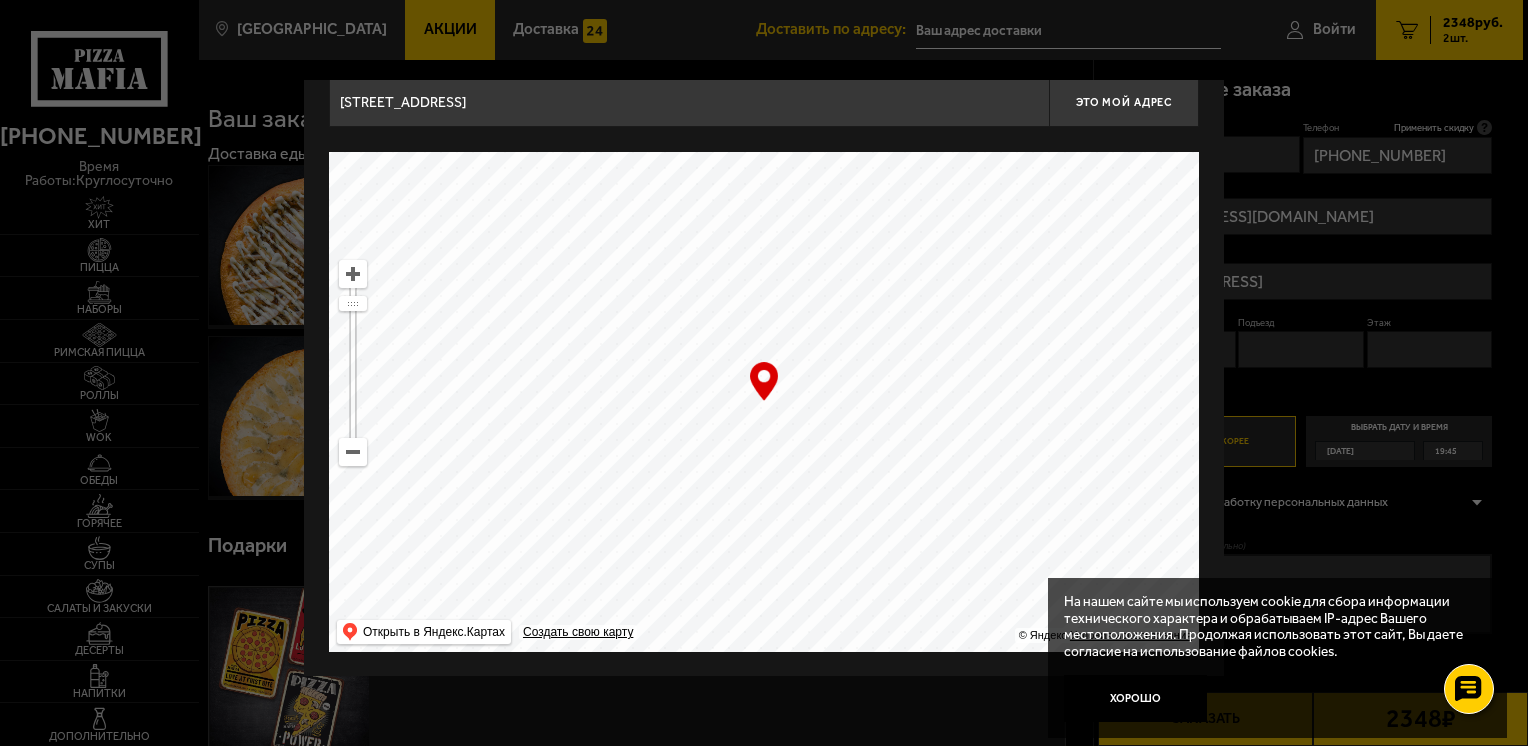 type on "[STREET_ADDRESS]" 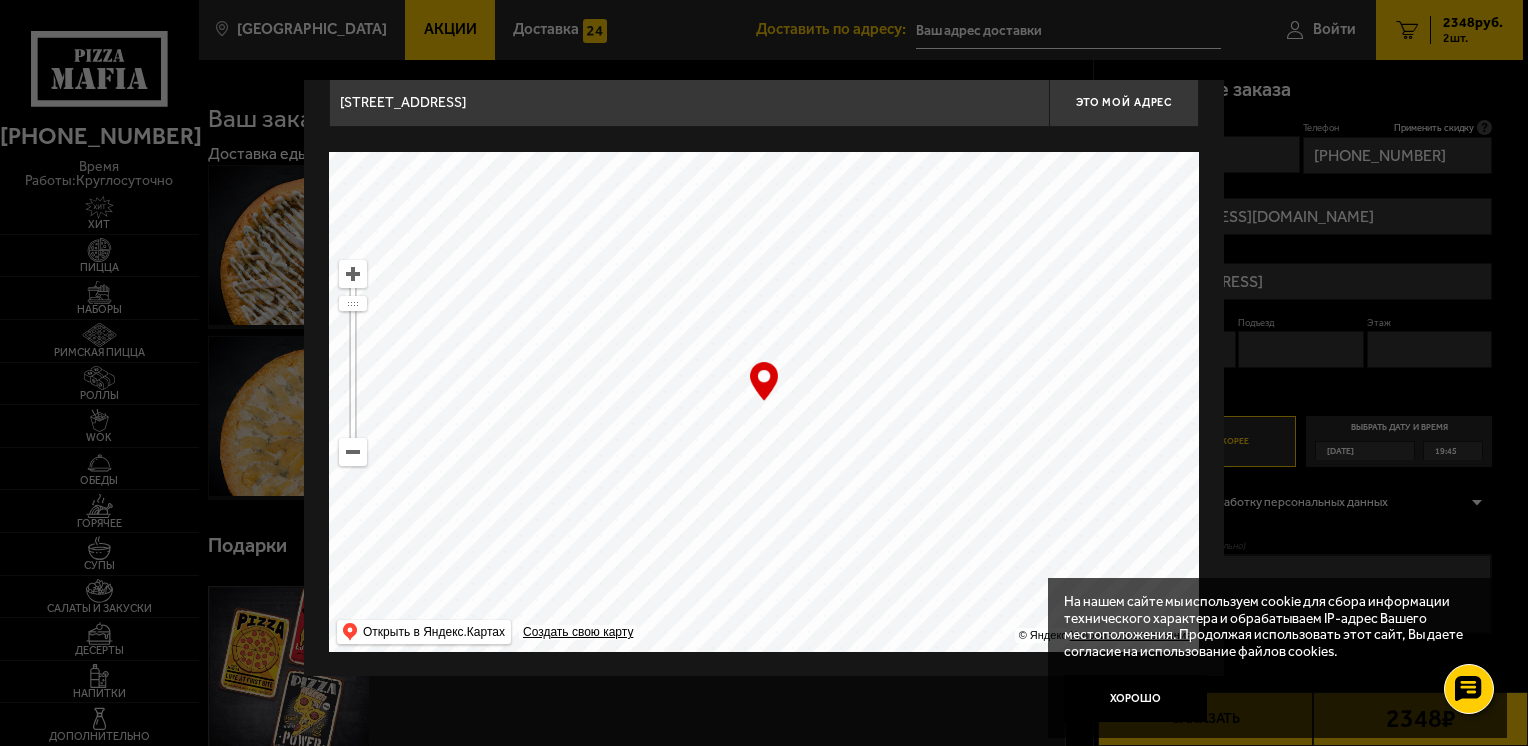 drag, startPoint x: 709, startPoint y: 387, endPoint x: 660, endPoint y: 403, distance: 51.546097 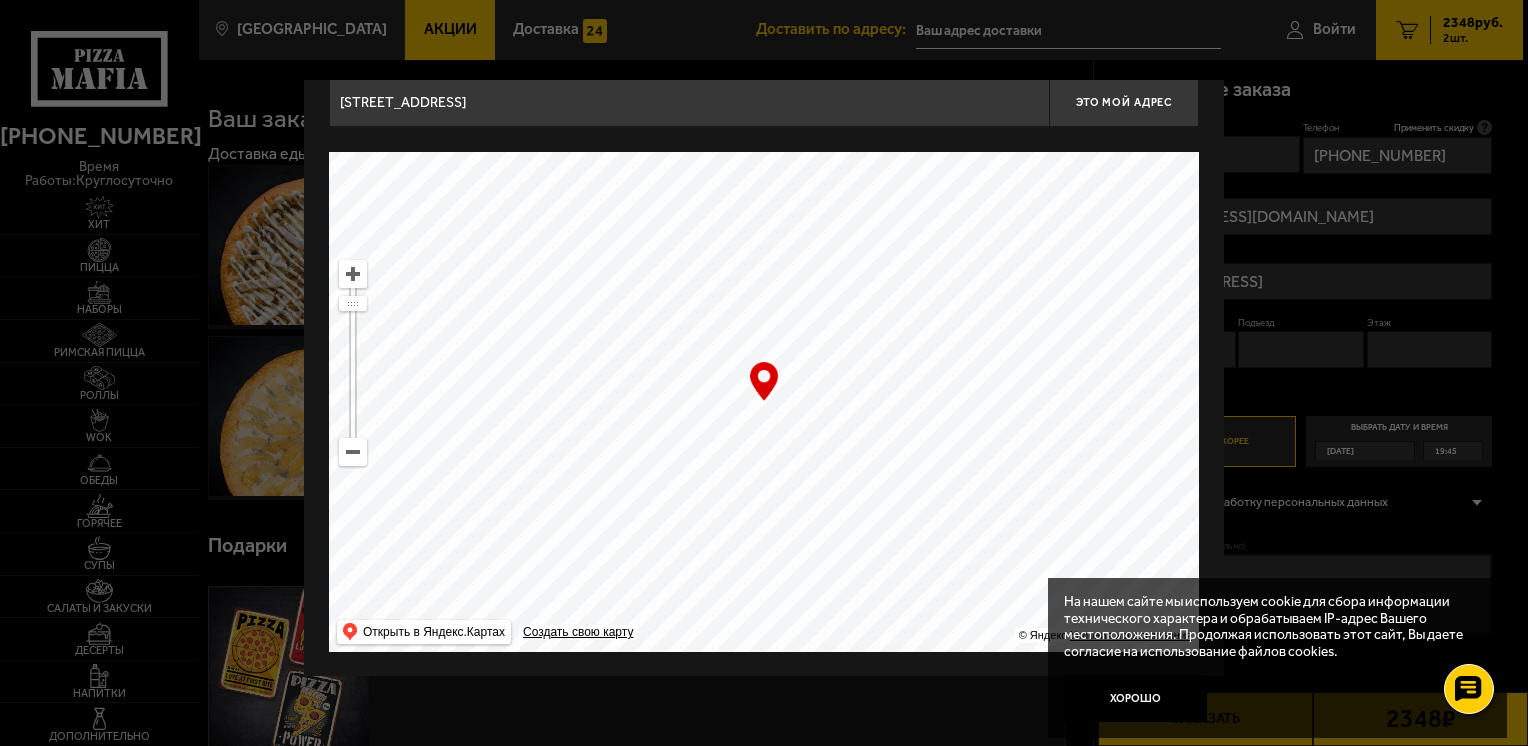type on "[STREET_ADDRESS]" 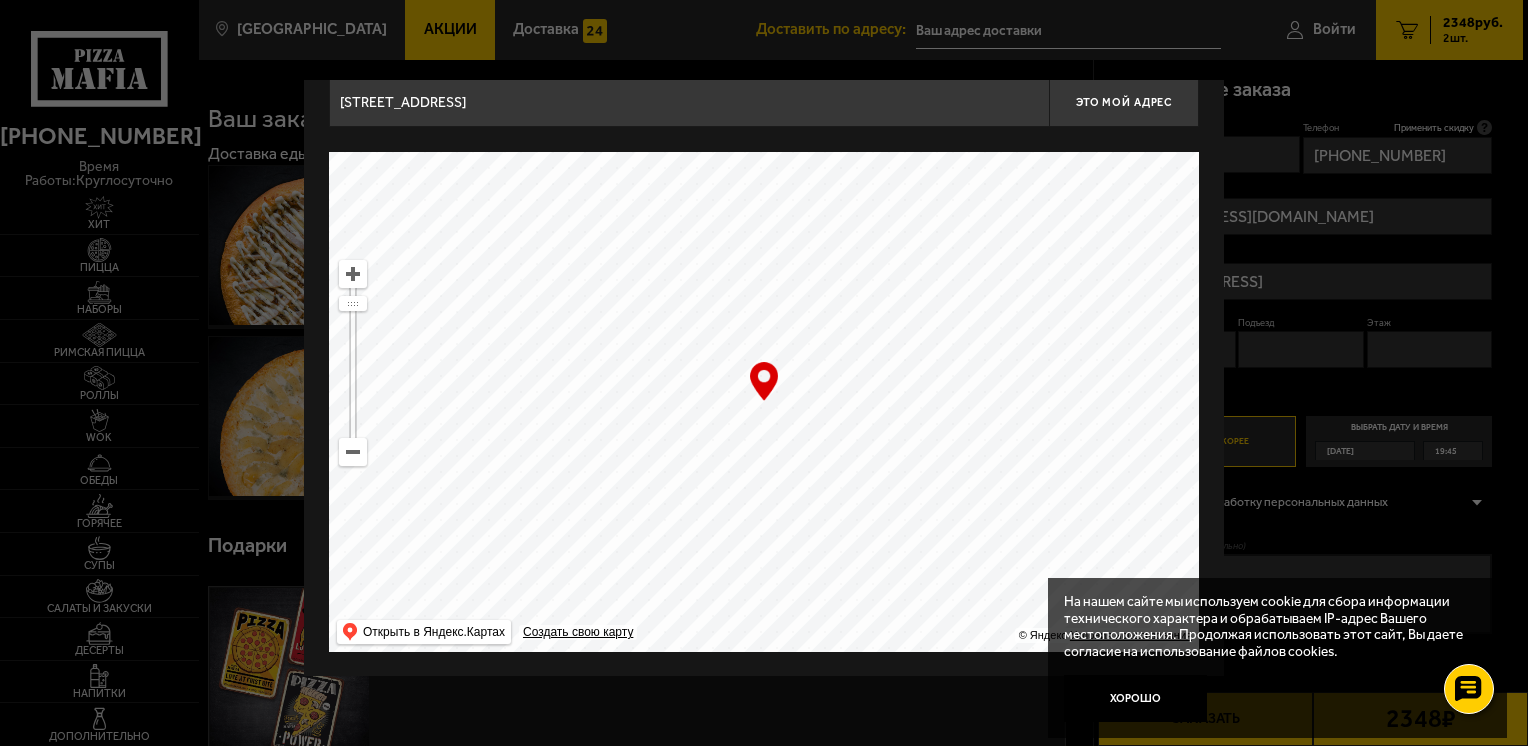 drag, startPoint x: 777, startPoint y: 369, endPoint x: 697, endPoint y: 365, distance: 80.09994 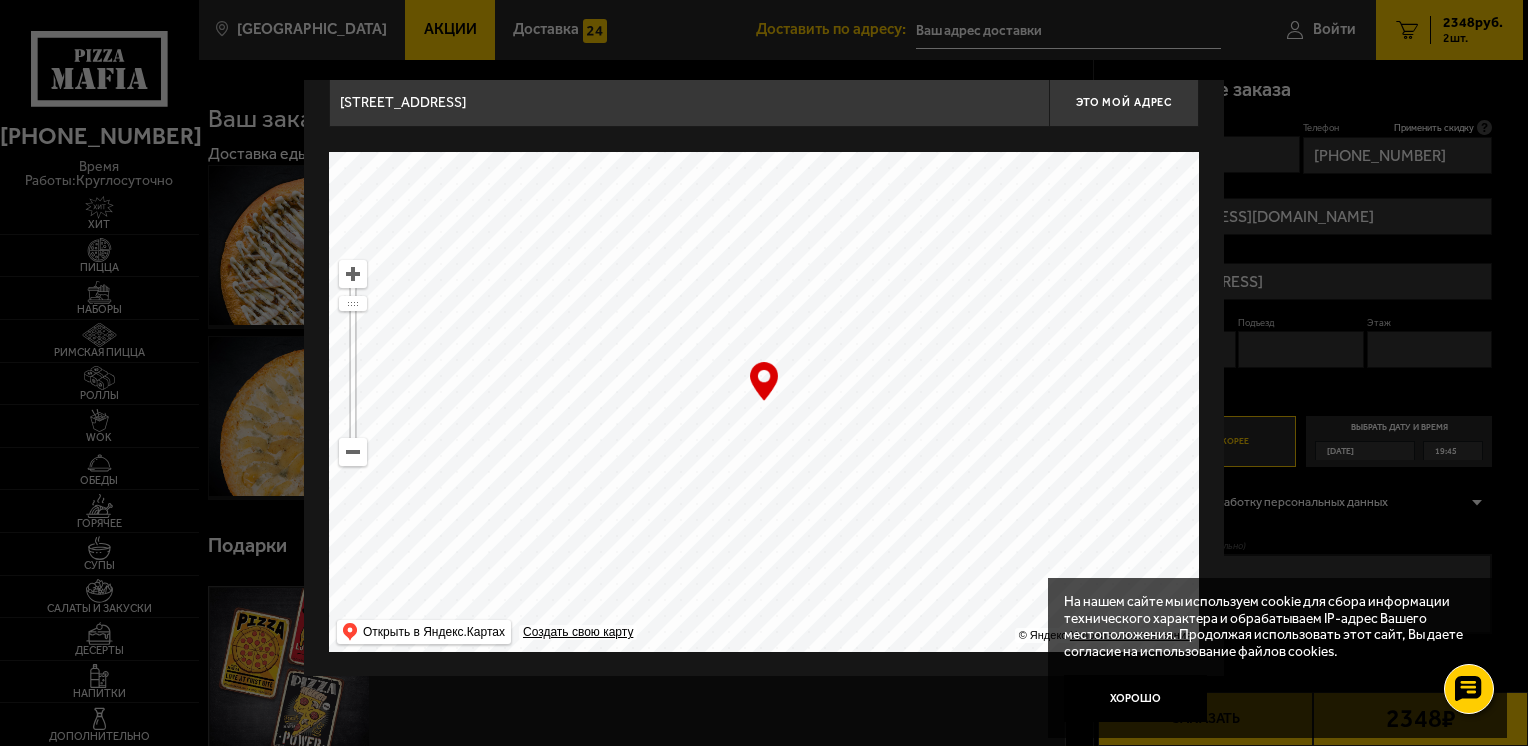 drag, startPoint x: 801, startPoint y: 380, endPoint x: 701, endPoint y: 382, distance: 100.02 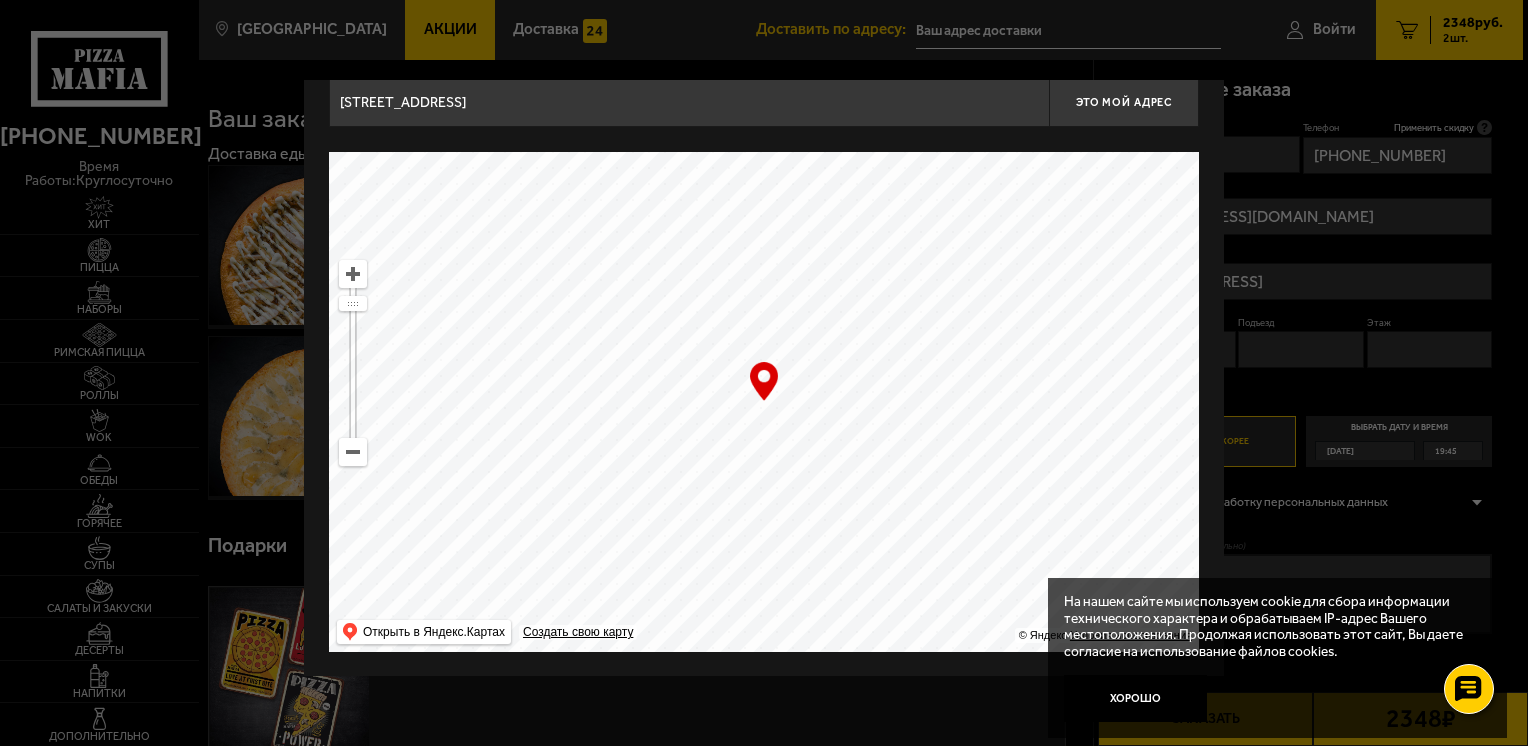 drag, startPoint x: 864, startPoint y: 365, endPoint x: 768, endPoint y: 384, distance: 97.862144 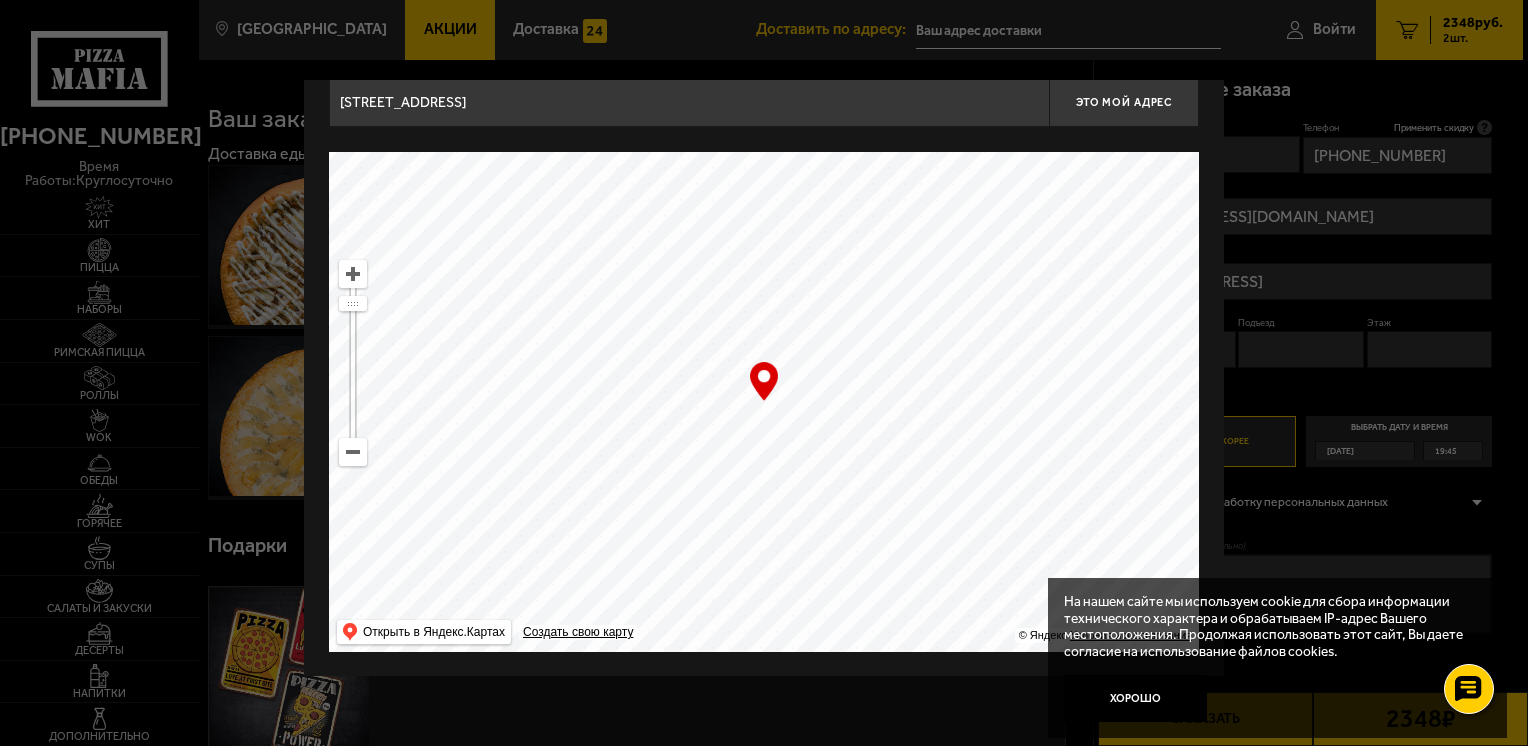 drag, startPoint x: 822, startPoint y: 415, endPoint x: 792, endPoint y: 425, distance: 31.622776 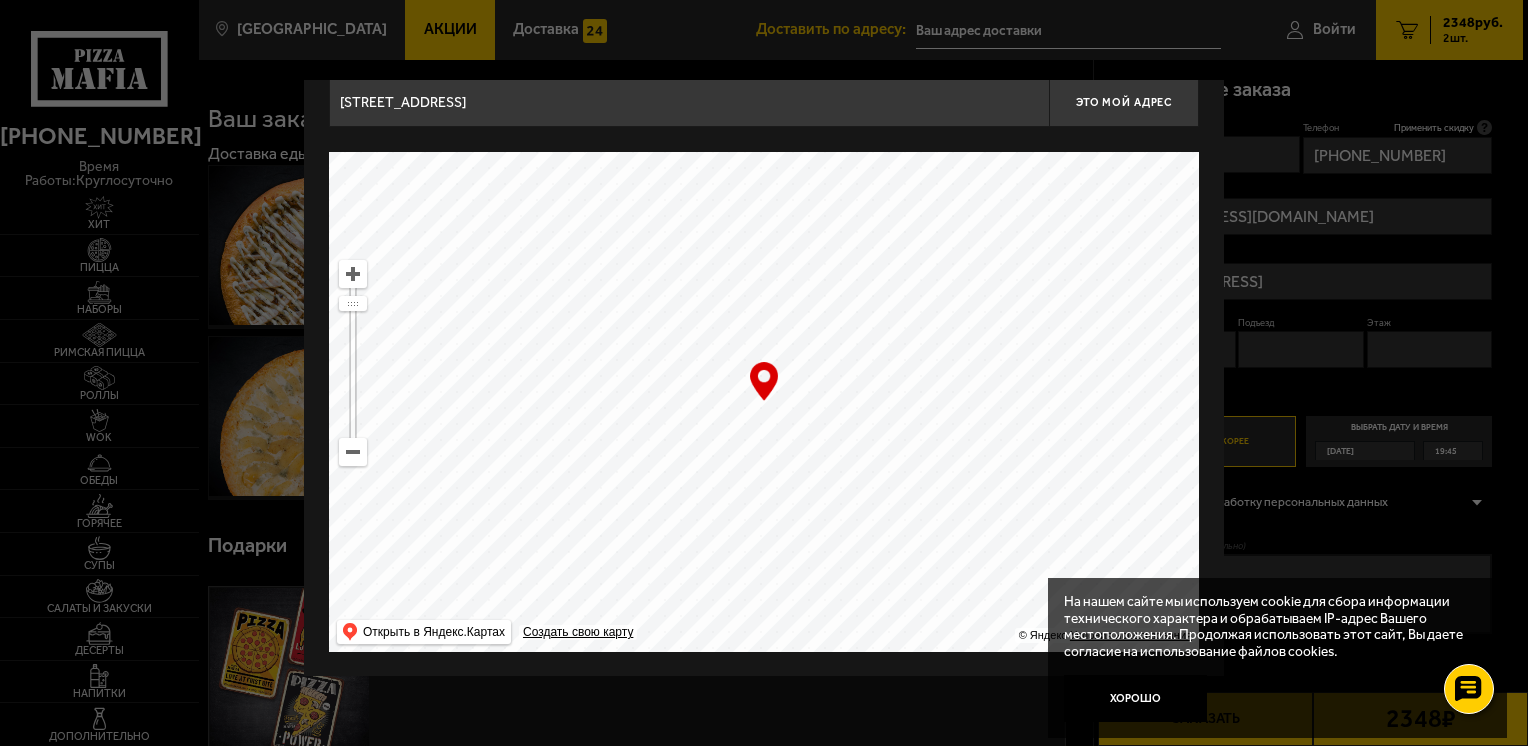 drag, startPoint x: 902, startPoint y: 373, endPoint x: 756, endPoint y: 410, distance: 150.6154 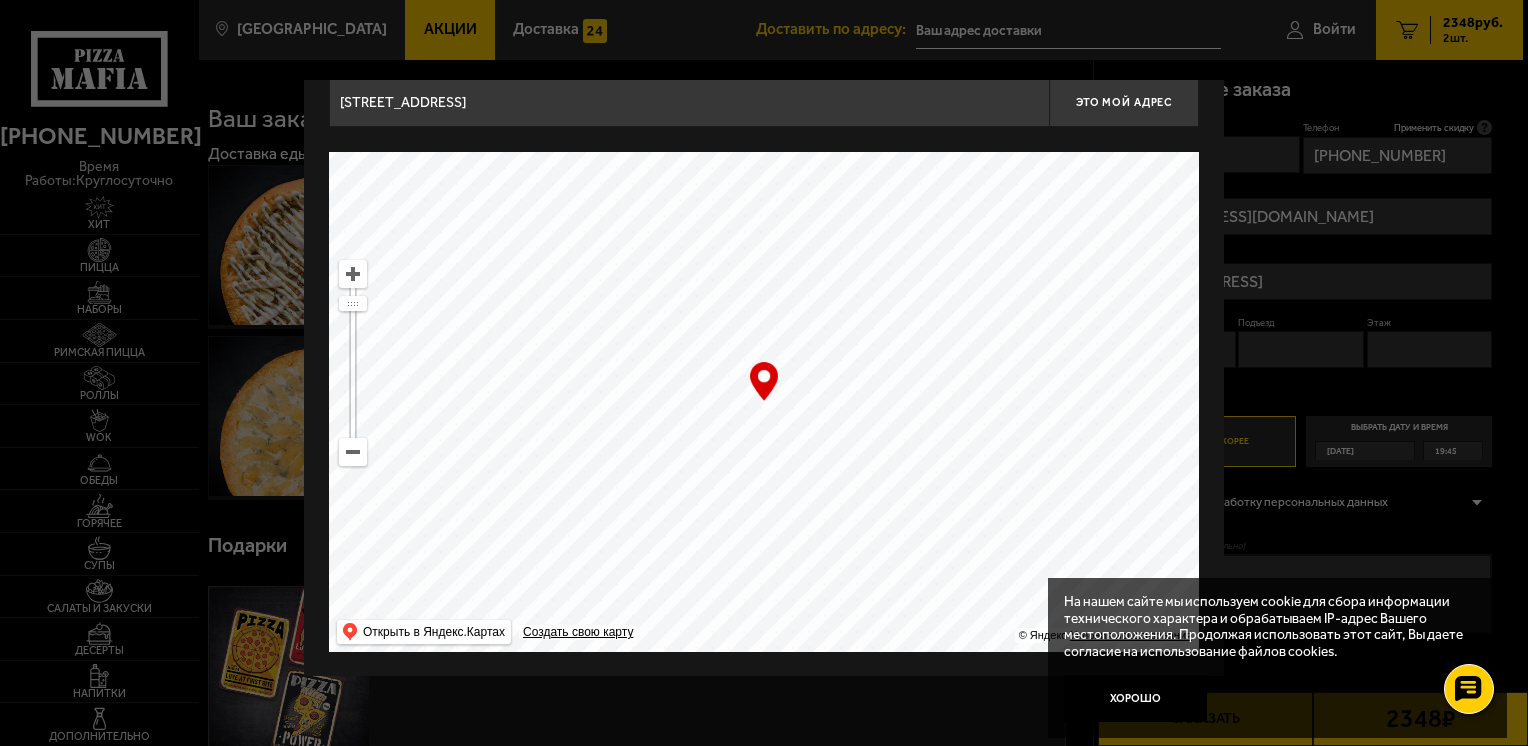 click at bounding box center (764, 402) 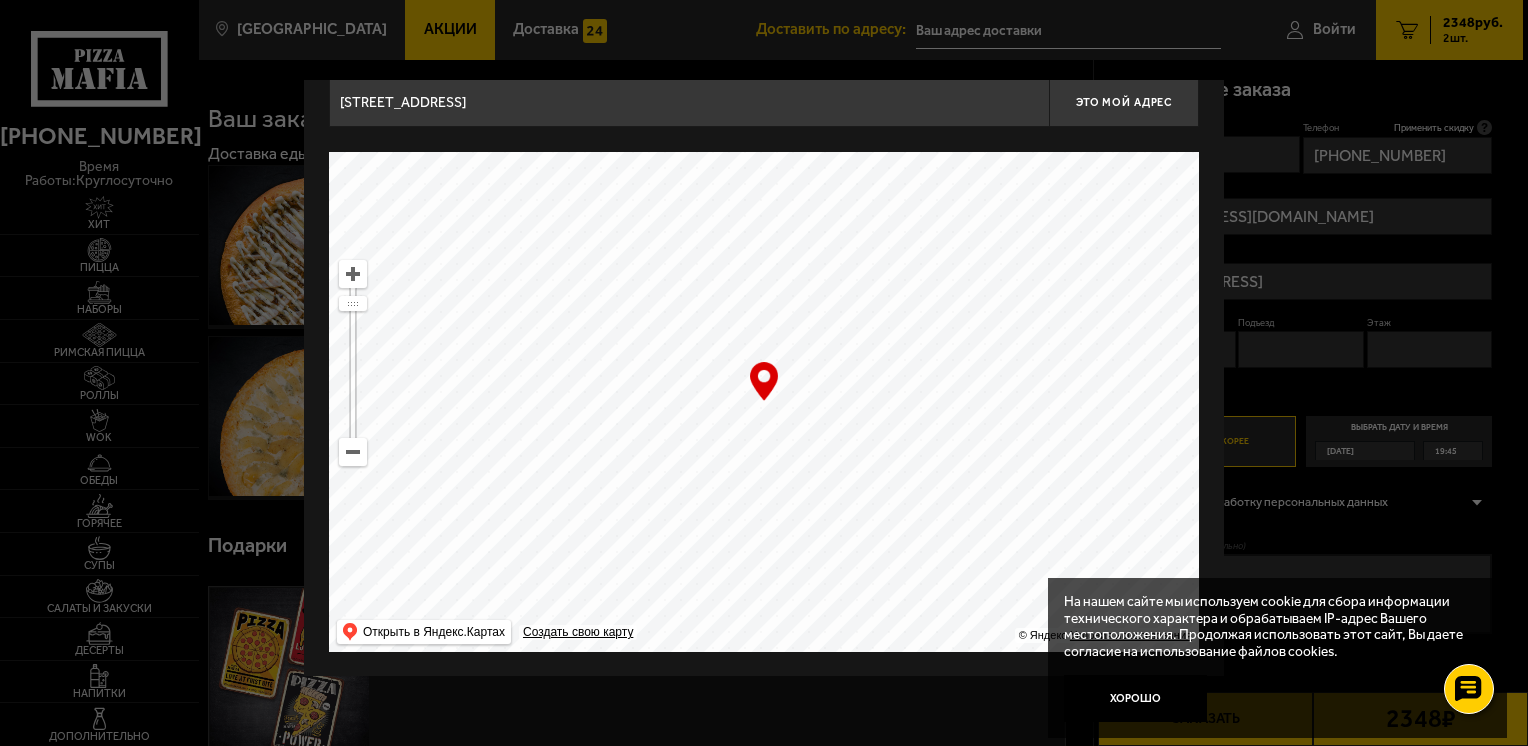 drag, startPoint x: 1033, startPoint y: 302, endPoint x: 817, endPoint y: 449, distance: 261.27573 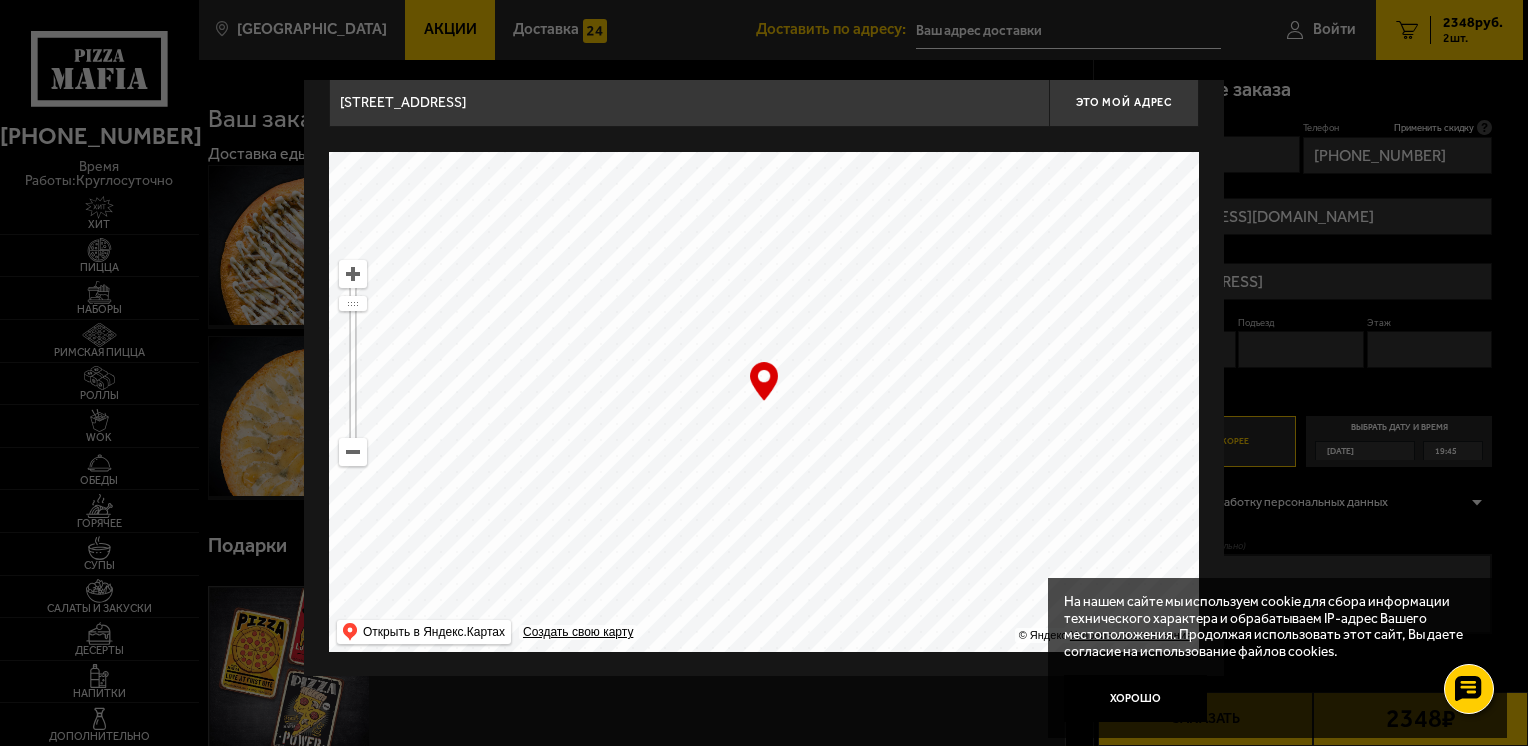type on "[STREET_ADDRESS]" 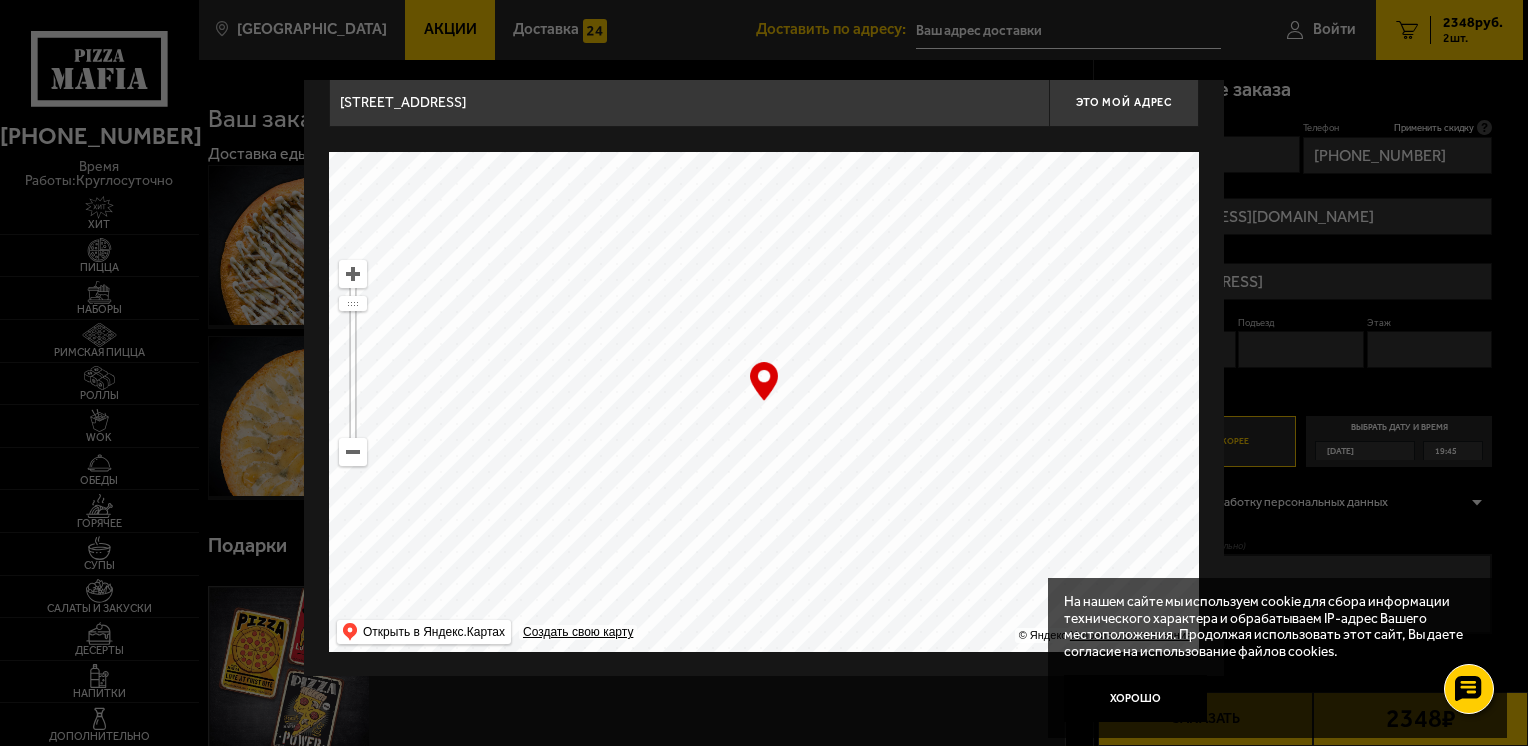 click at bounding box center (764, 402) 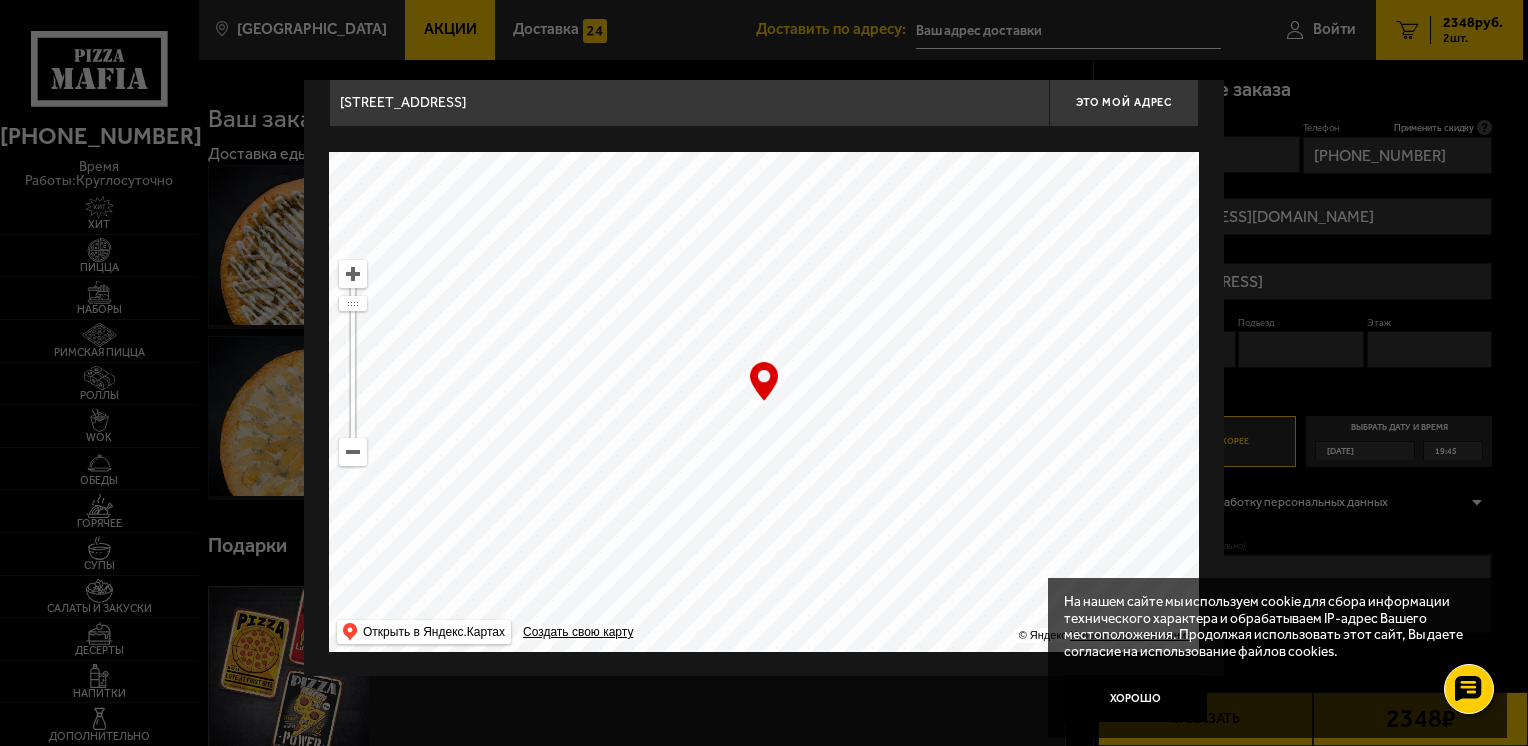 drag, startPoint x: 969, startPoint y: 318, endPoint x: 894, endPoint y: 343, distance: 79.05694 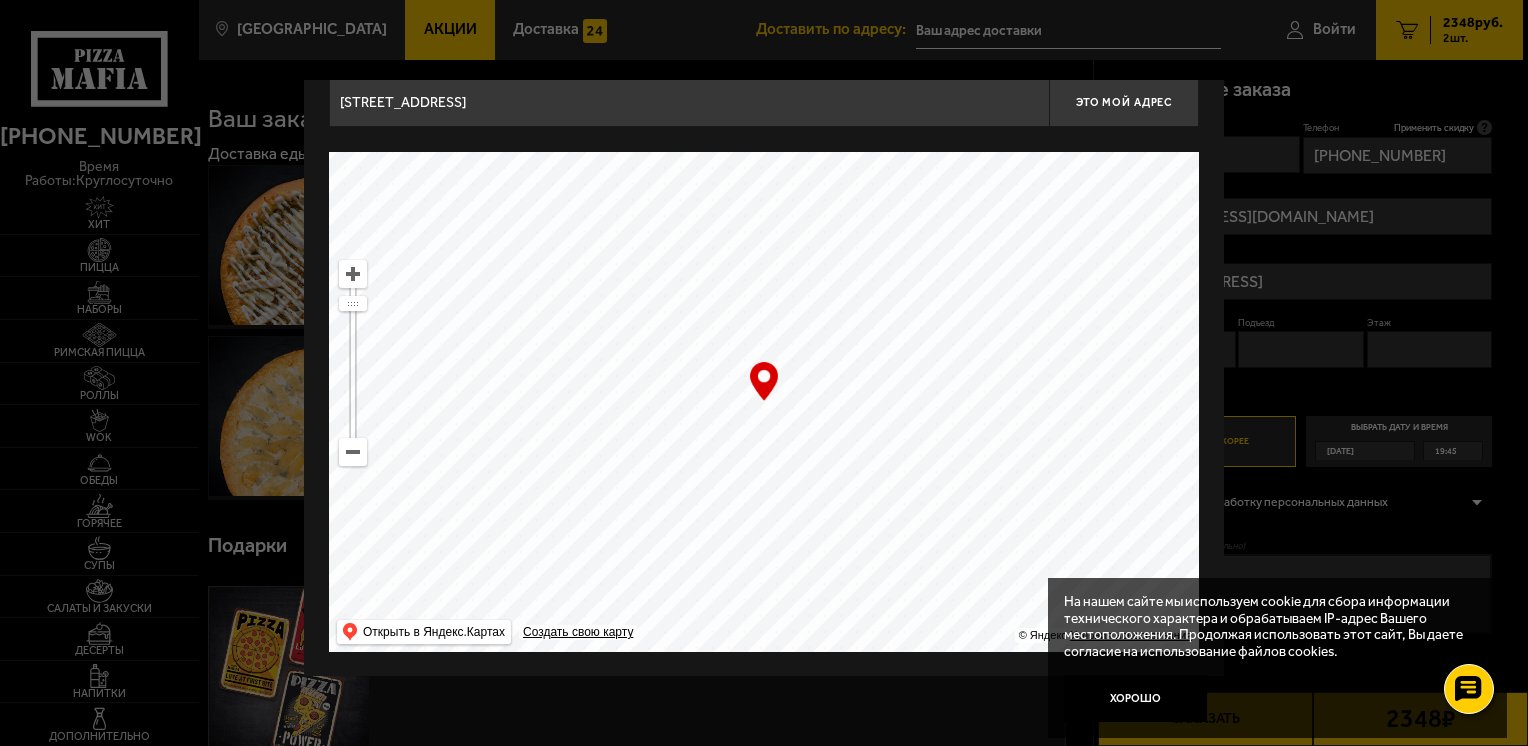 type on "[STREET_ADDRESS]" 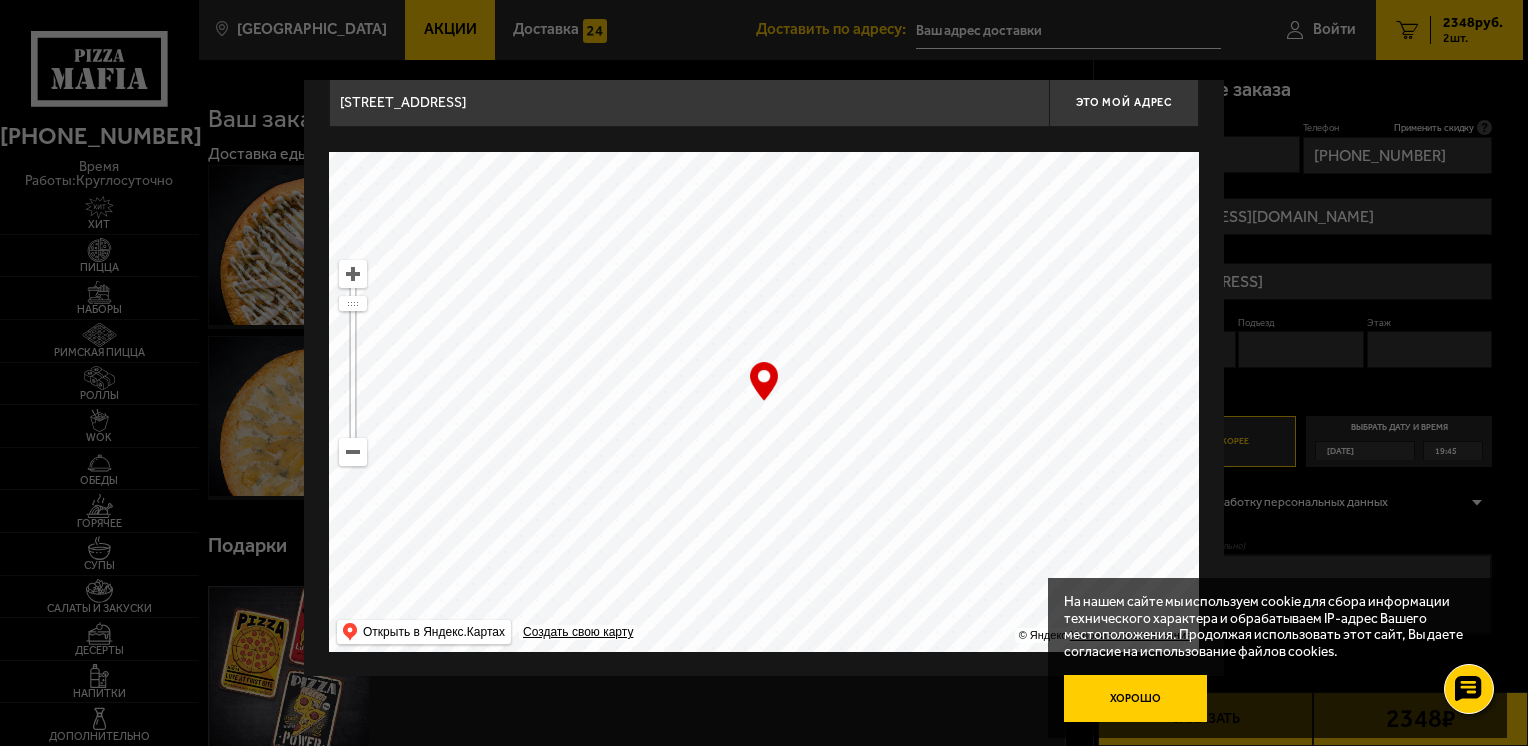 click on "Хорошо" at bounding box center [1135, 699] 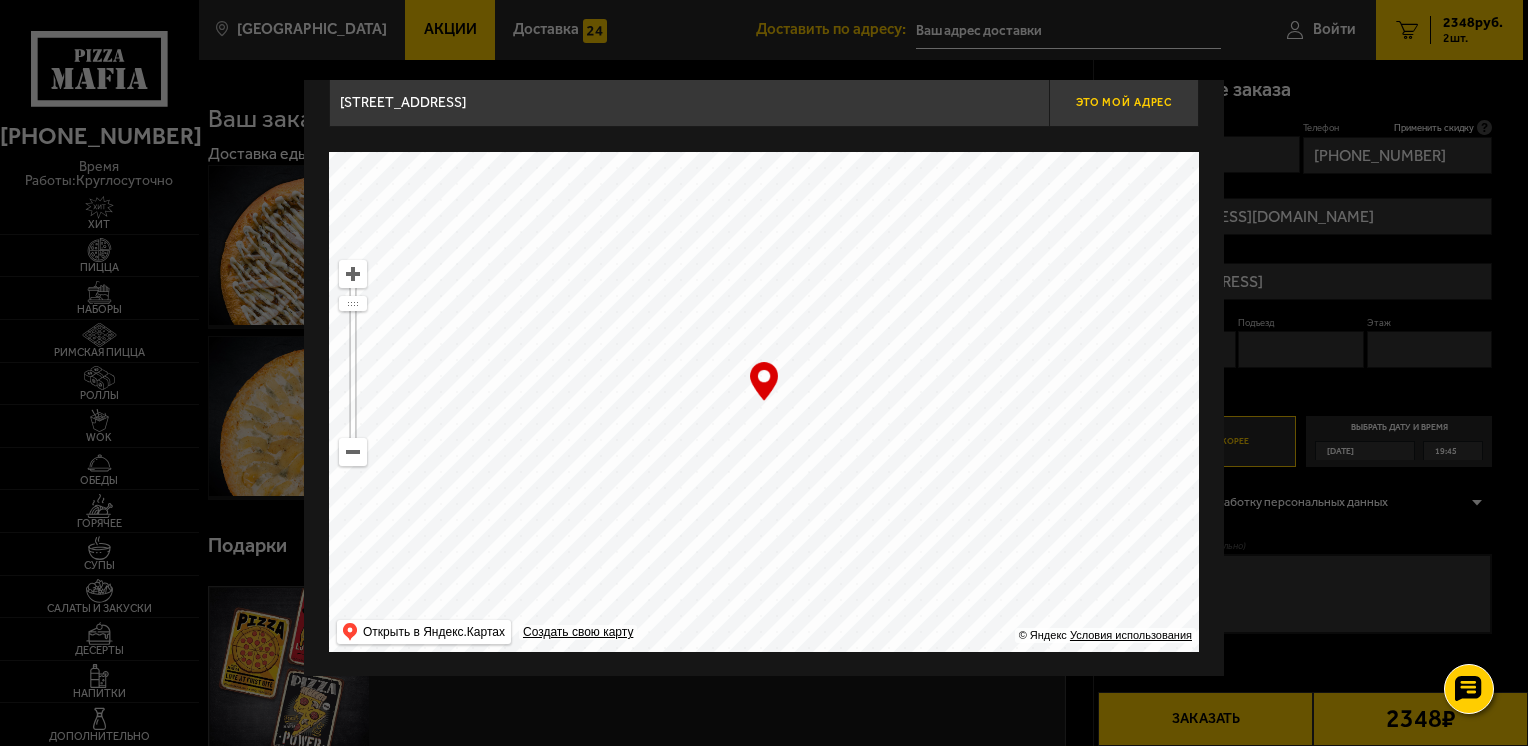 click on "Это мой адрес" at bounding box center (1124, 102) 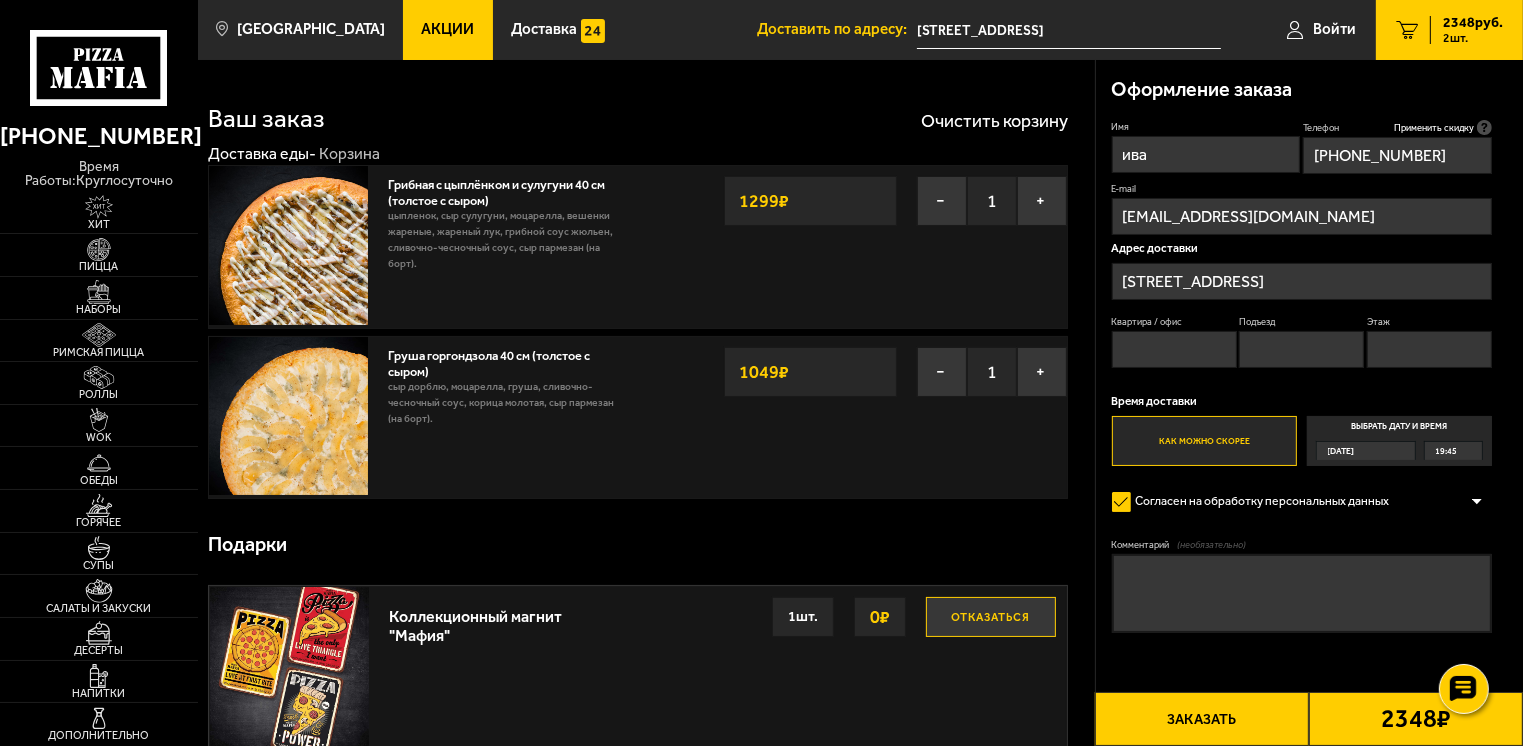 click on "Квартира / офис" at bounding box center (1174, 349) 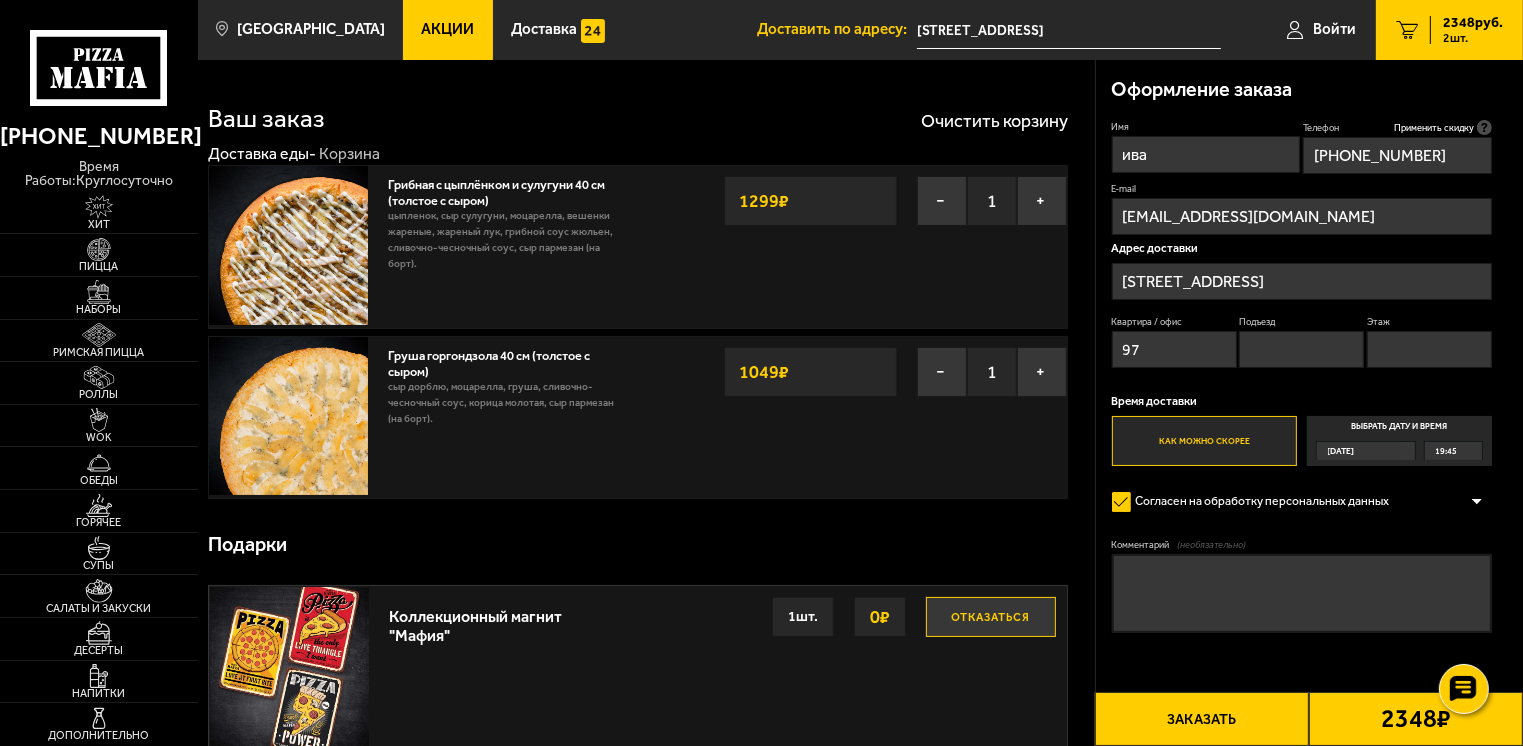 type on "97" 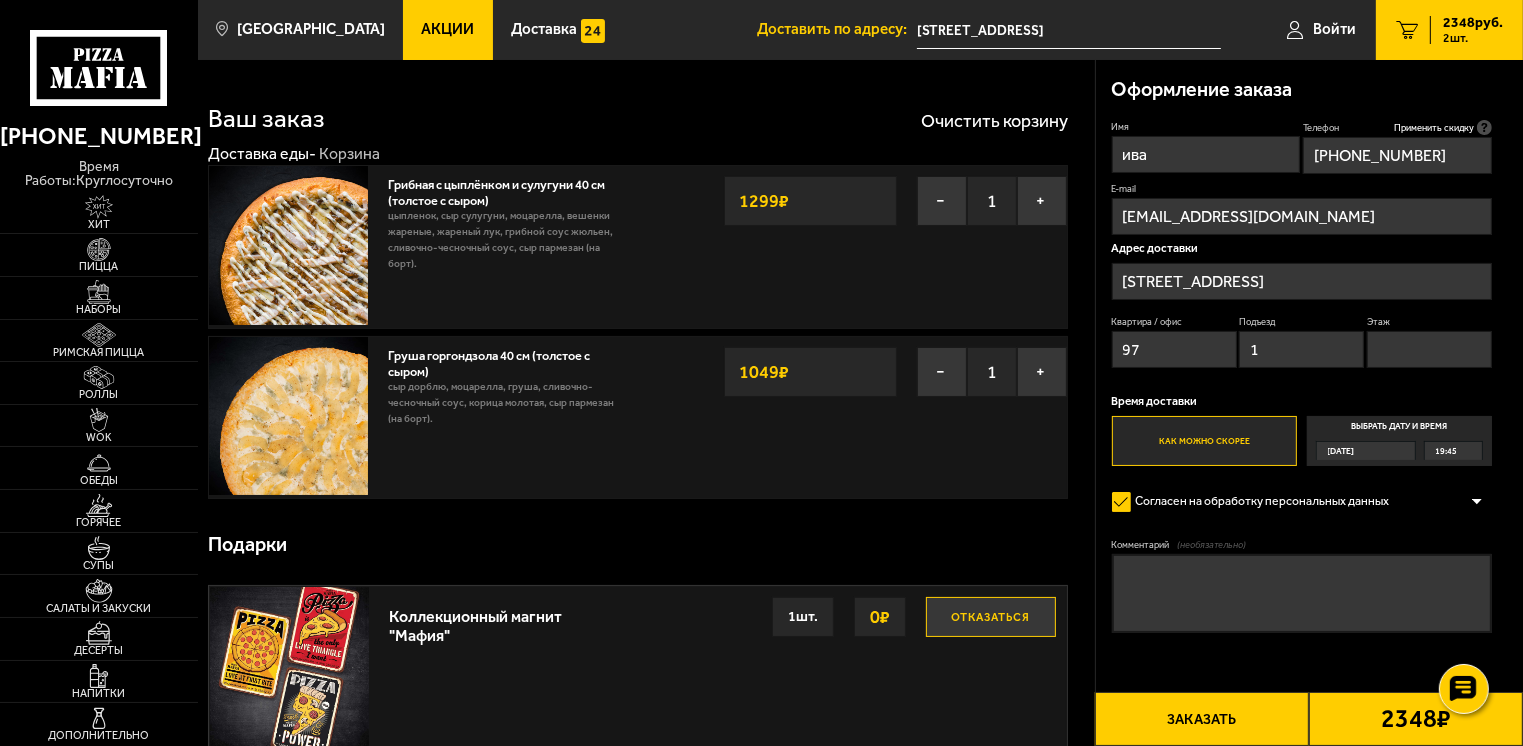 type on "1" 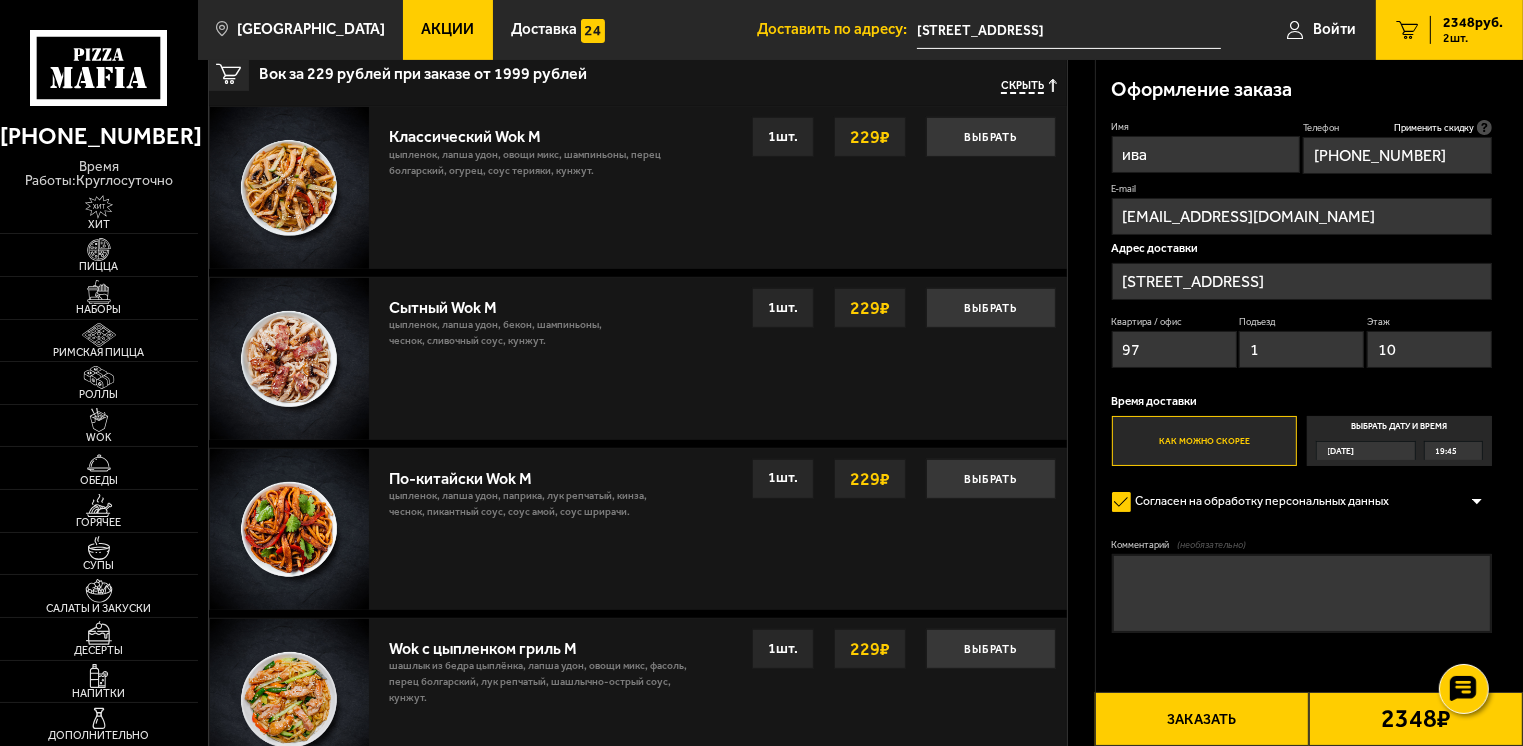 scroll, scrollTop: 800, scrollLeft: 0, axis: vertical 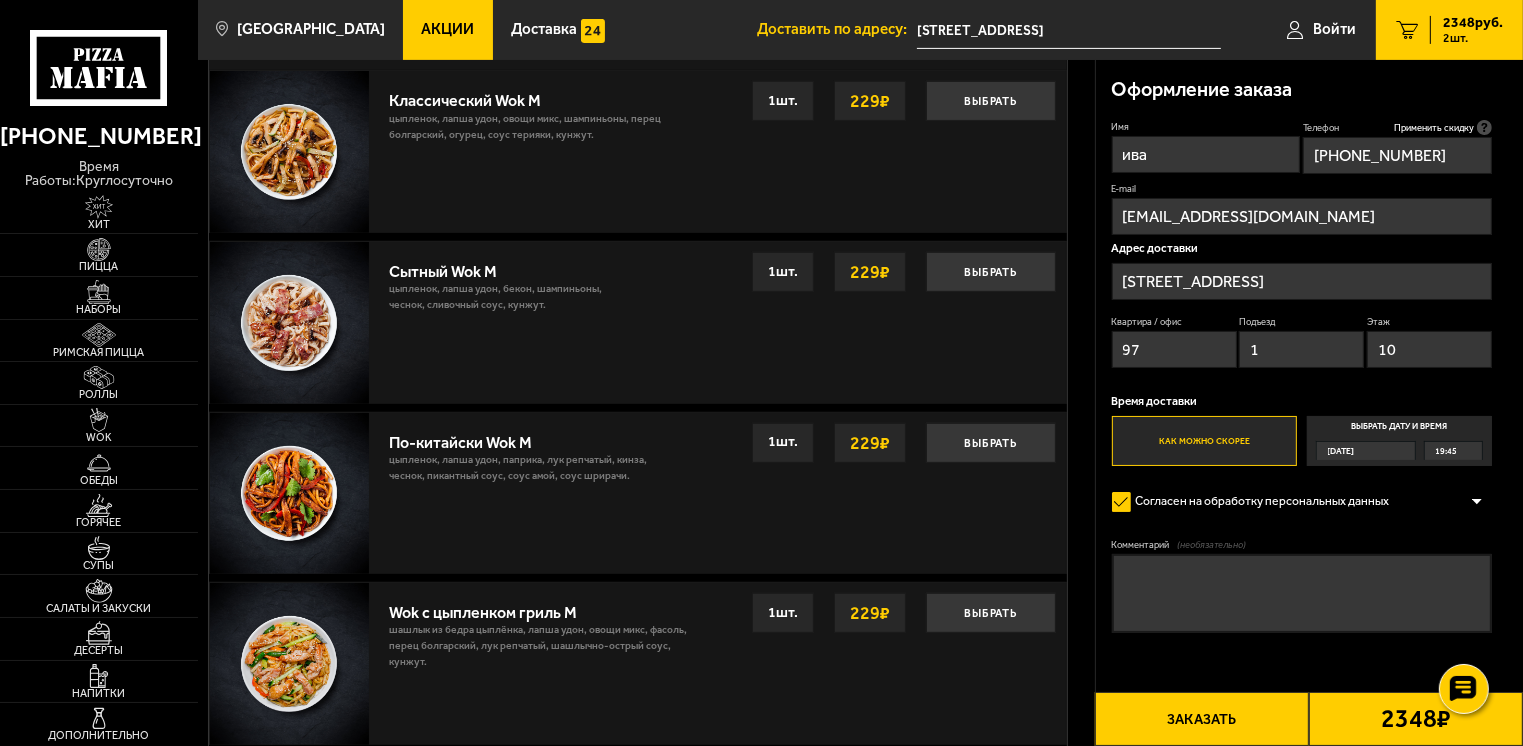type on "10" 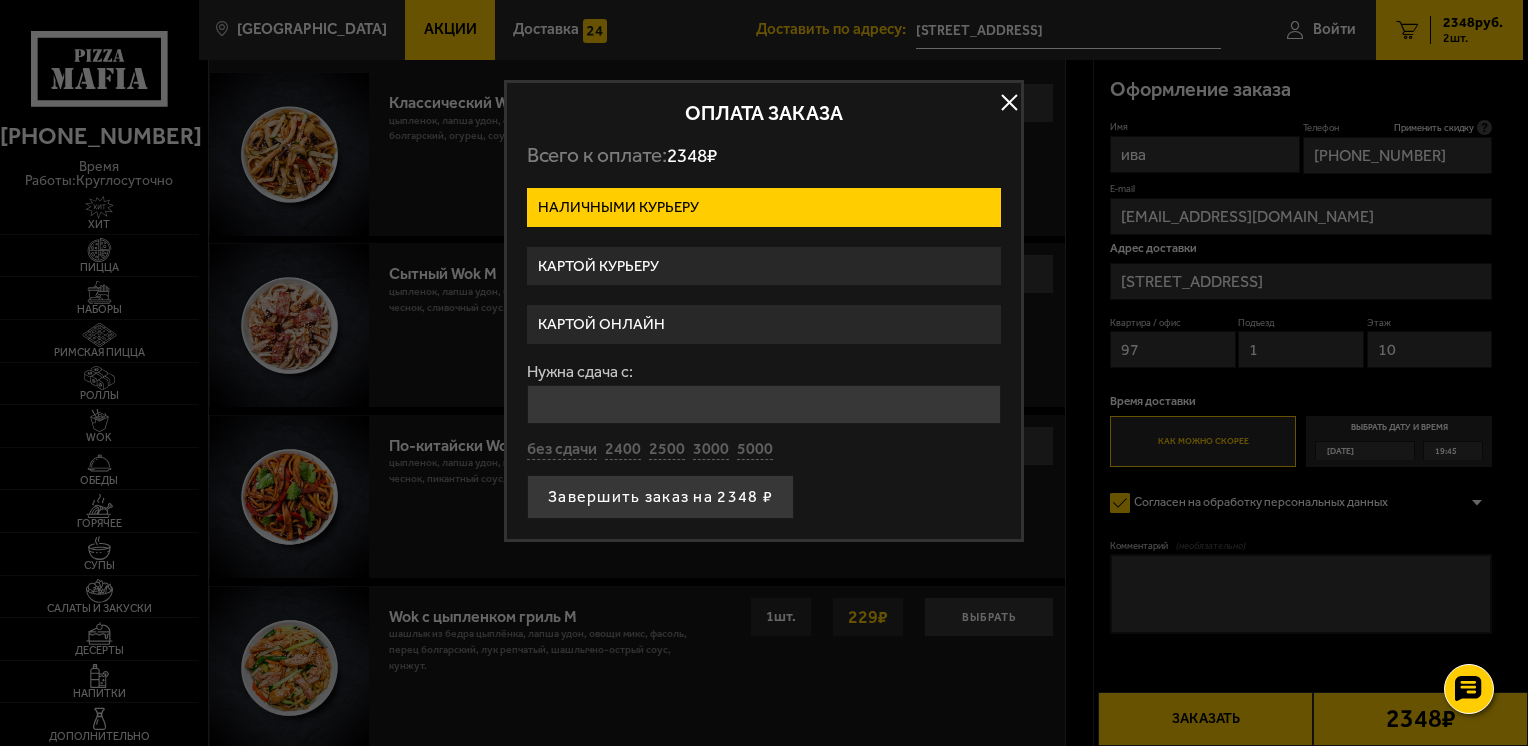click on "Картой курьеру" at bounding box center (764, 266) 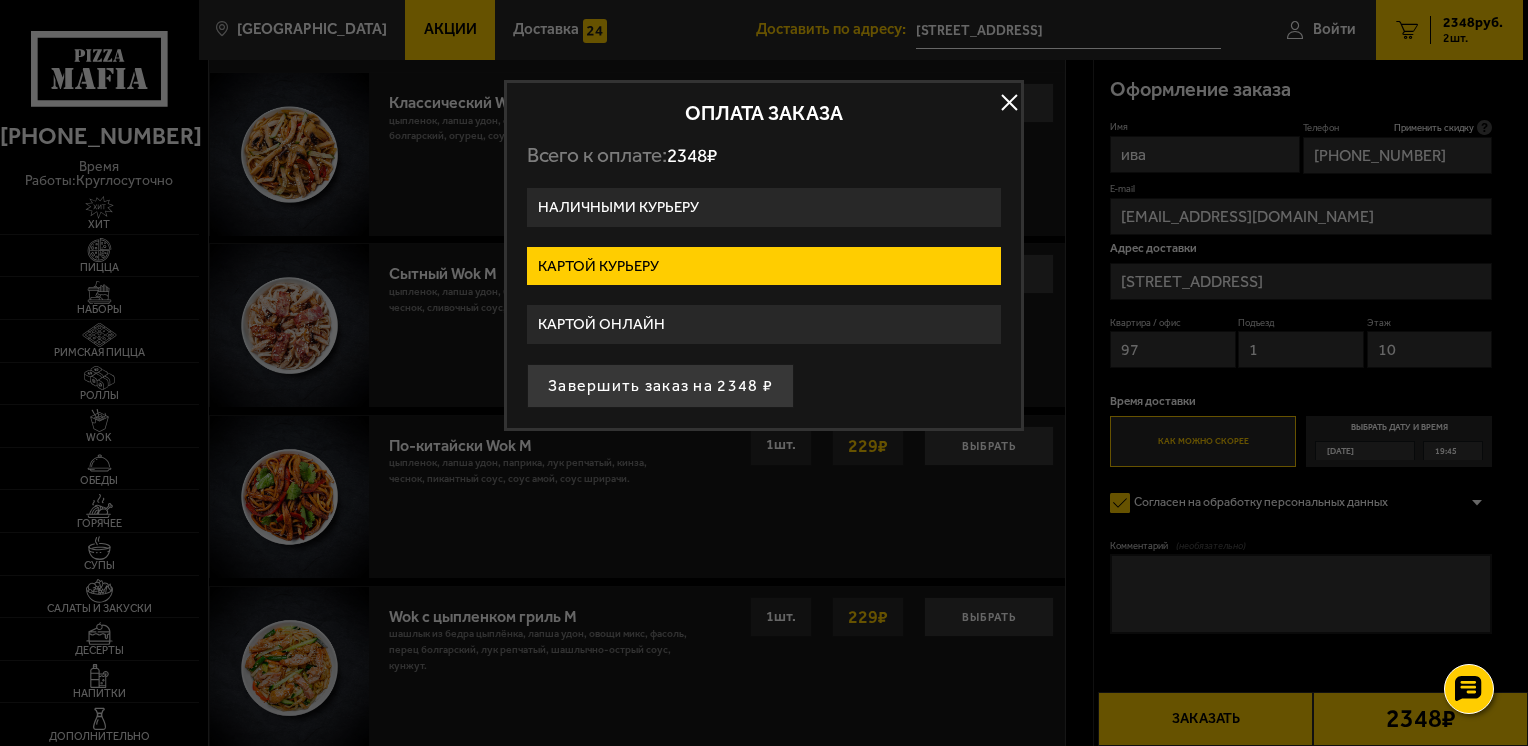 click on "Наличными курьеру Картой курьеру Картой онлайн Завершить заказ на 2348 ₽" at bounding box center [764, 298] 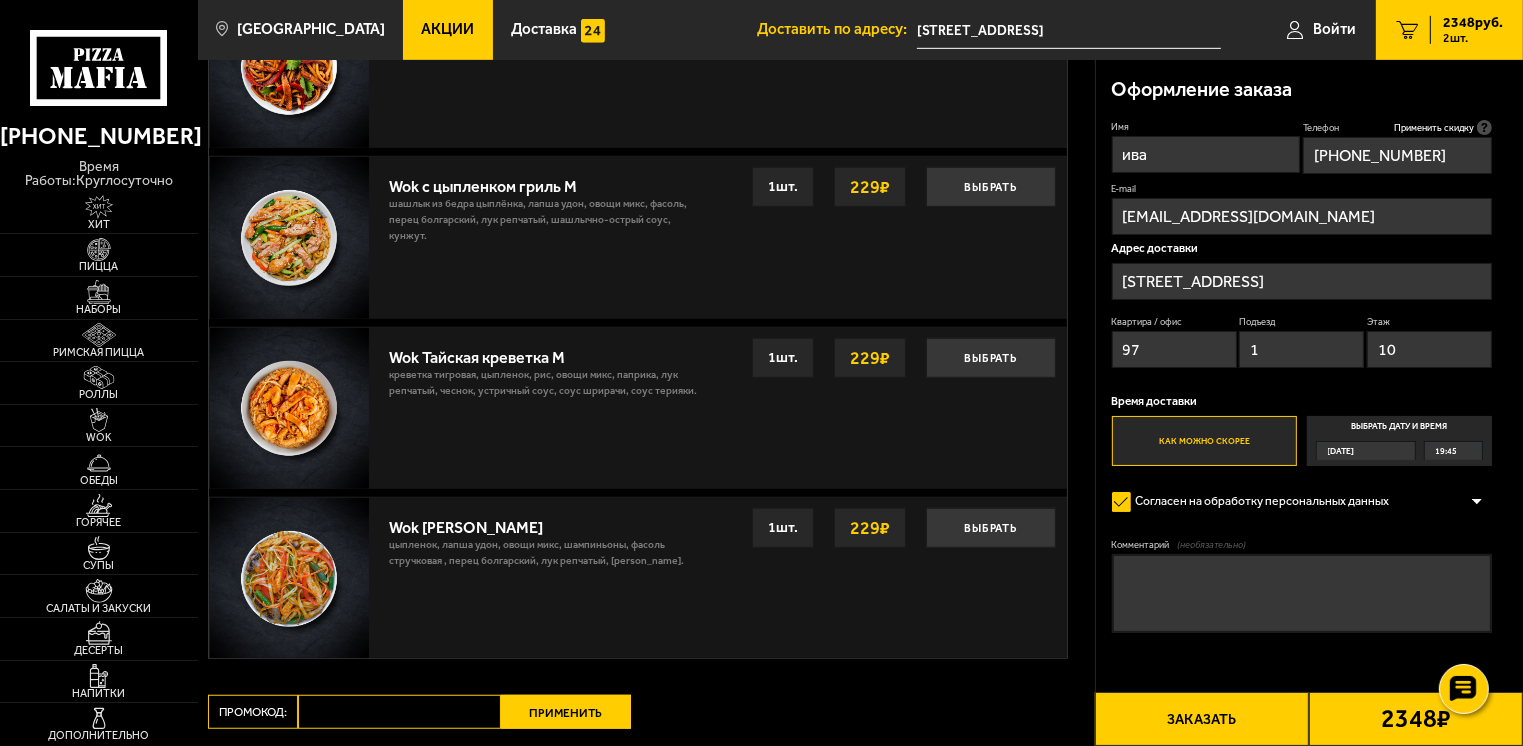 scroll, scrollTop: 1526, scrollLeft: 0, axis: vertical 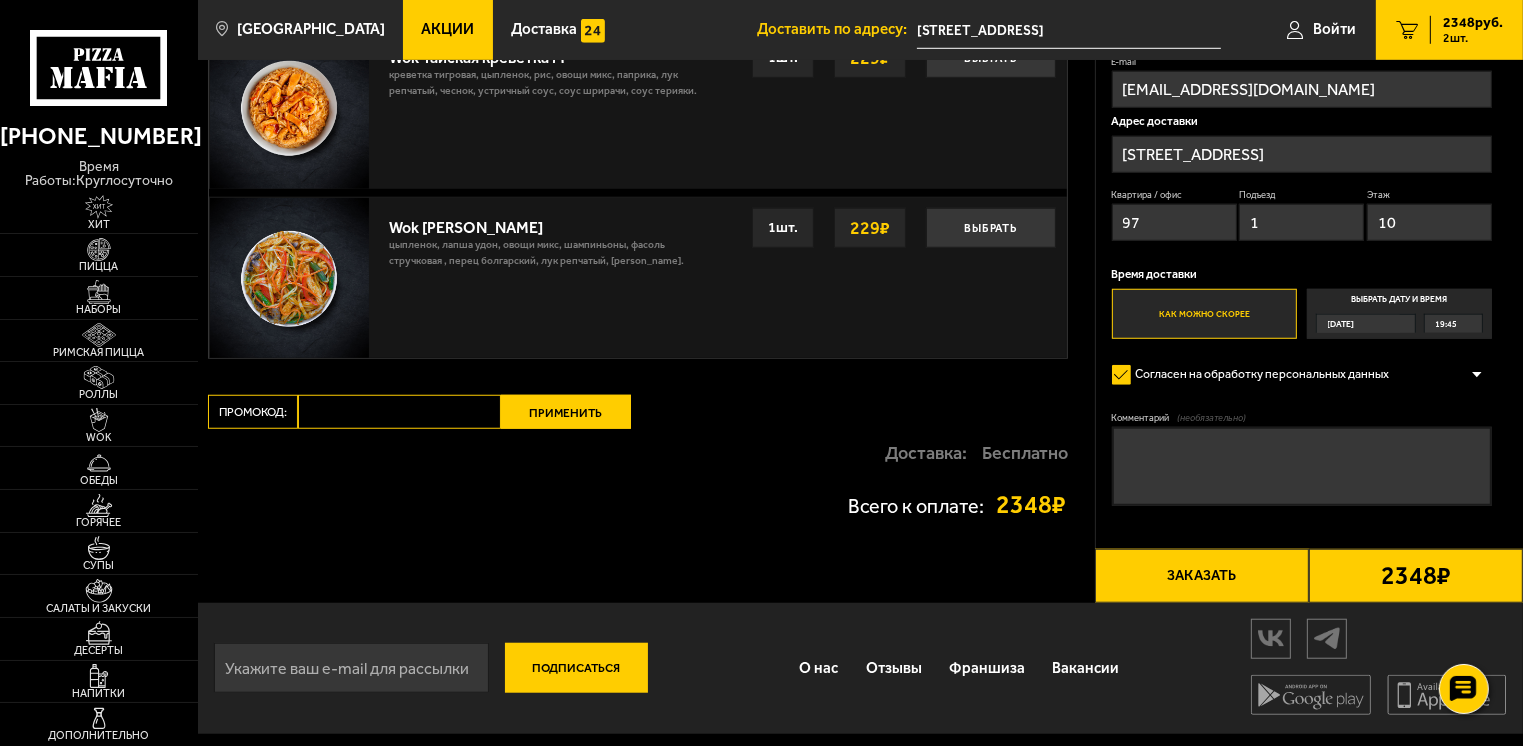click on "Промокод:" at bounding box center (399, 412) 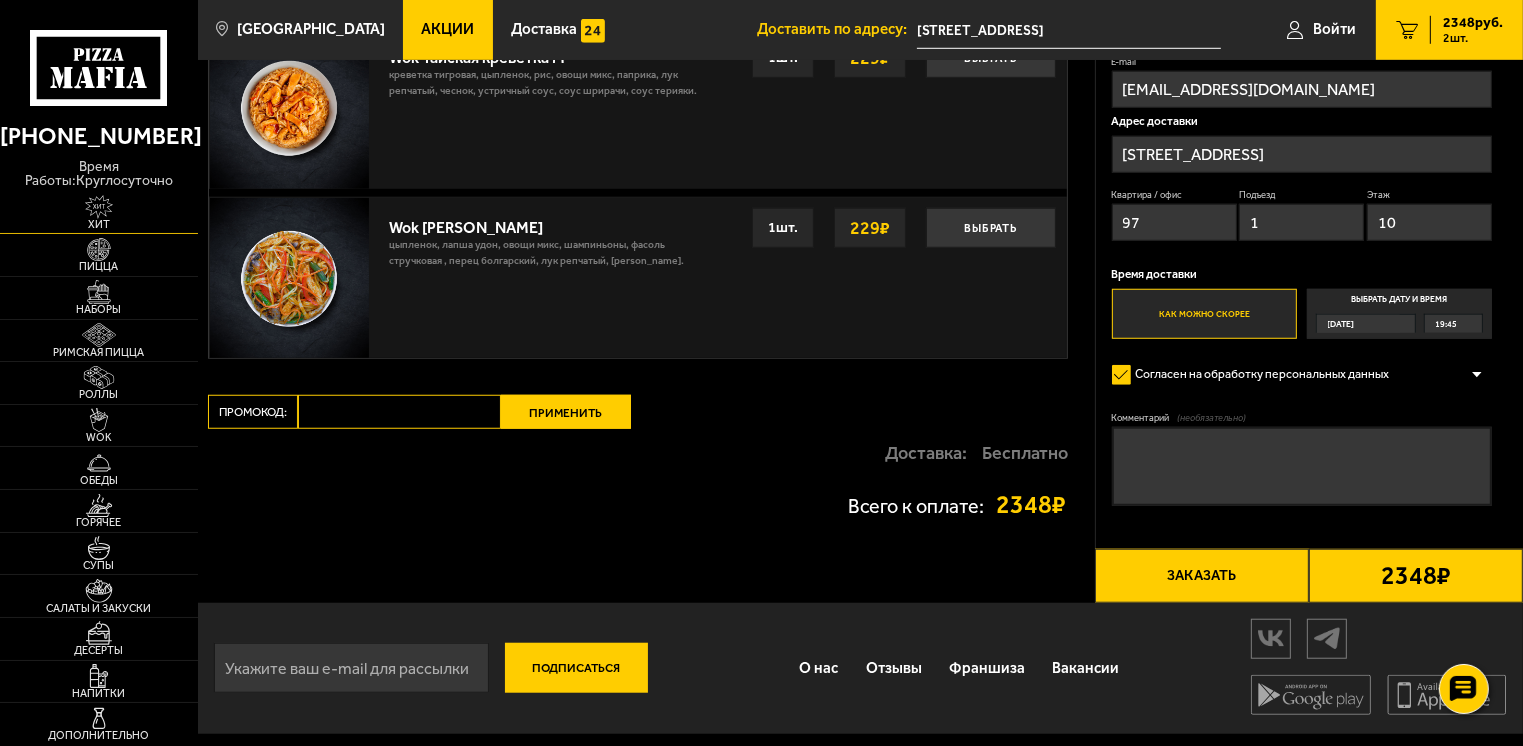 click at bounding box center [99, 207] 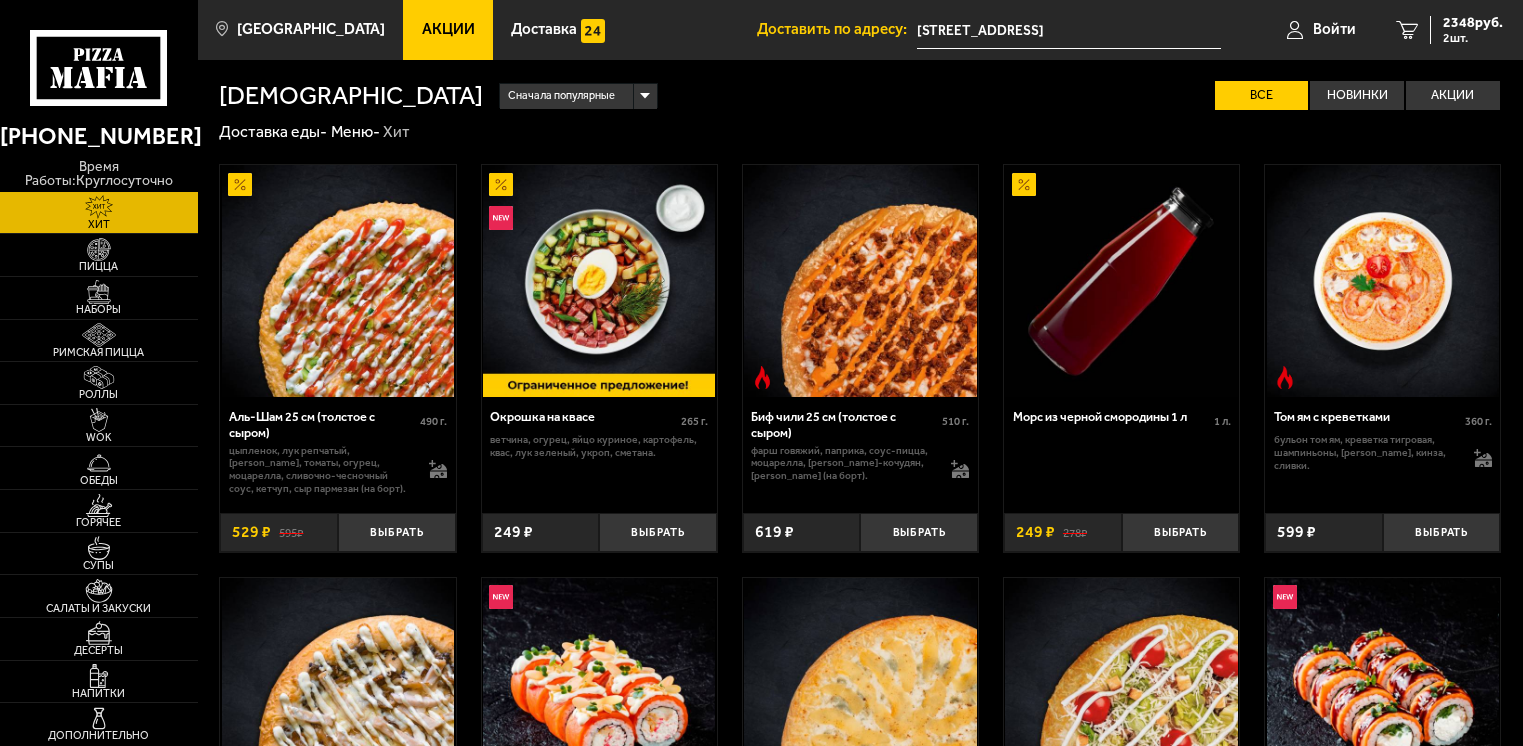 scroll, scrollTop: 0, scrollLeft: 0, axis: both 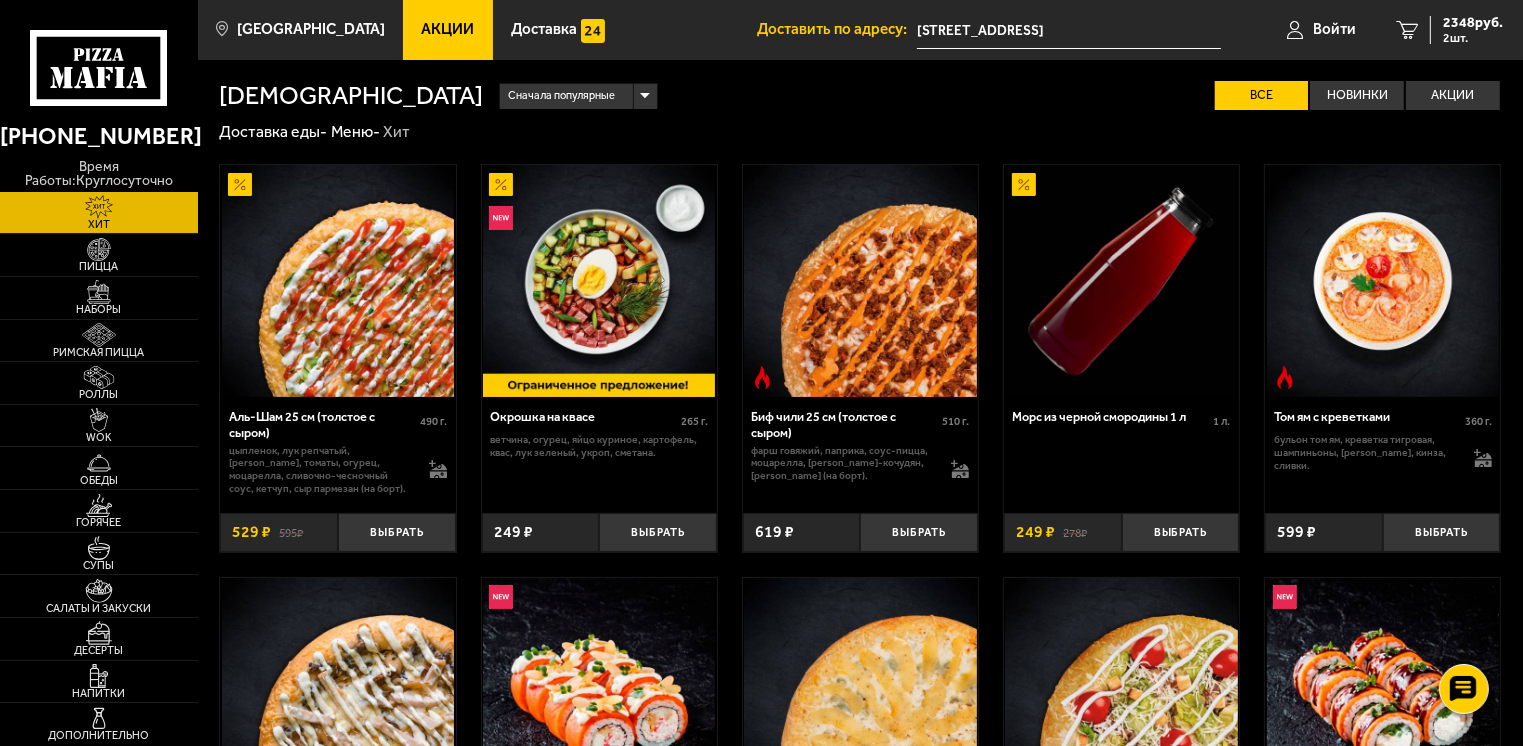 click 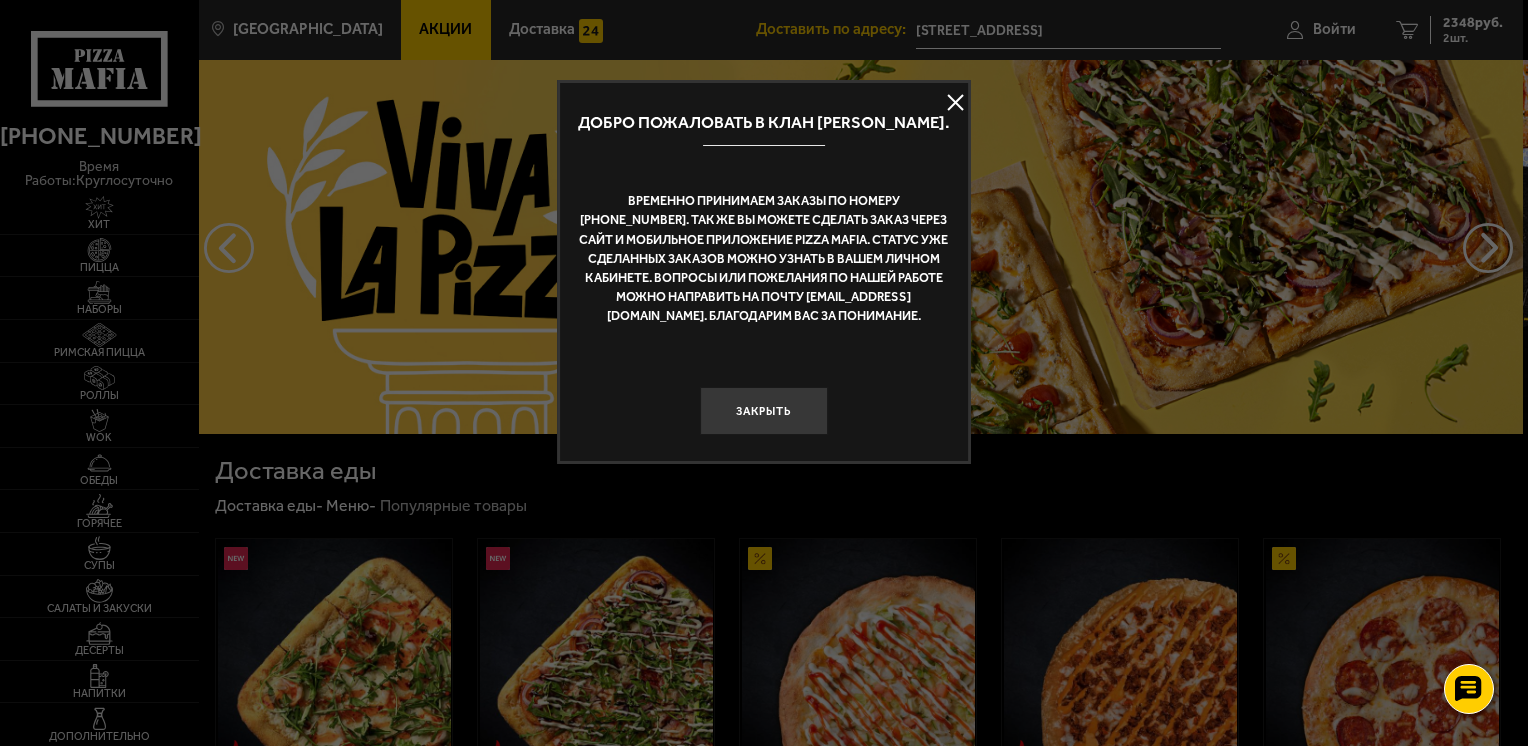 click at bounding box center (956, 103) 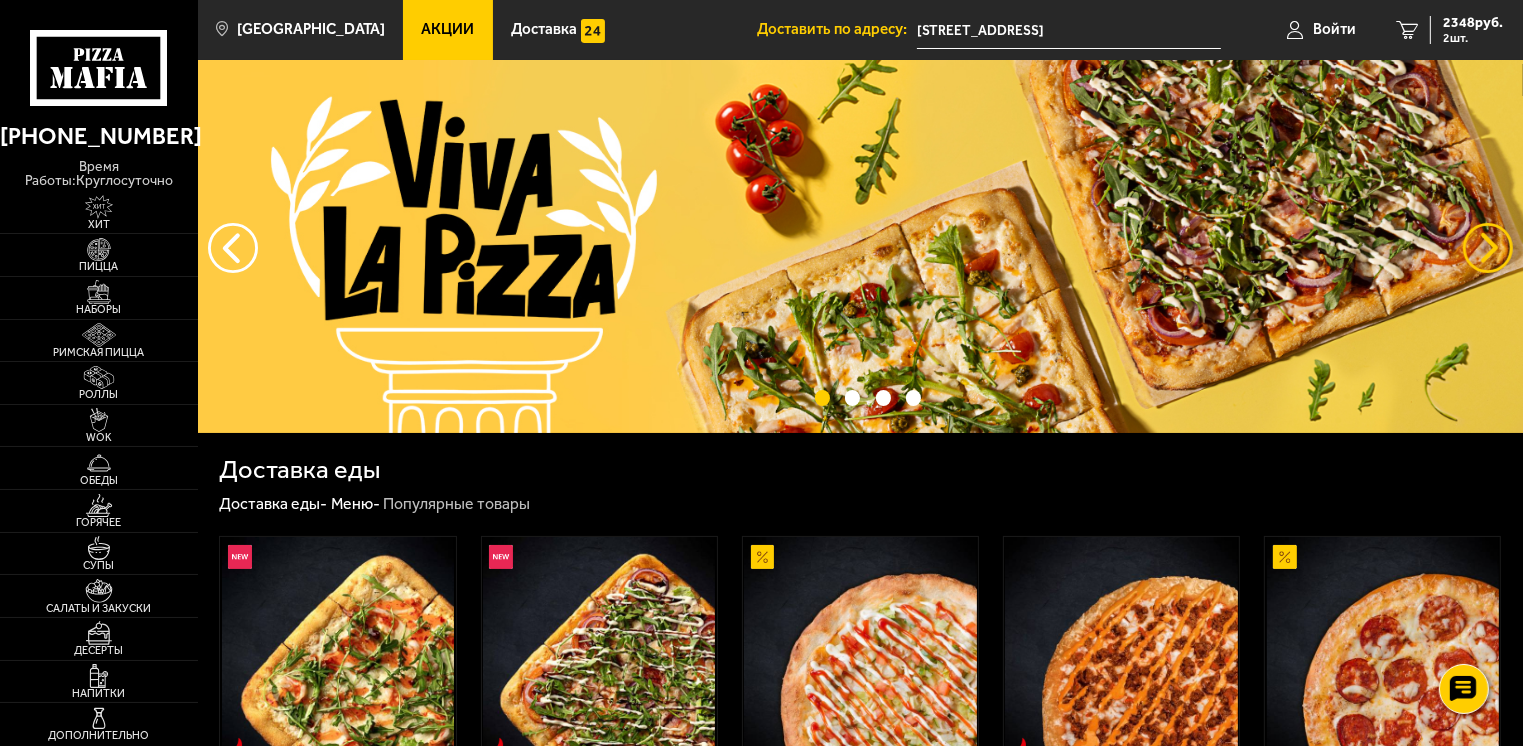 click at bounding box center (1488, 248) 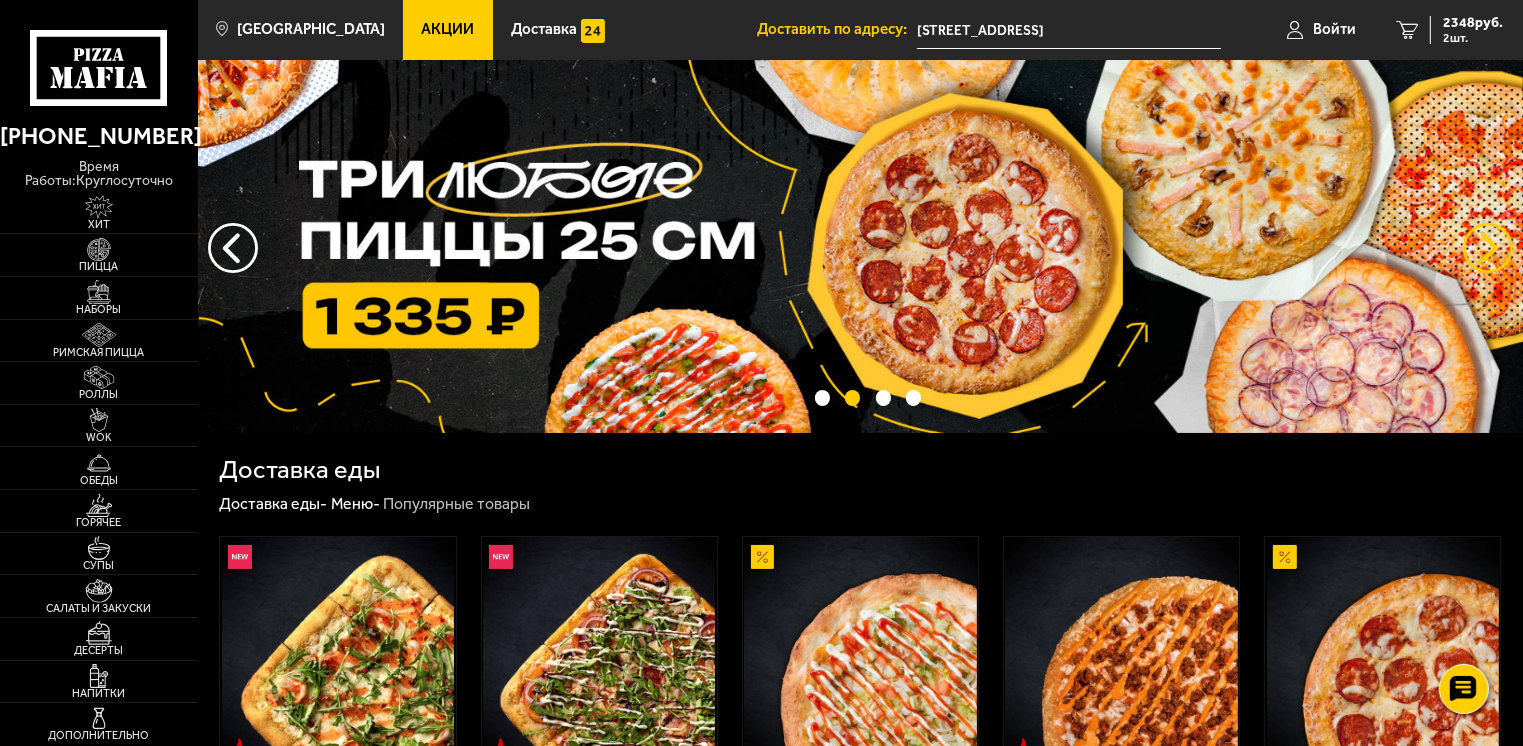 click at bounding box center [1488, 248] 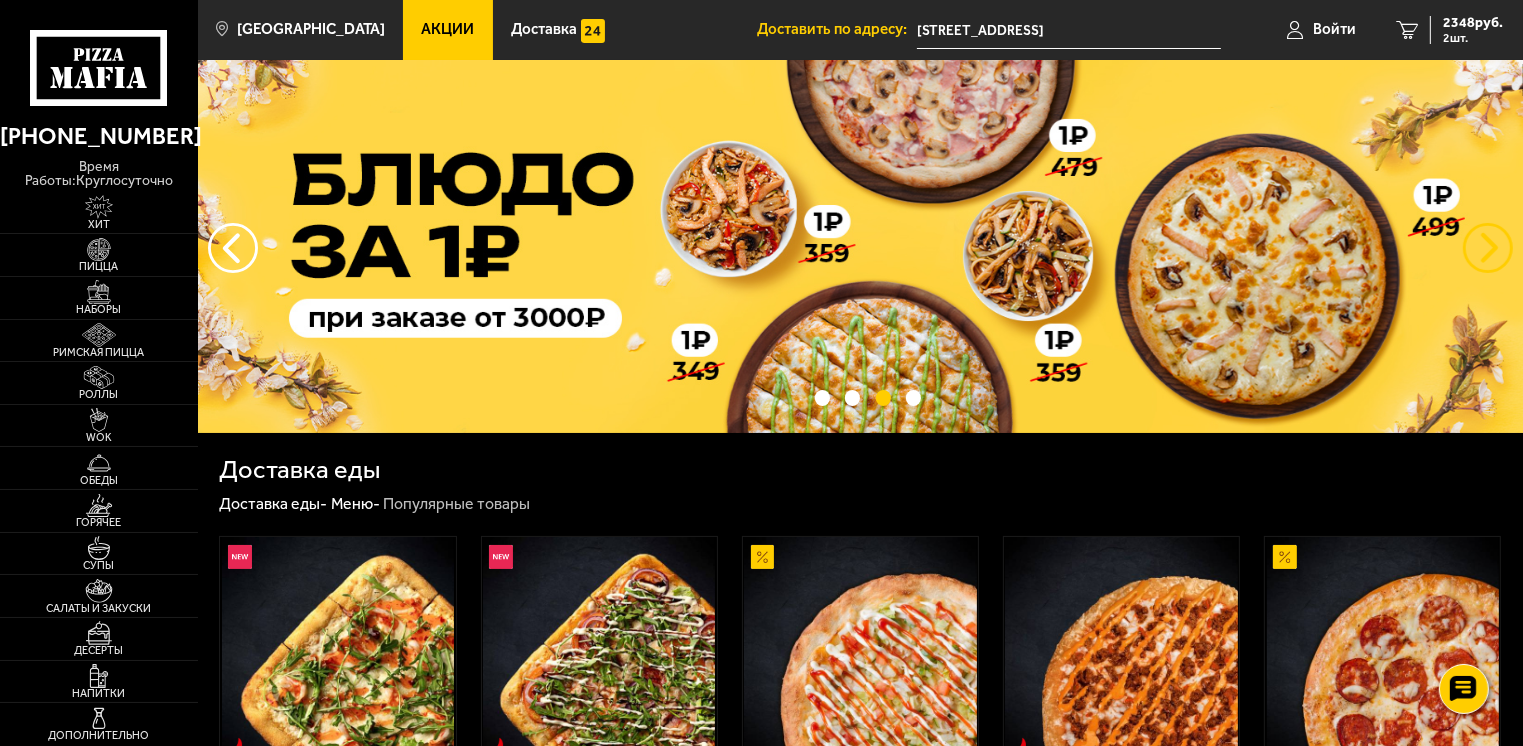 click at bounding box center [1488, 248] 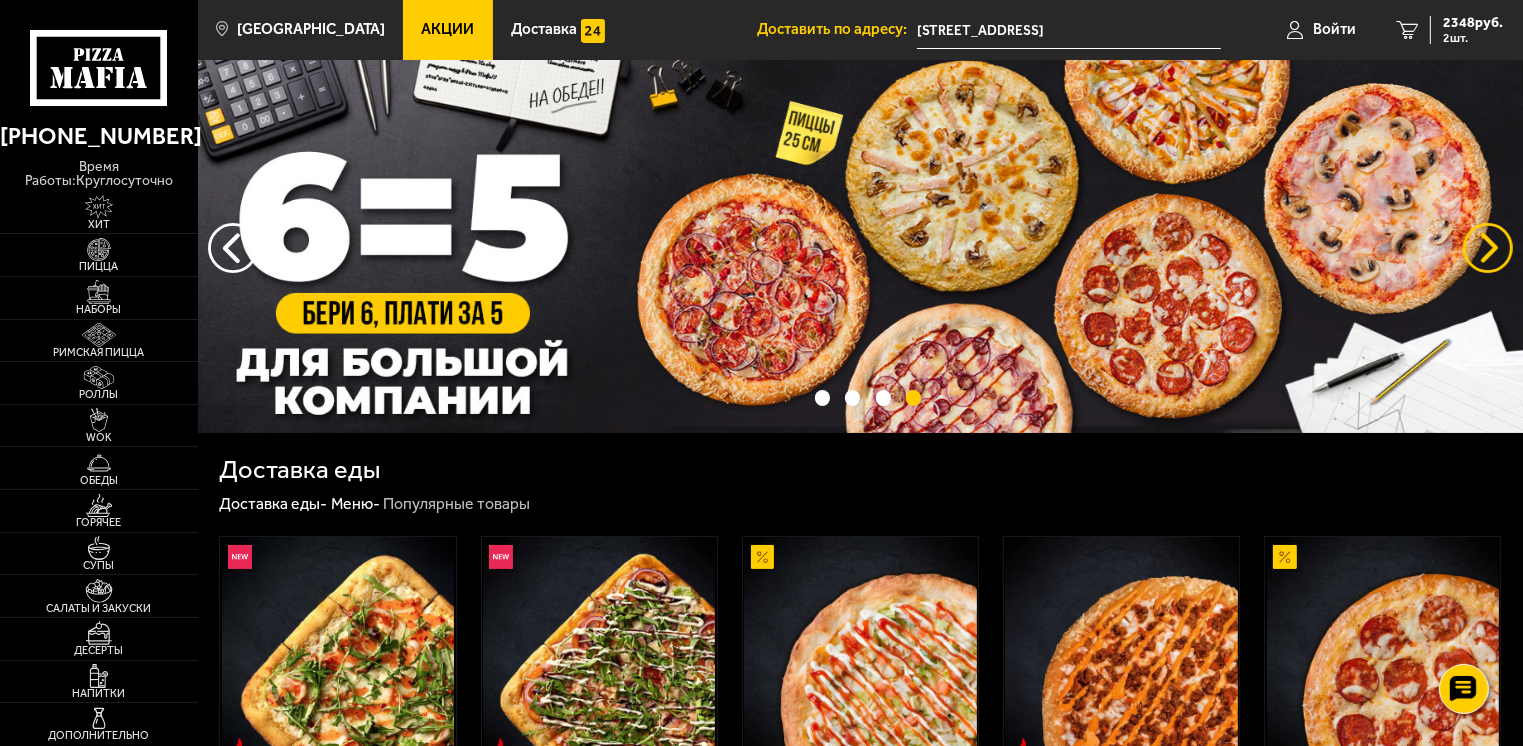click at bounding box center (1488, 248) 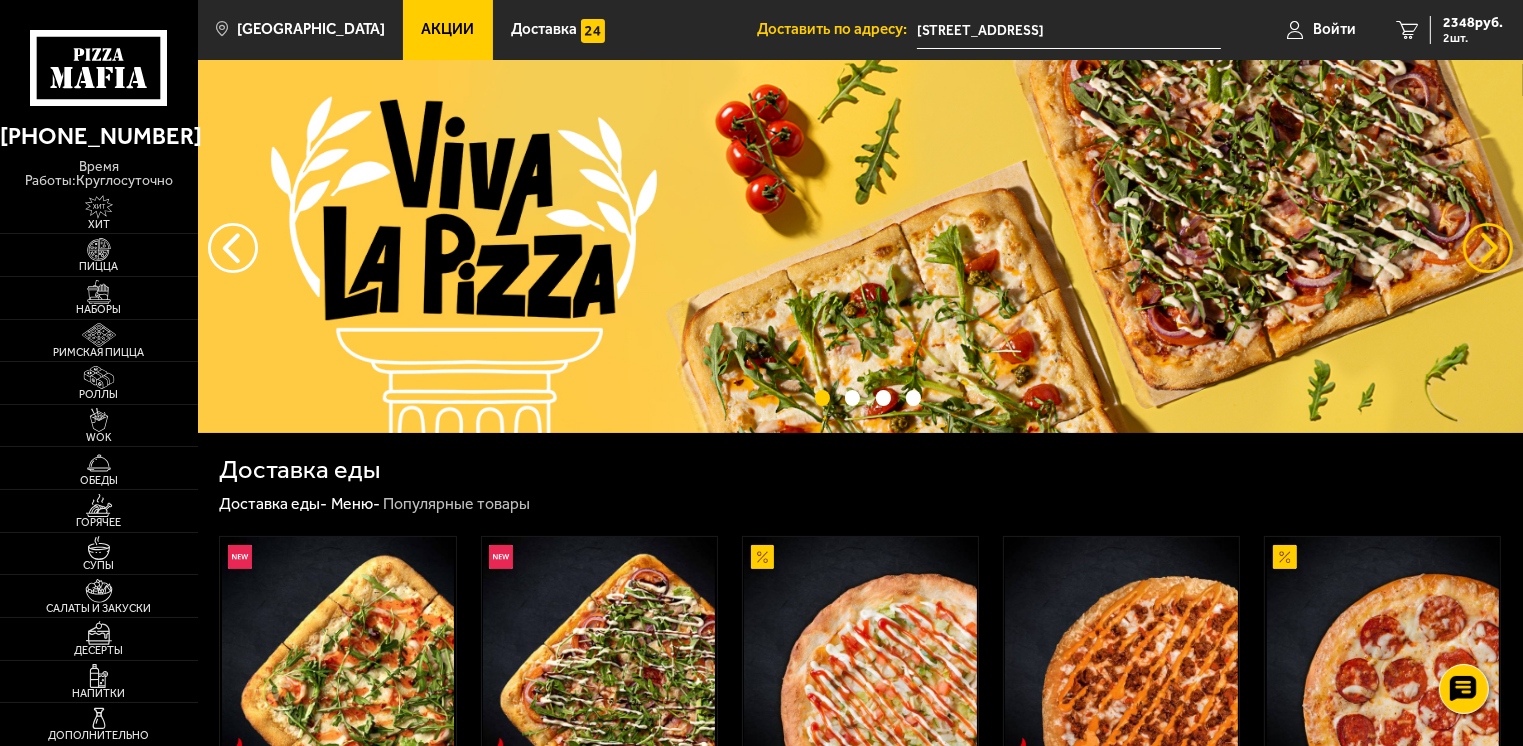 click at bounding box center (1488, 248) 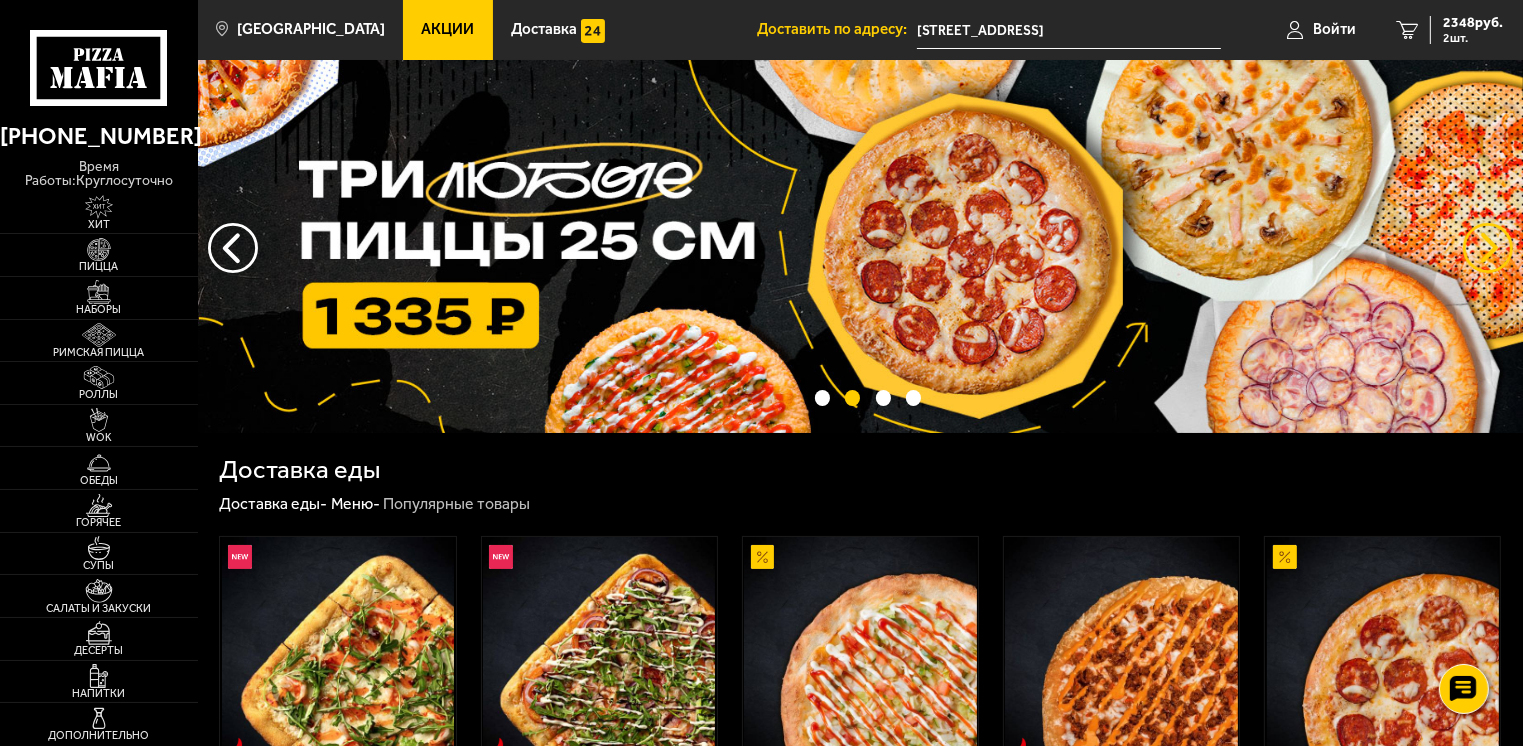 click at bounding box center (1488, 248) 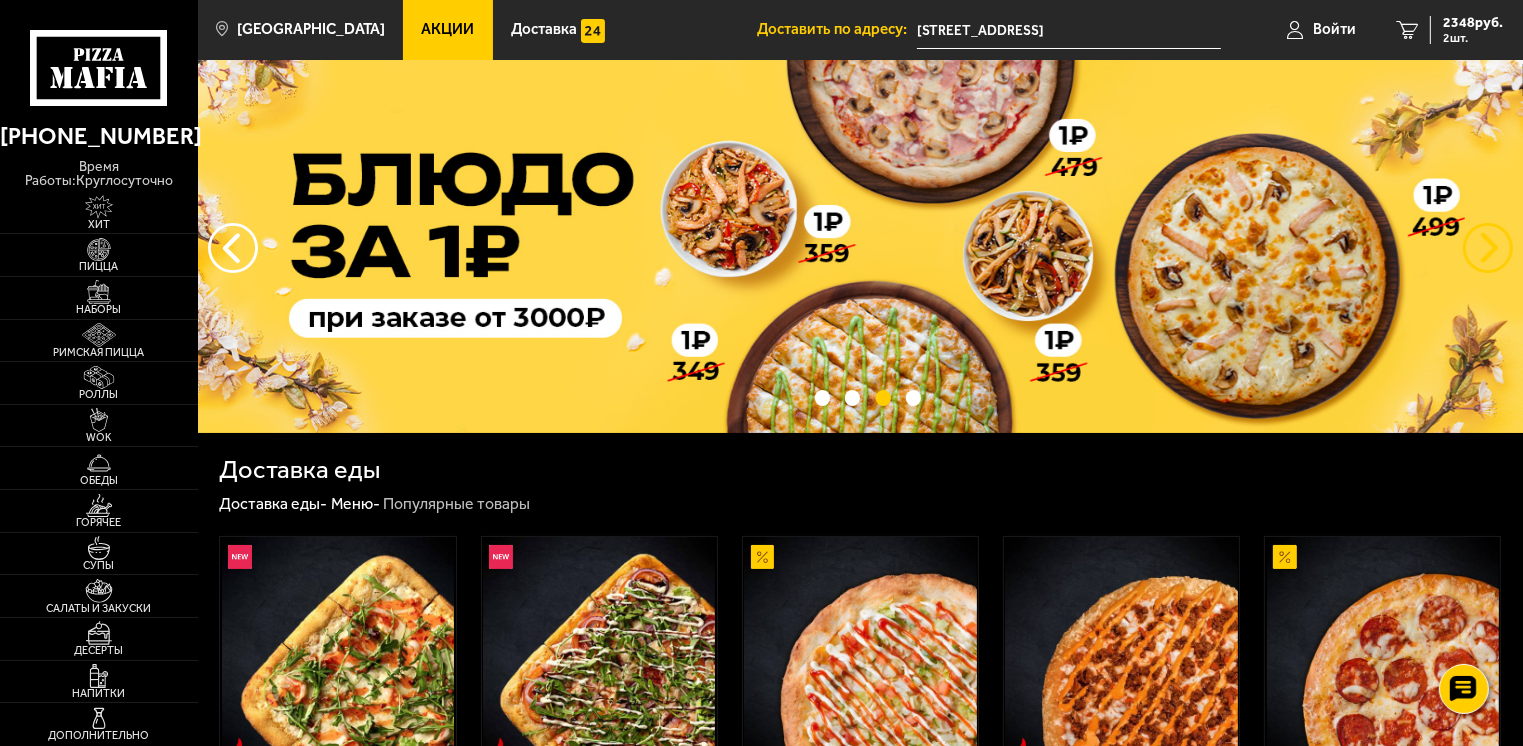 click at bounding box center (1488, 248) 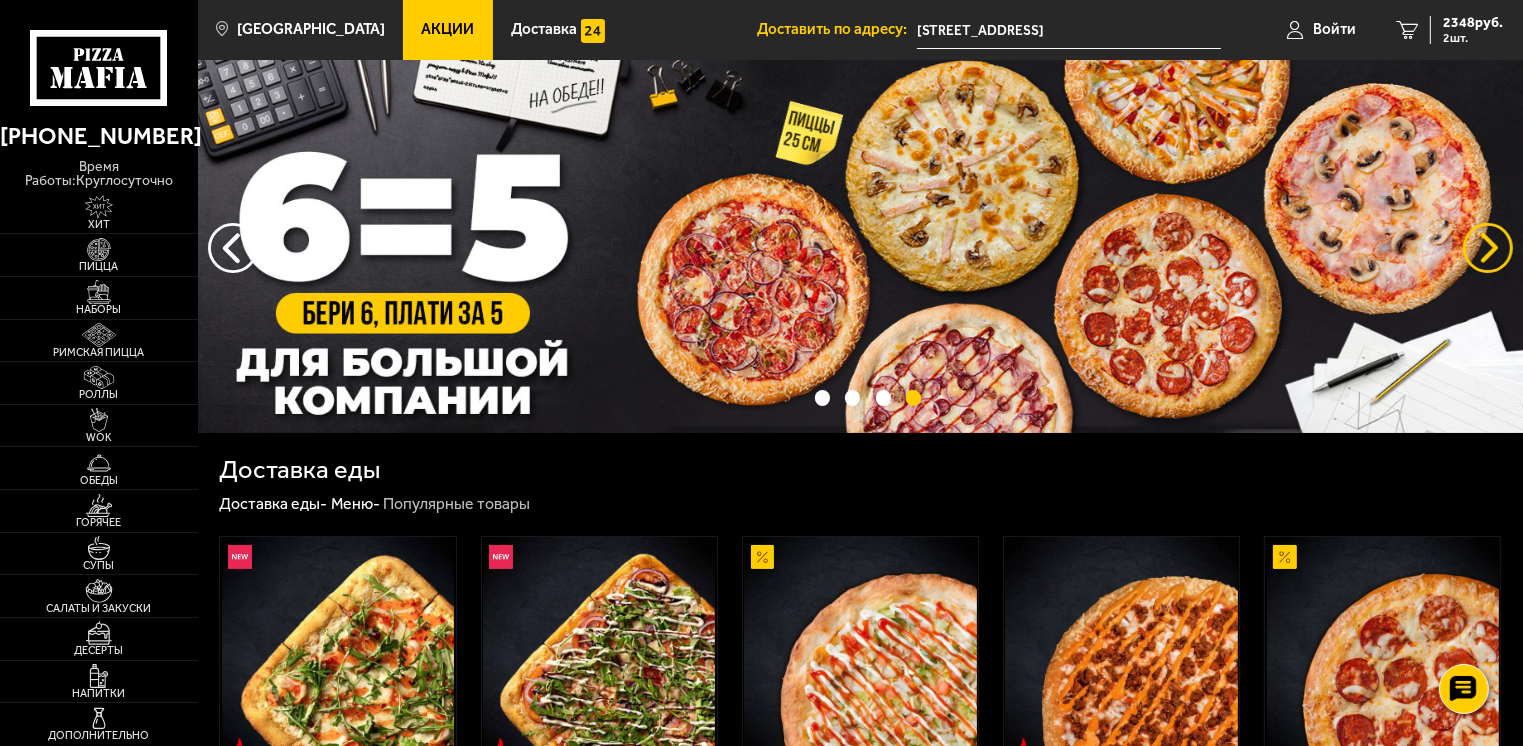 click at bounding box center (1488, 248) 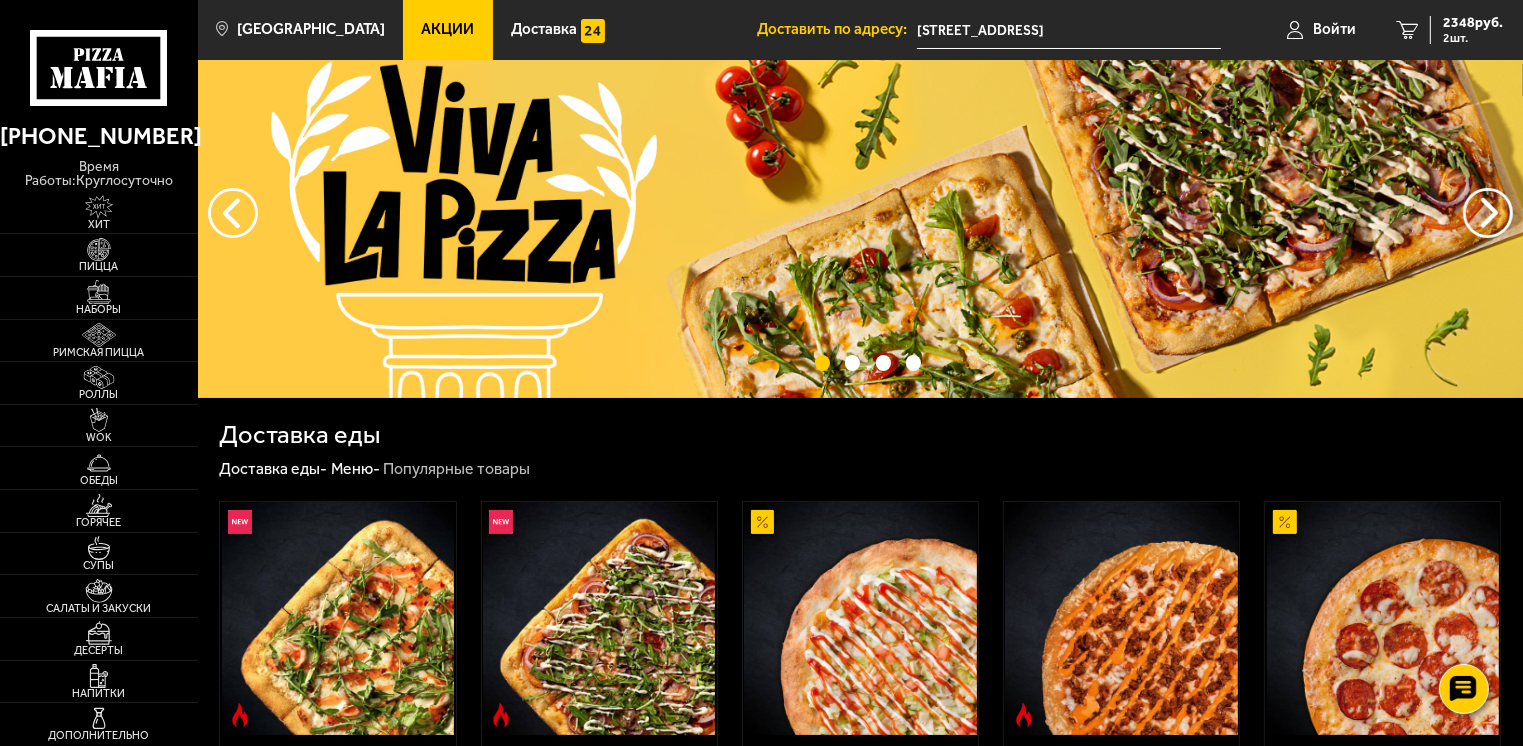 scroll, scrollTop: 0, scrollLeft: 0, axis: both 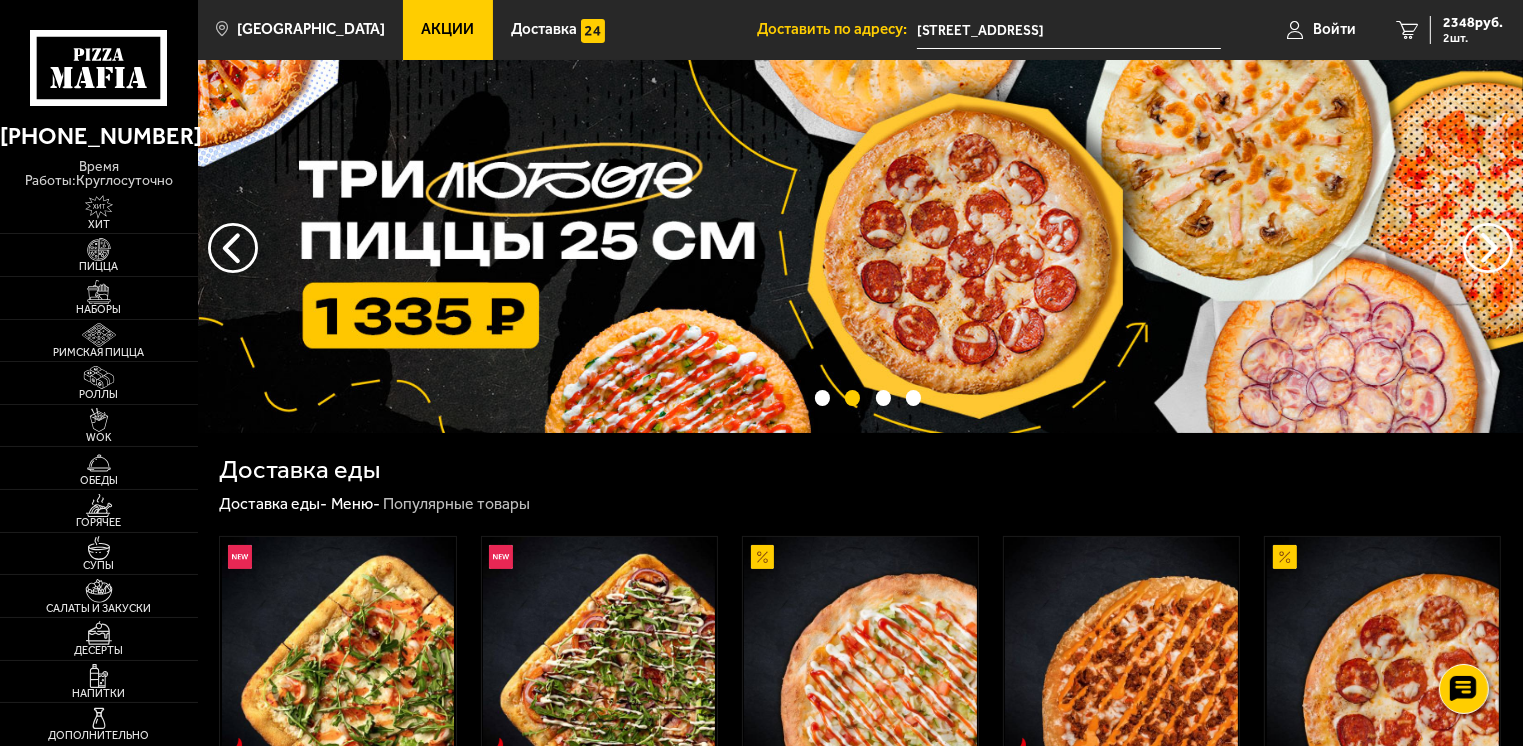 click at bounding box center [860, 246] 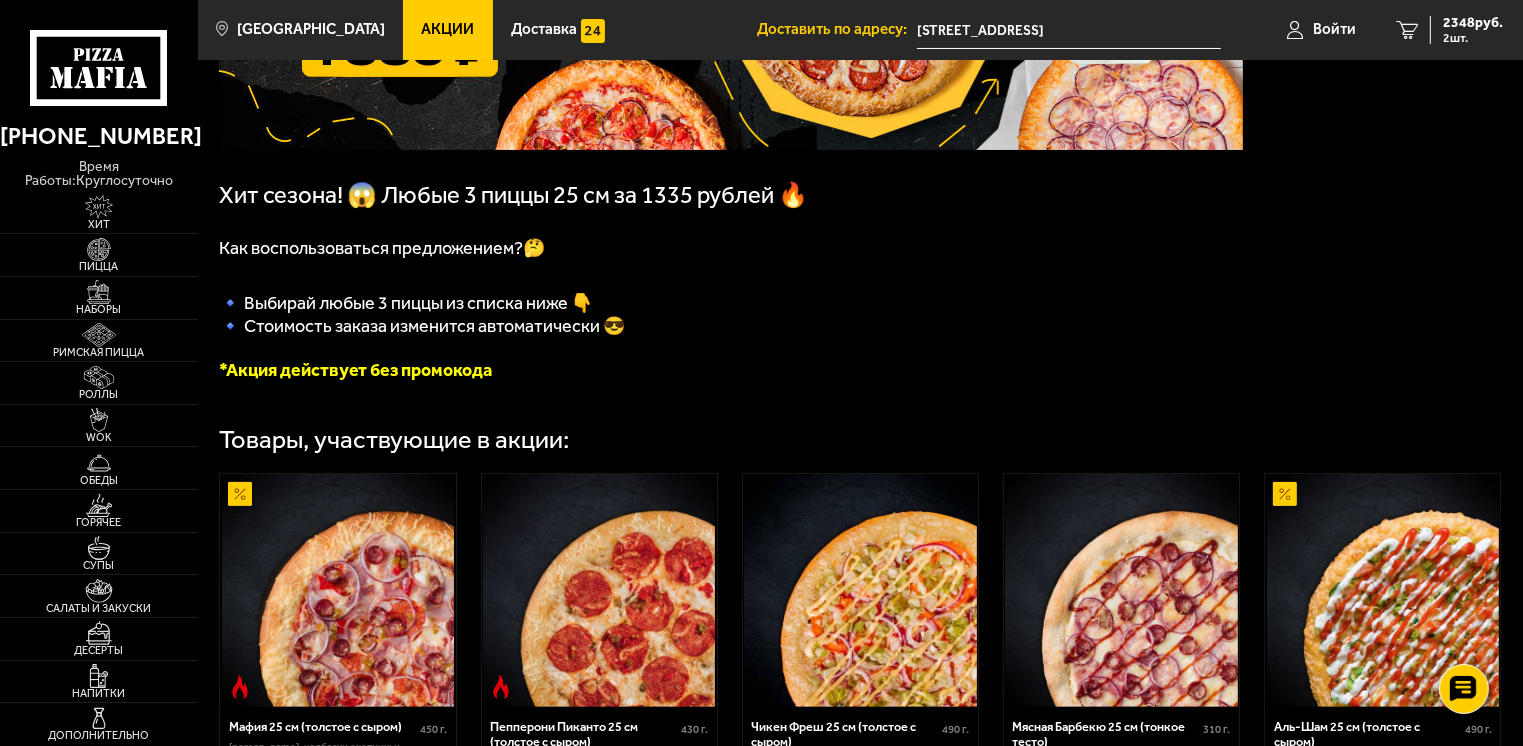scroll, scrollTop: 0, scrollLeft: 0, axis: both 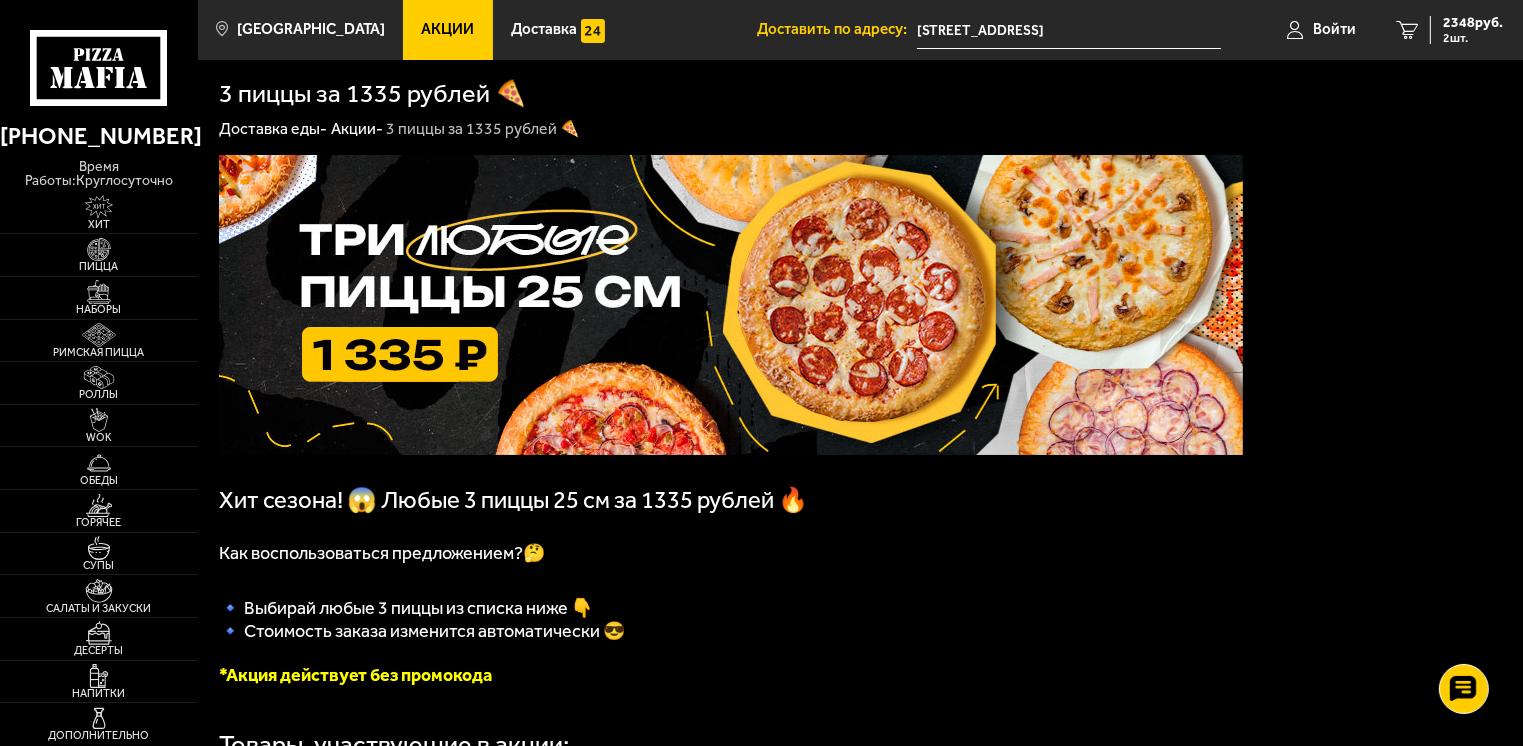 click on "Акции" at bounding box center (448, 29) 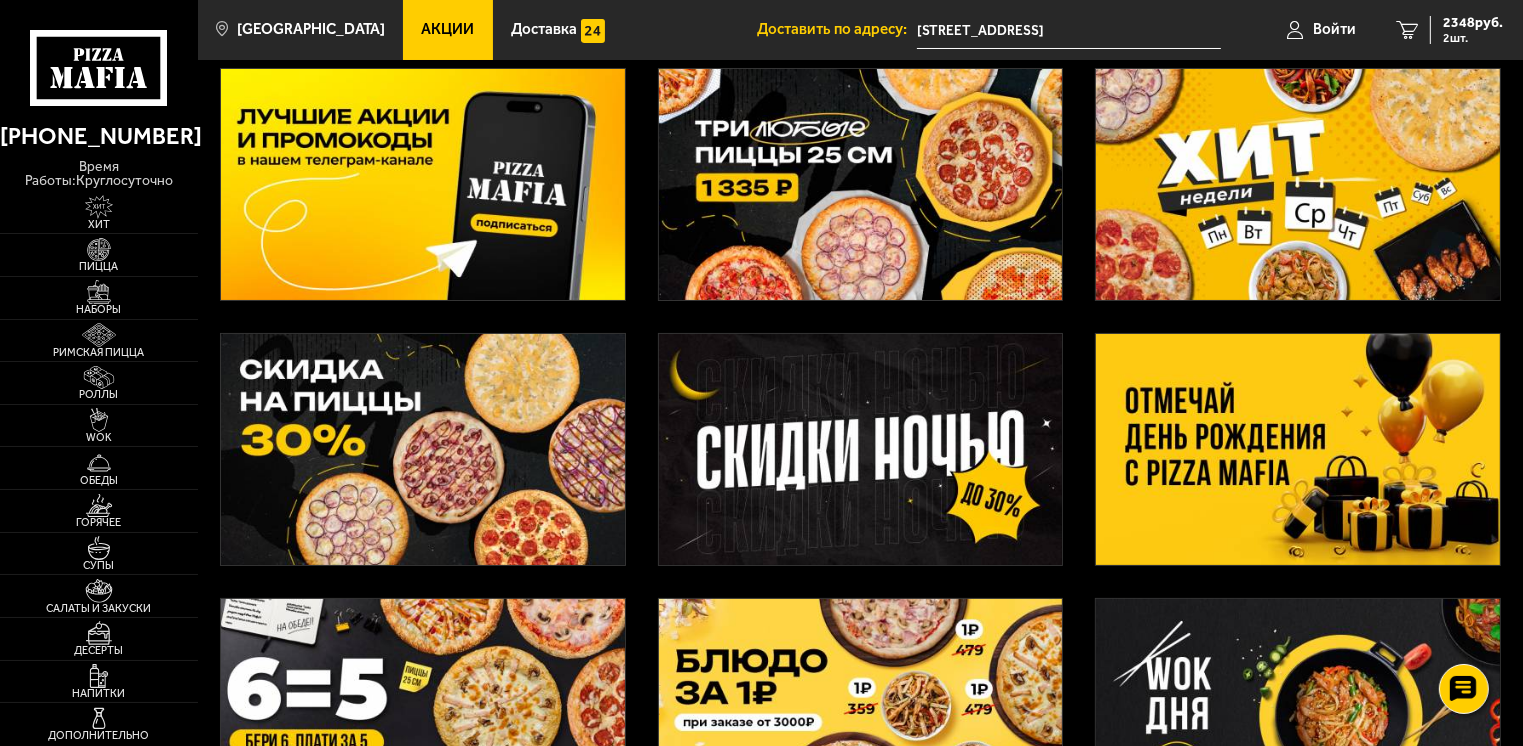 scroll, scrollTop: 0, scrollLeft: 0, axis: both 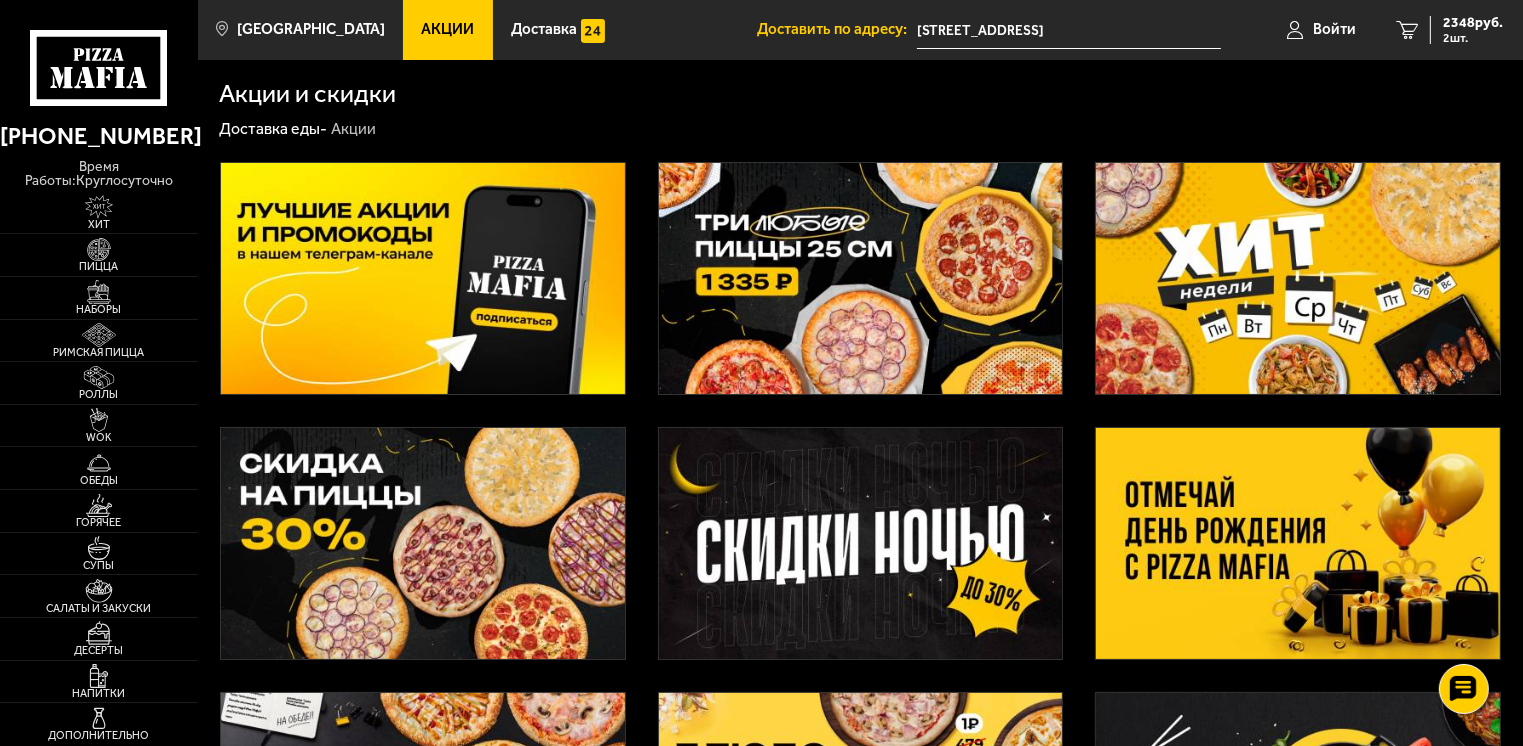 click at bounding box center (1298, 279) 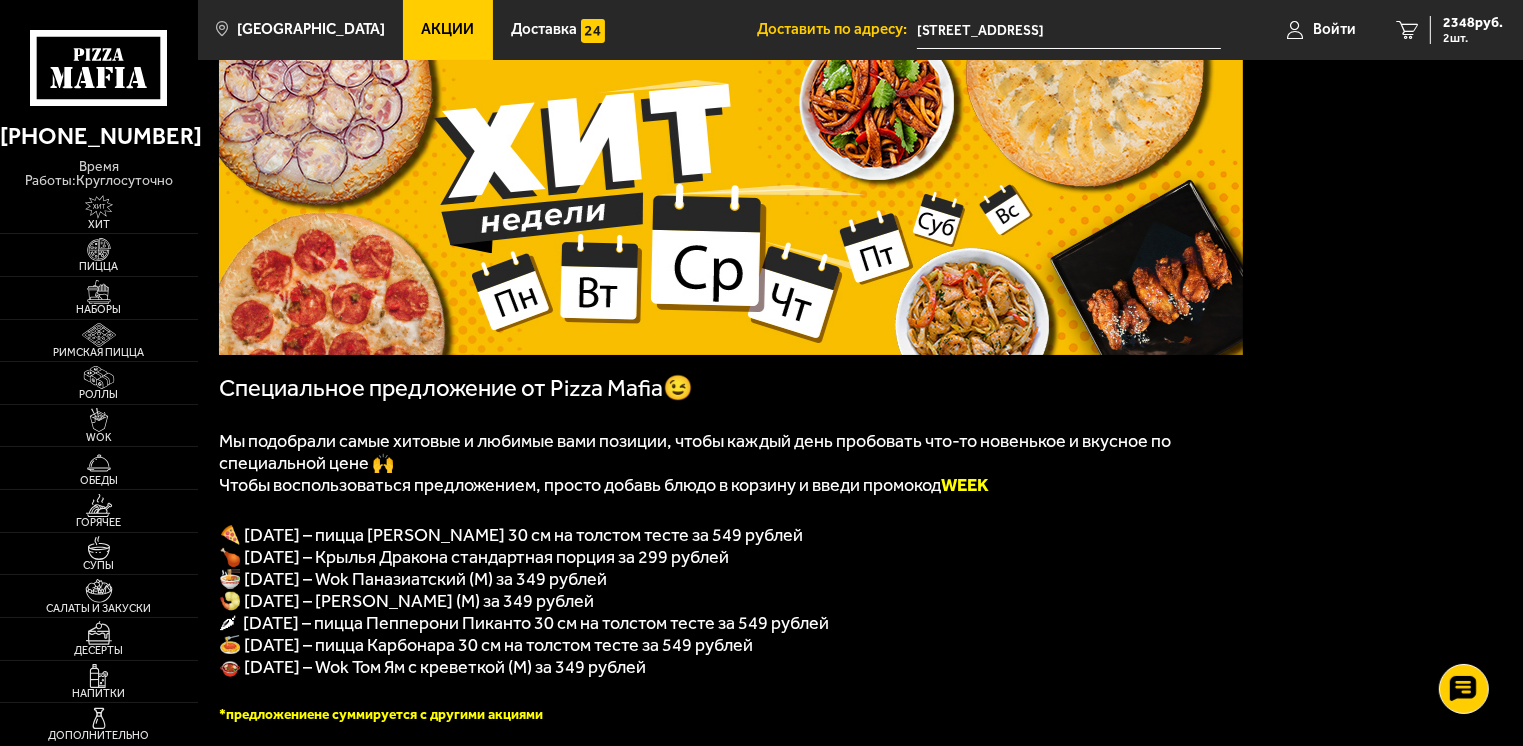 scroll, scrollTop: 200, scrollLeft: 0, axis: vertical 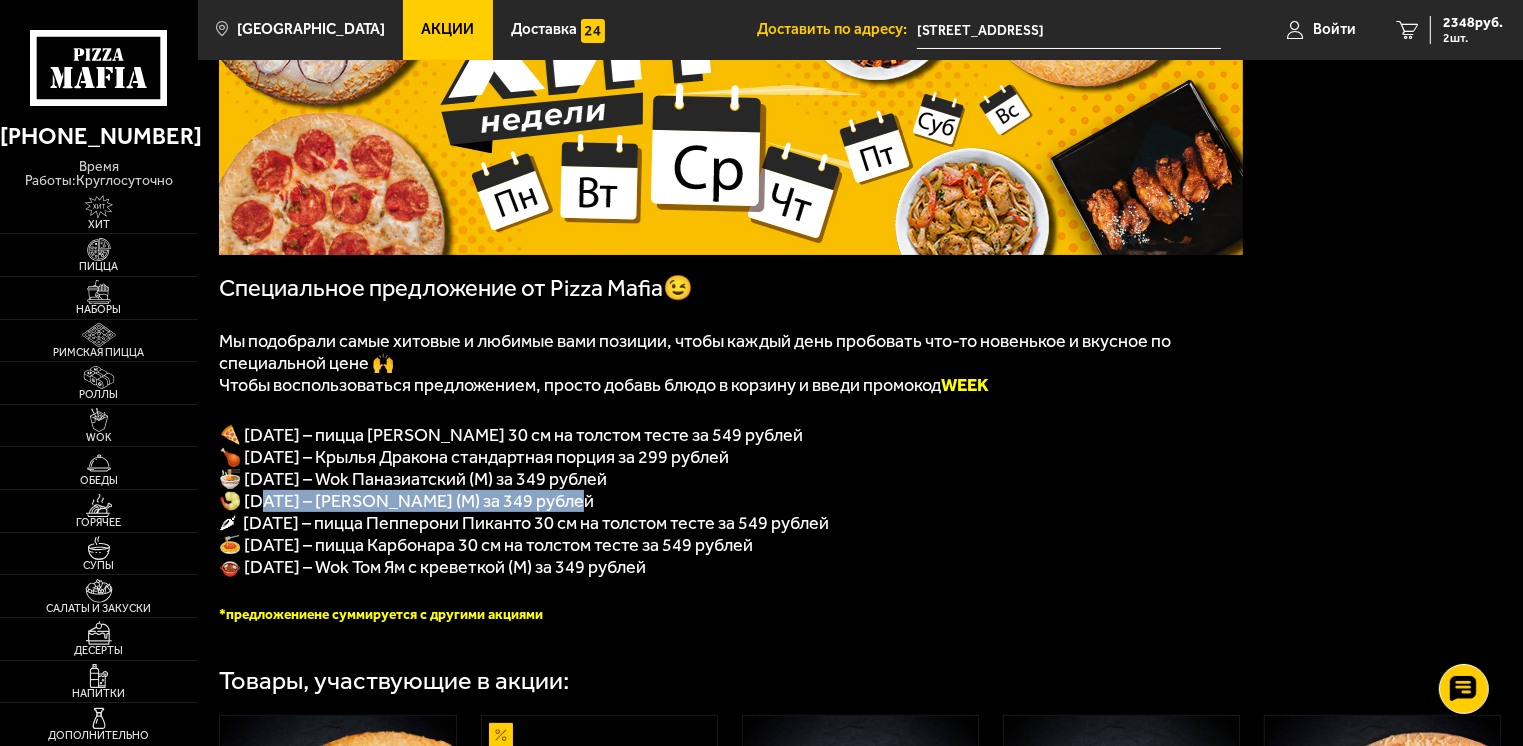 drag, startPoint x: 279, startPoint y: 517, endPoint x: 575, endPoint y: 520, distance: 296.0152 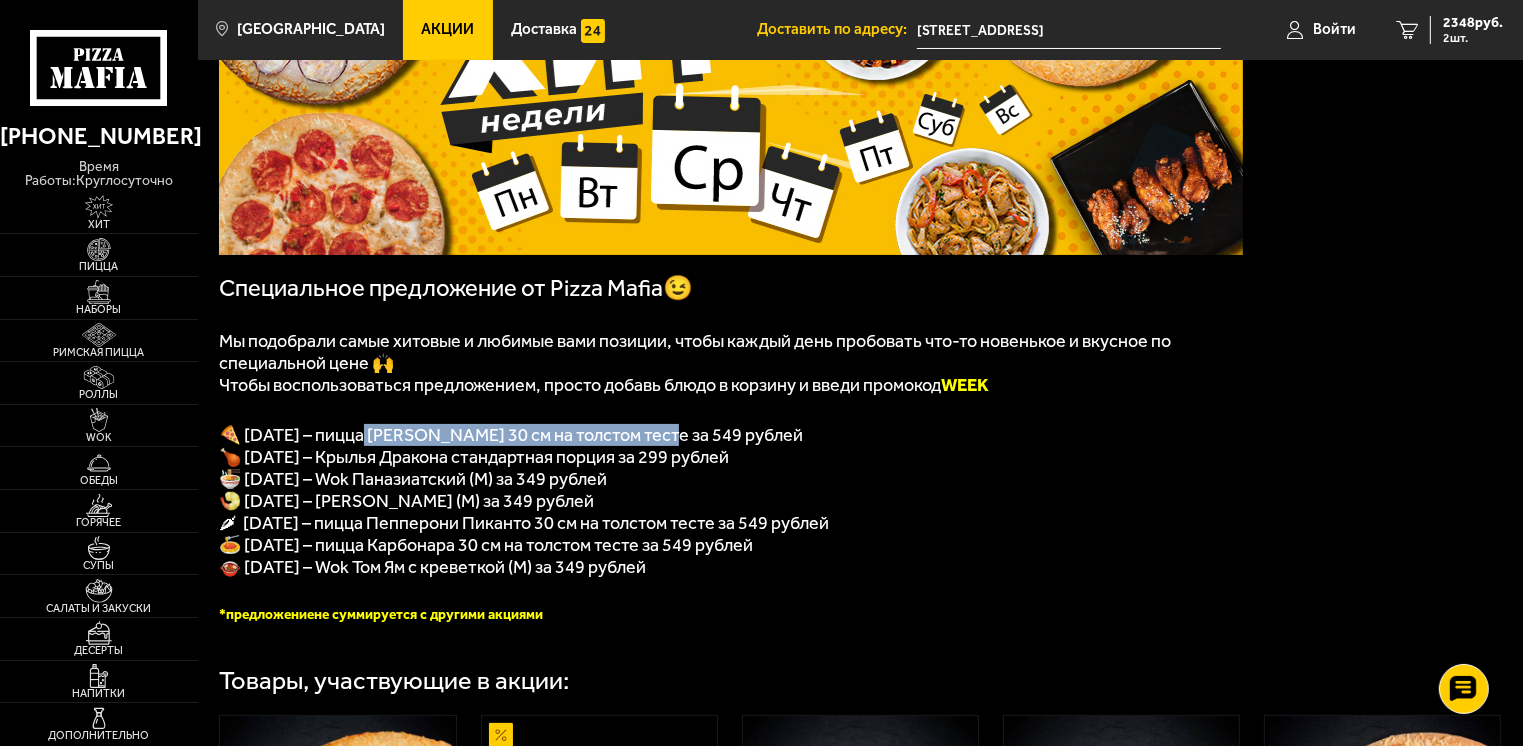 drag, startPoint x: 380, startPoint y: 452, endPoint x: 668, endPoint y: 453, distance: 288.00174 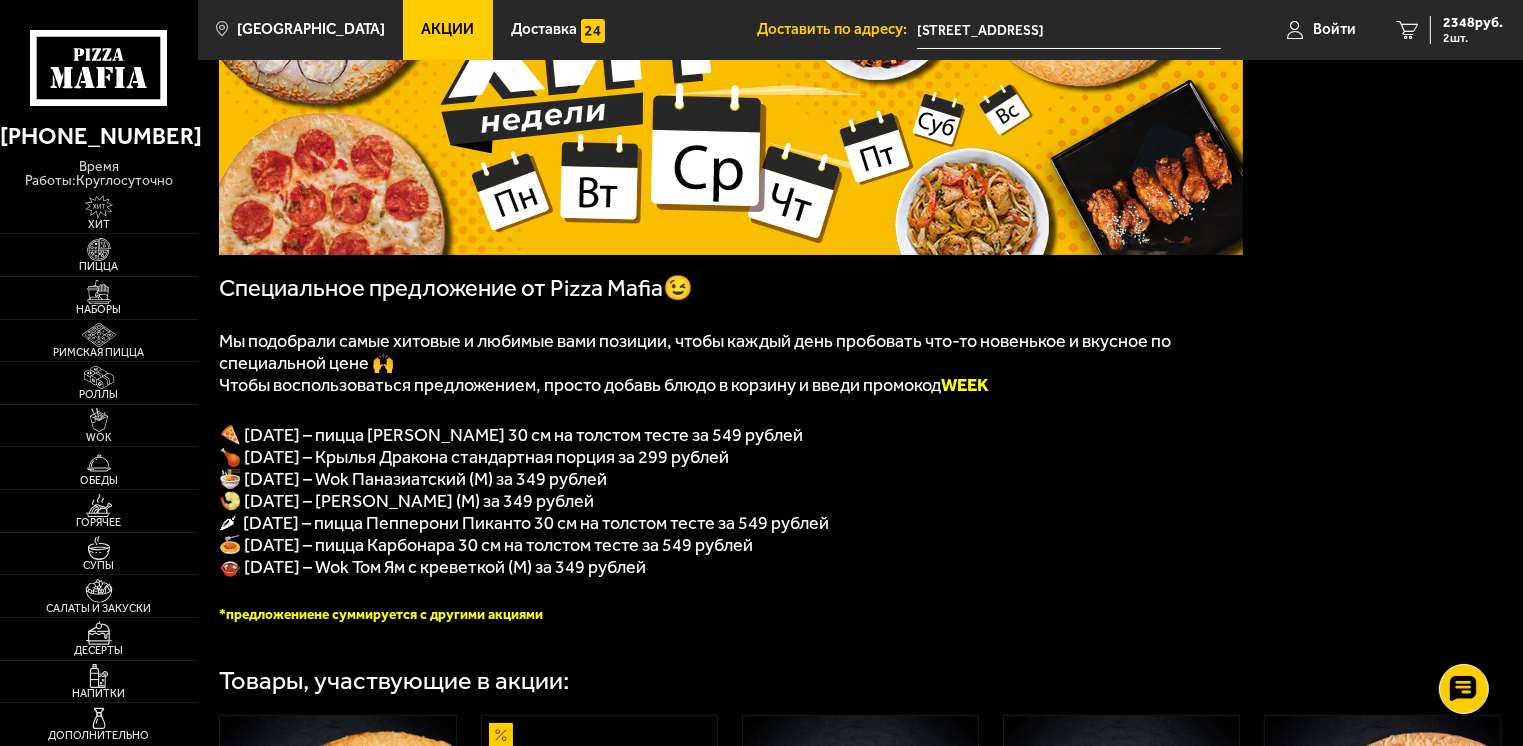 drag, startPoint x: 668, startPoint y: 453, endPoint x: 924, endPoint y: 480, distance: 257.4199 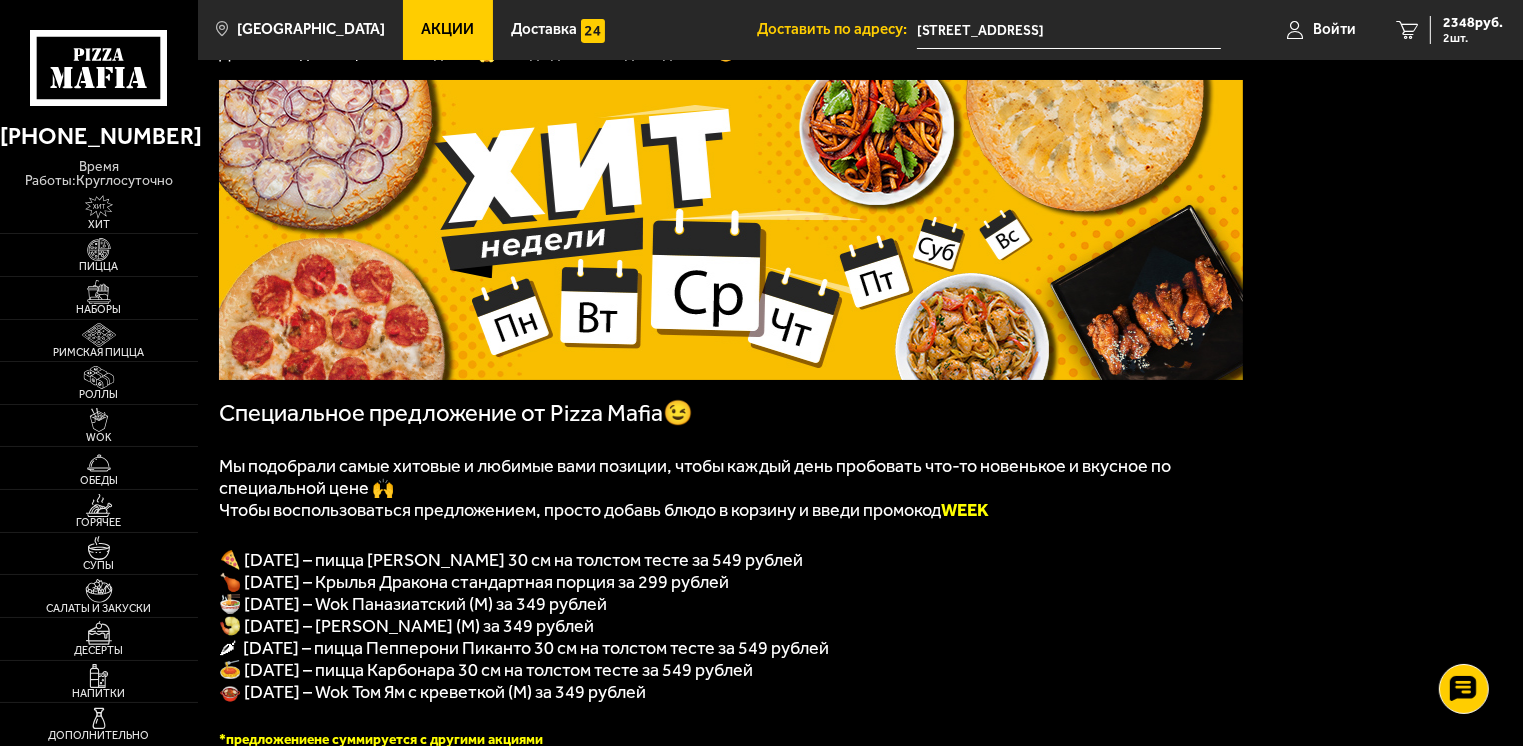 scroll, scrollTop: 0, scrollLeft: 0, axis: both 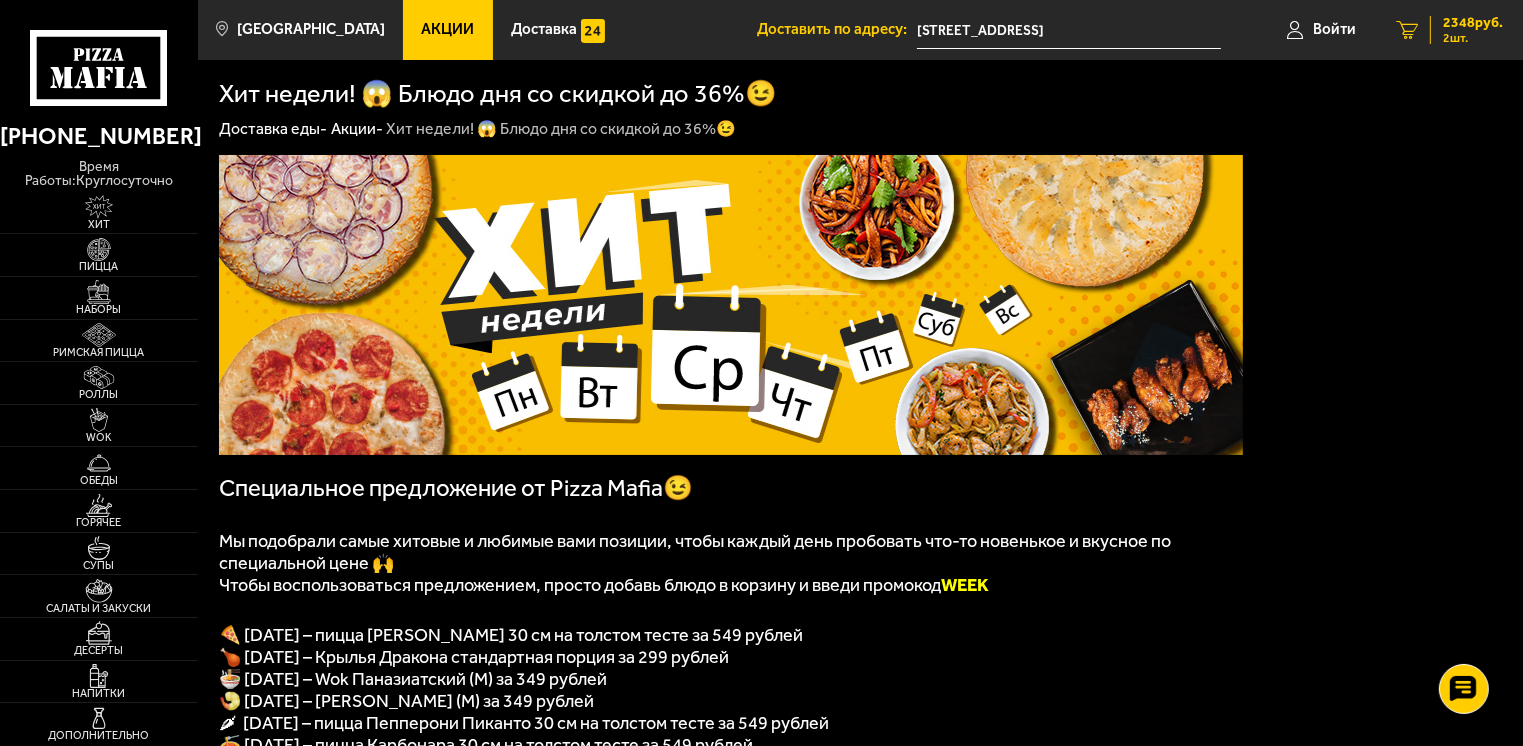 click on "2348  руб. 2  шт." at bounding box center [1466, 30] 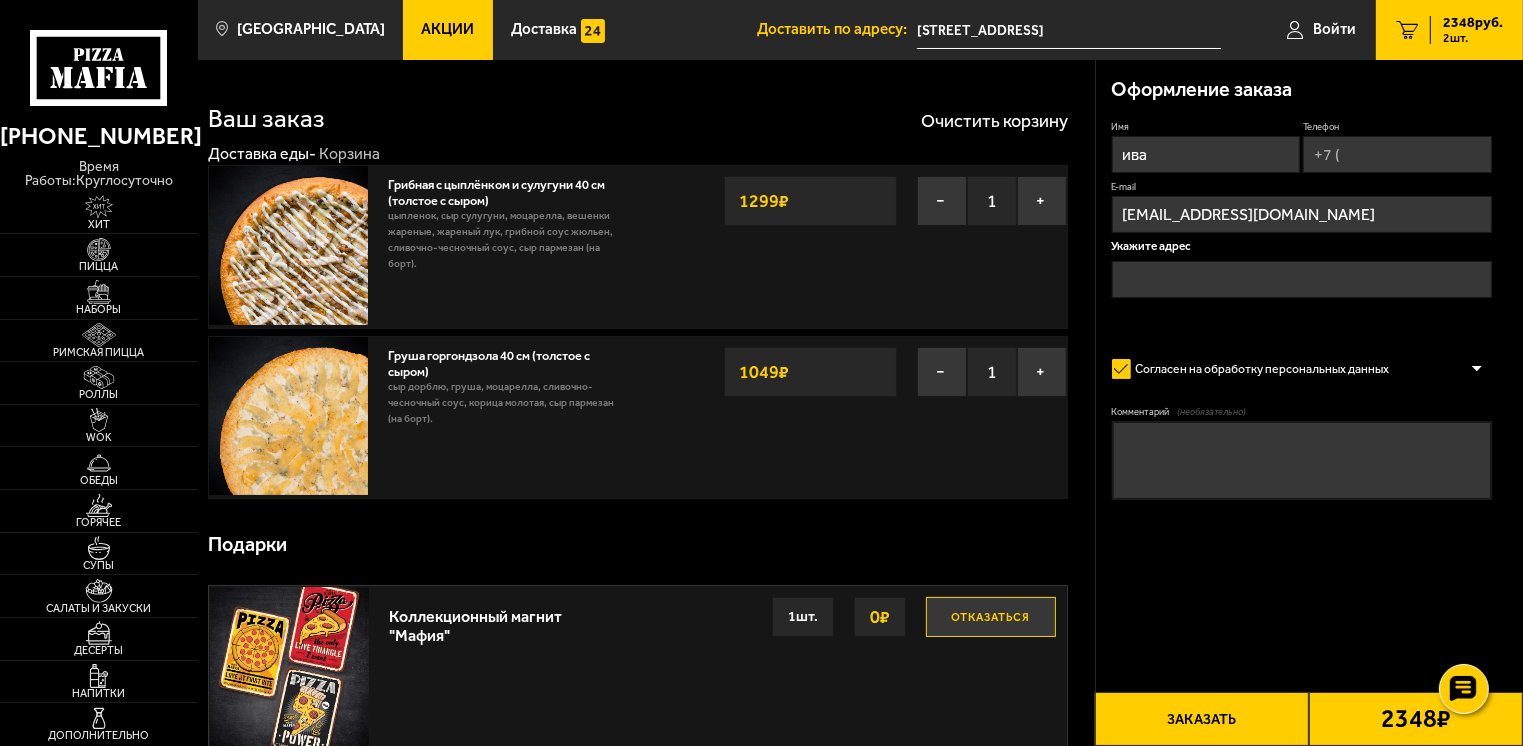 type on "[STREET_ADDRESS]" 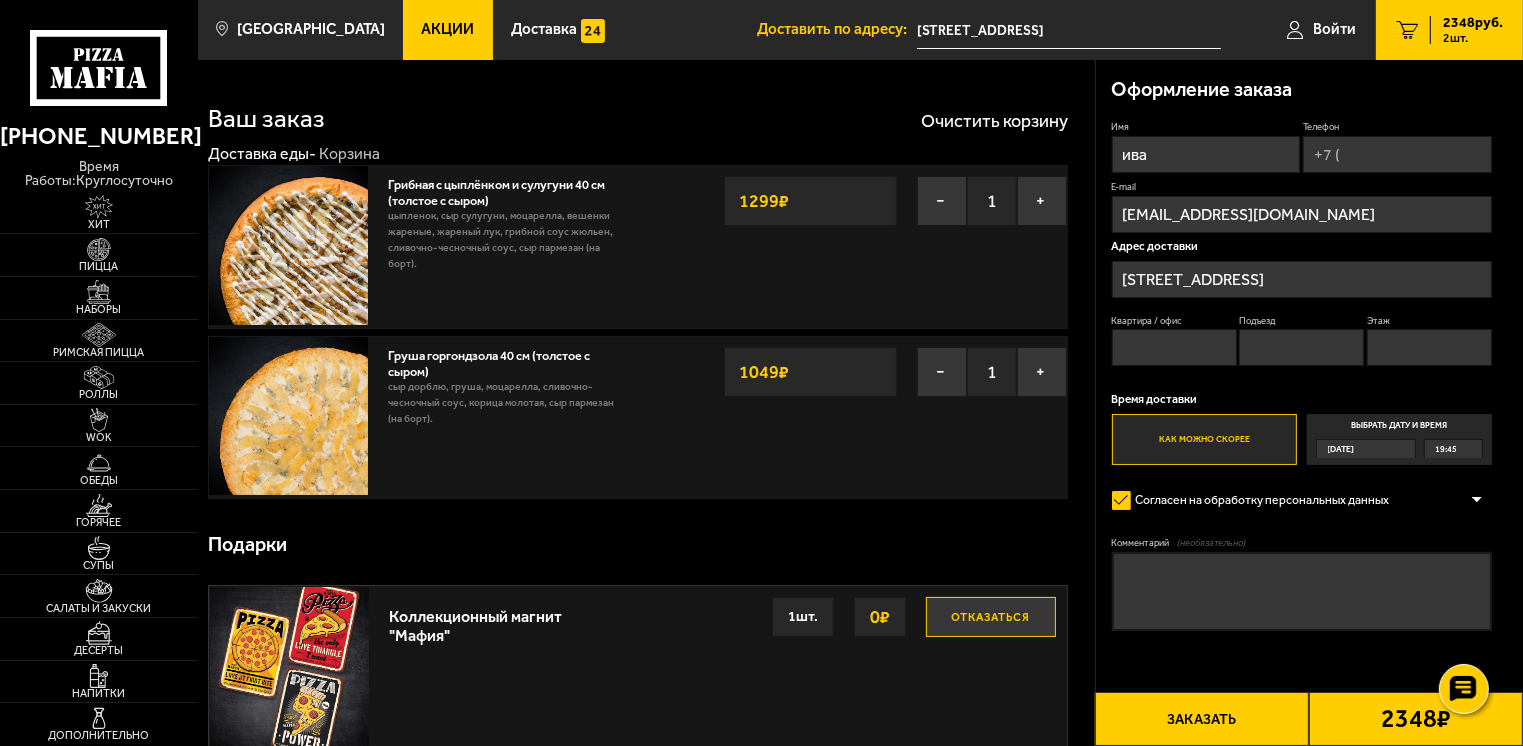 click on "Телефон" at bounding box center (1397, 154) 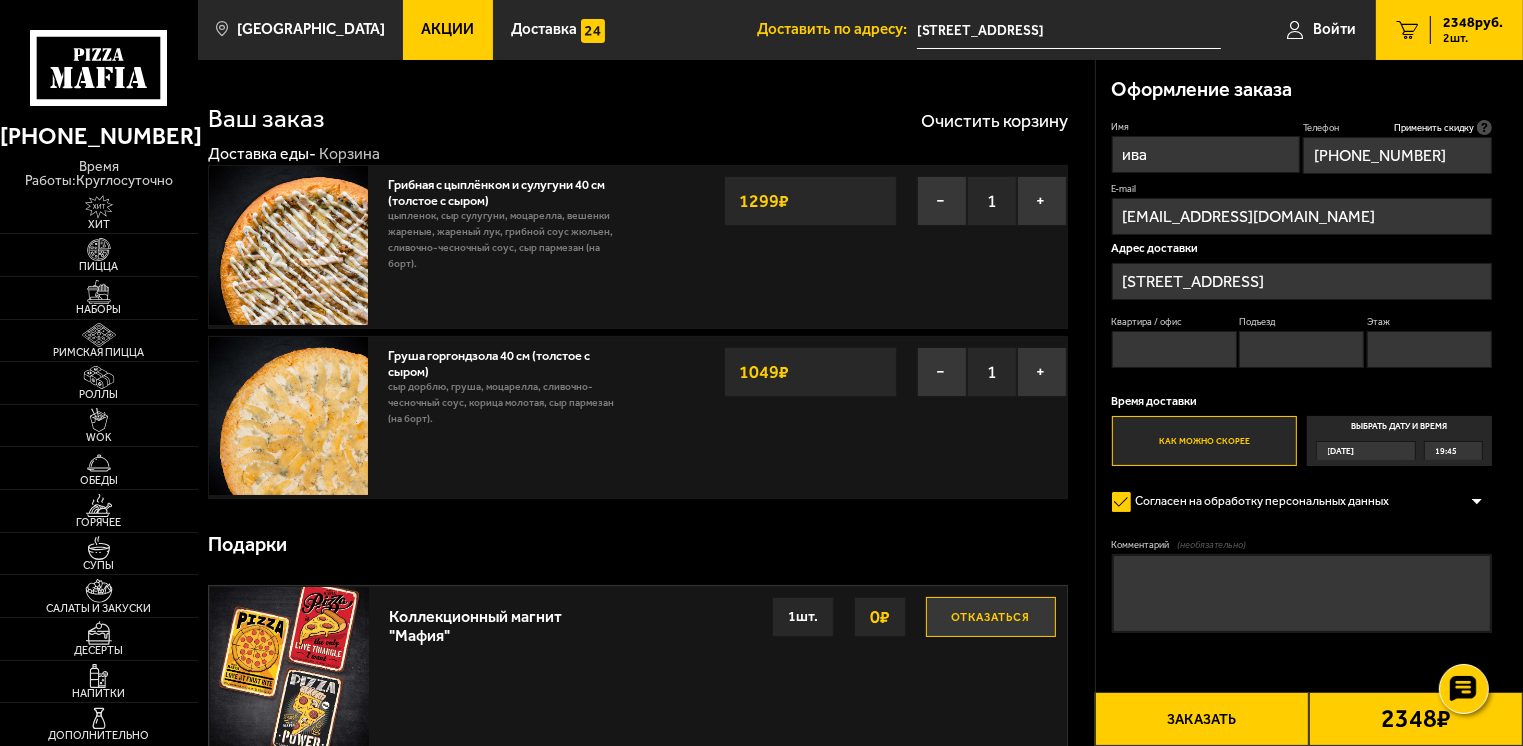 type on "[PHONE_NUMBER]" 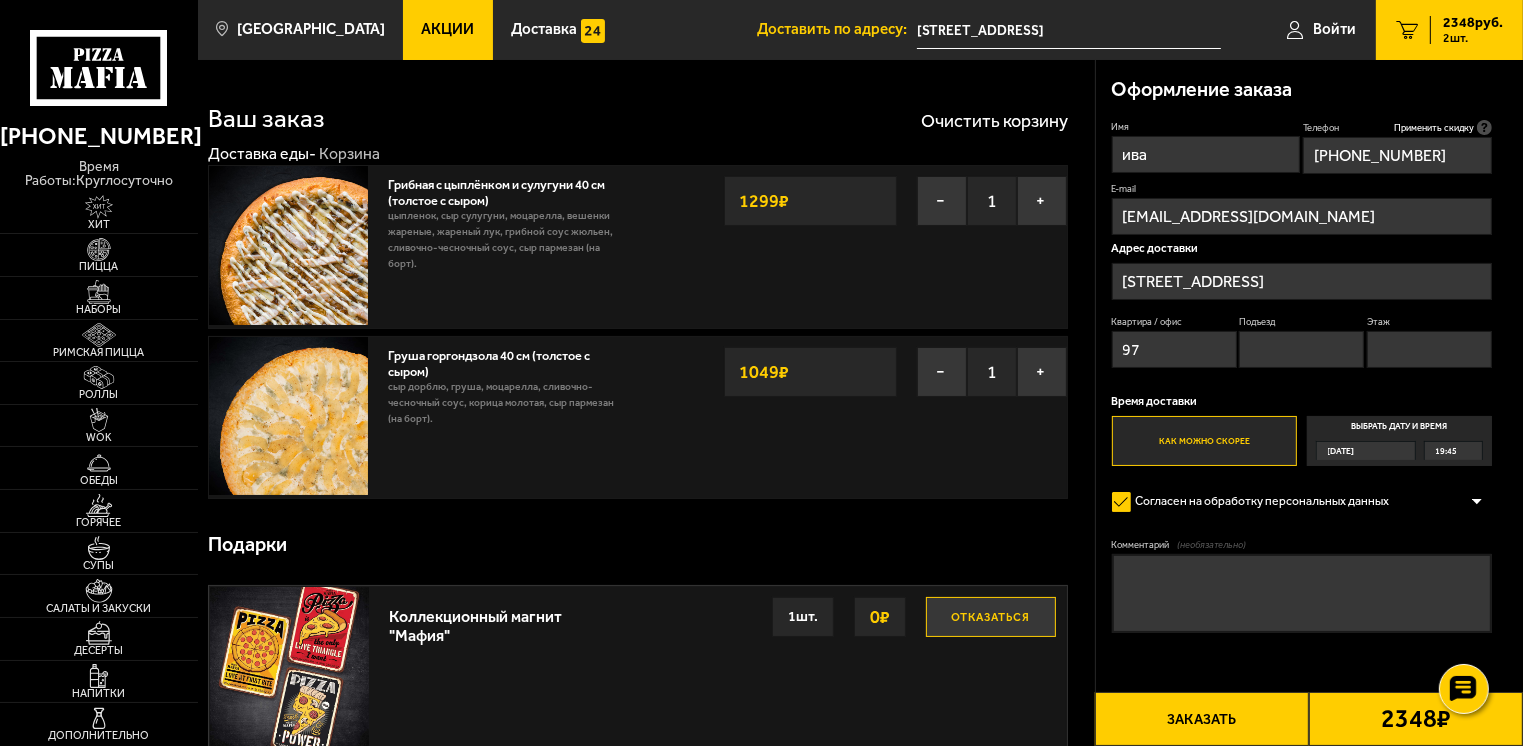 type on "1" 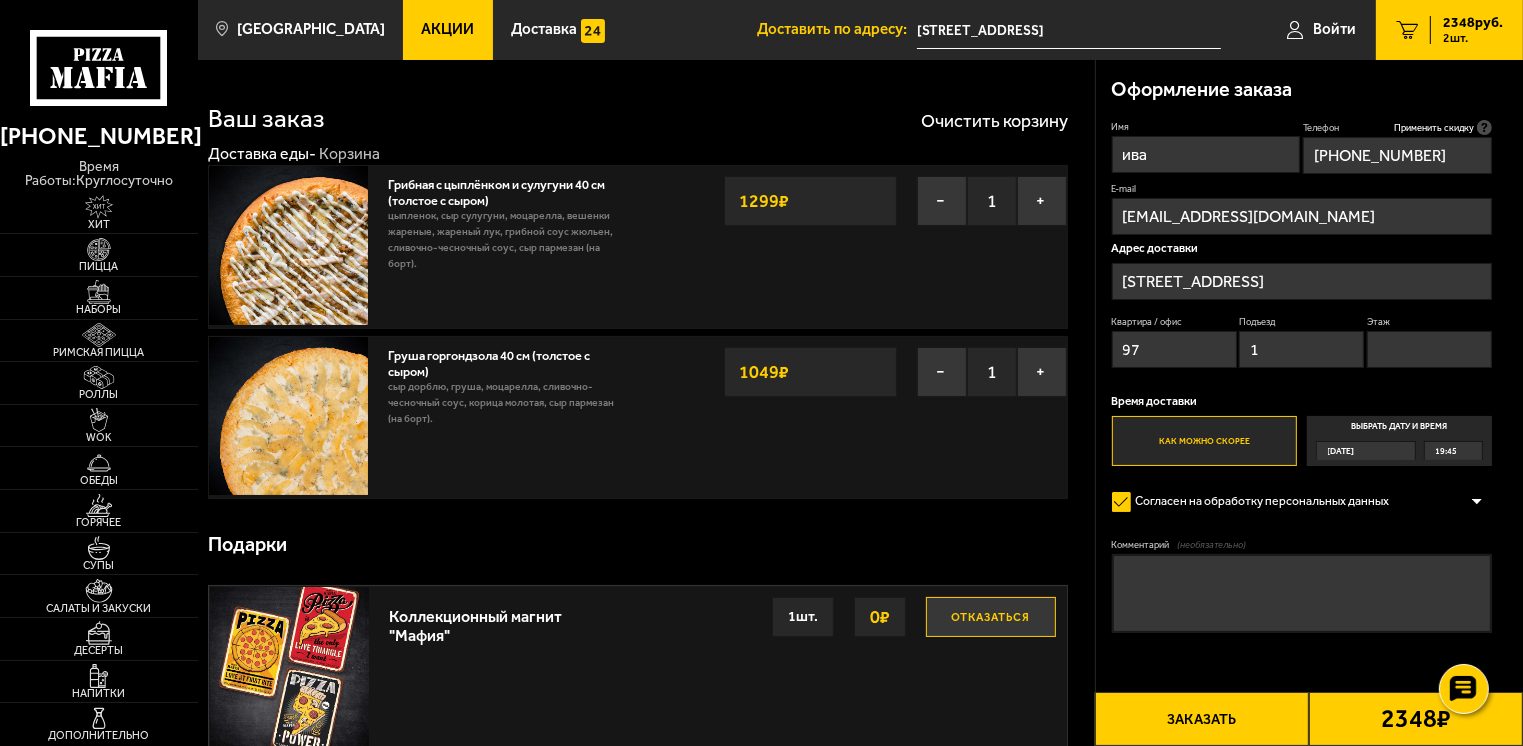 type on "10" 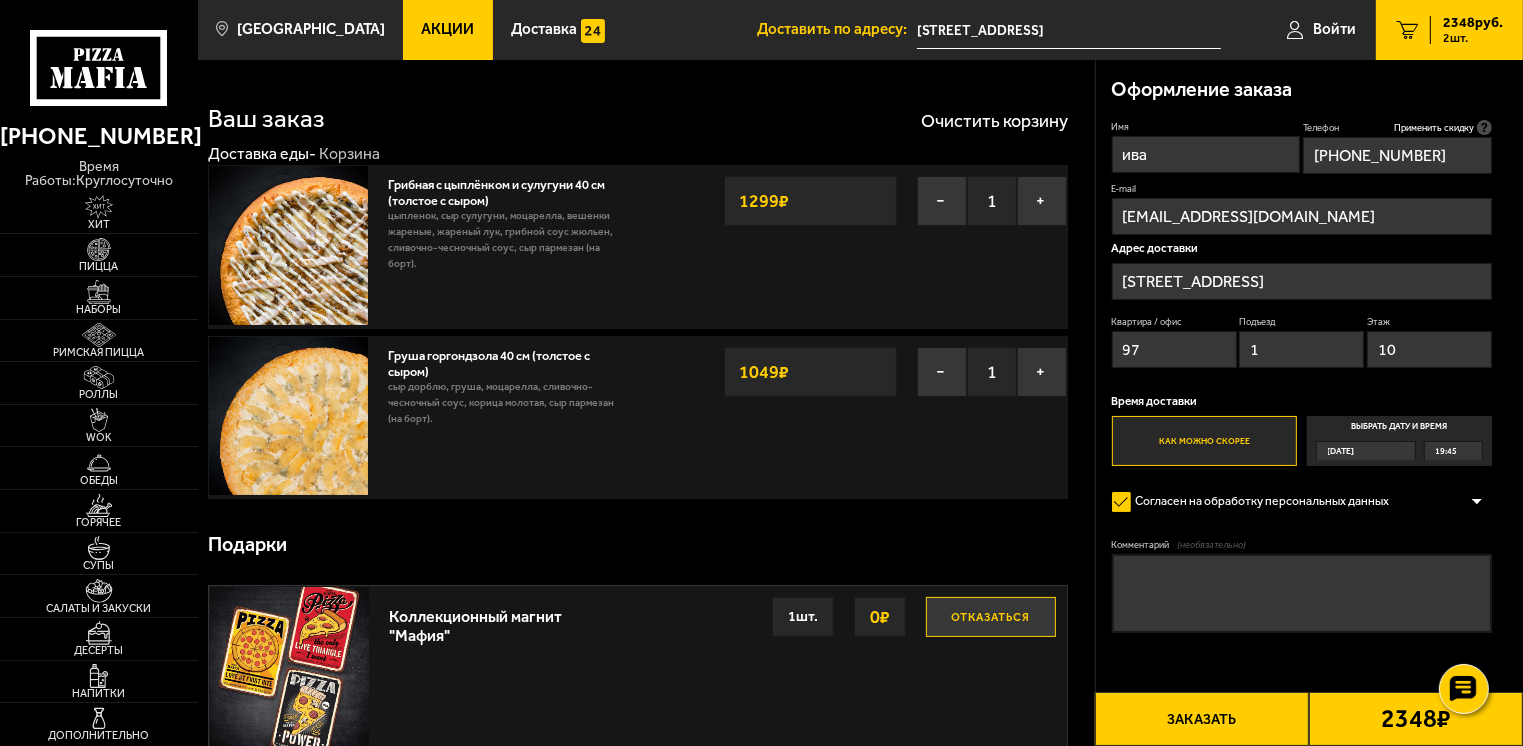 click on "Подарки" at bounding box center (638, 545) 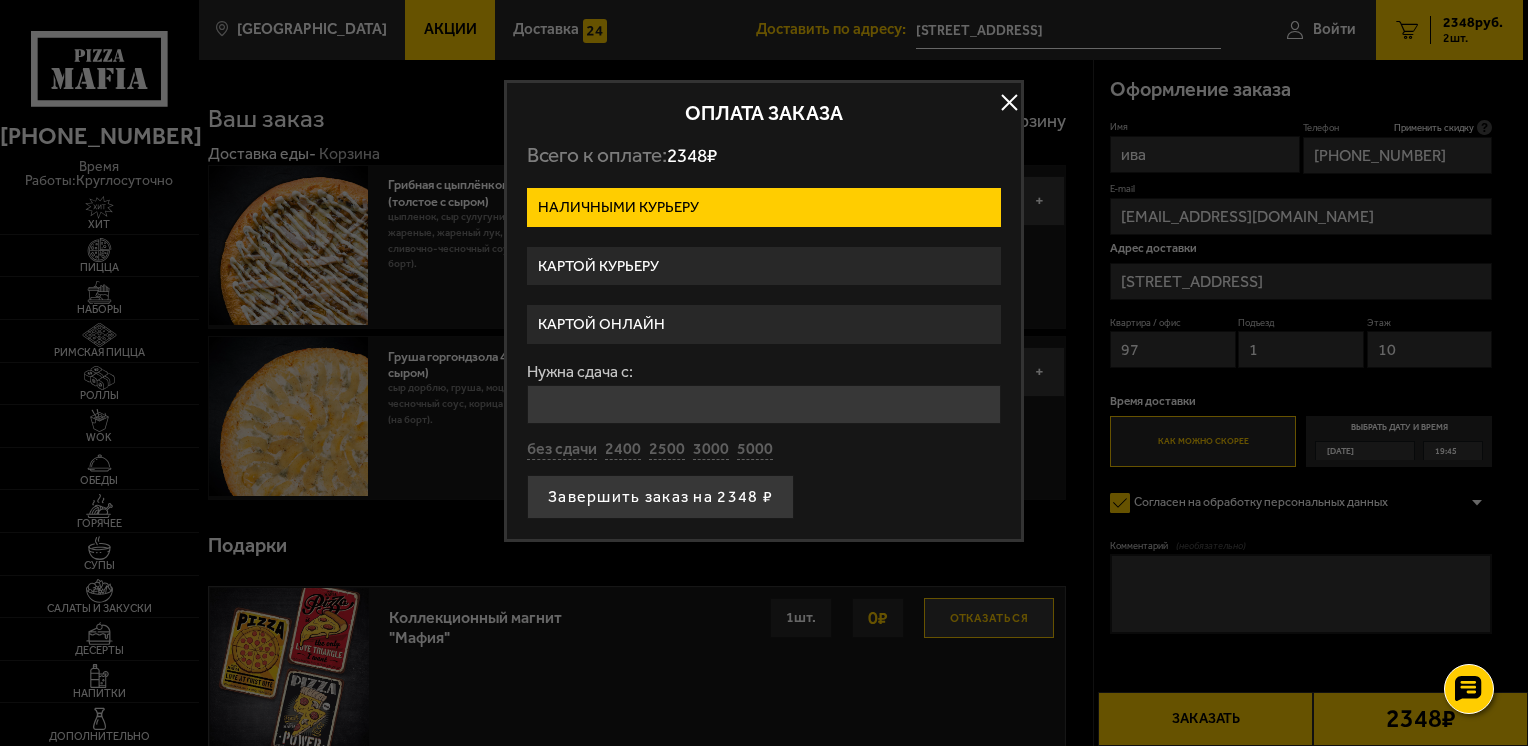 click on "Картой курьеру" at bounding box center [764, 266] 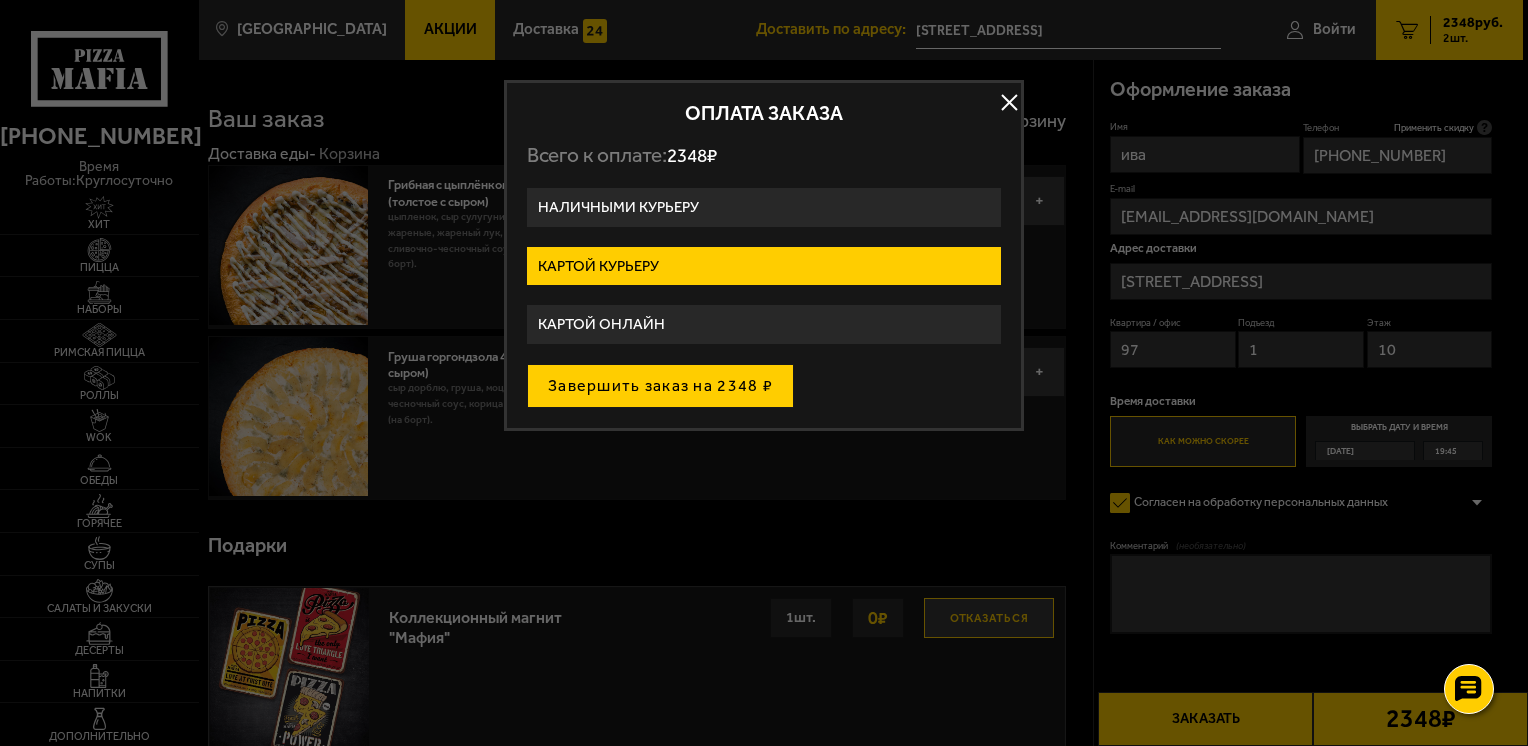 click on "Завершить заказ на 2348 ₽" at bounding box center [660, 386] 